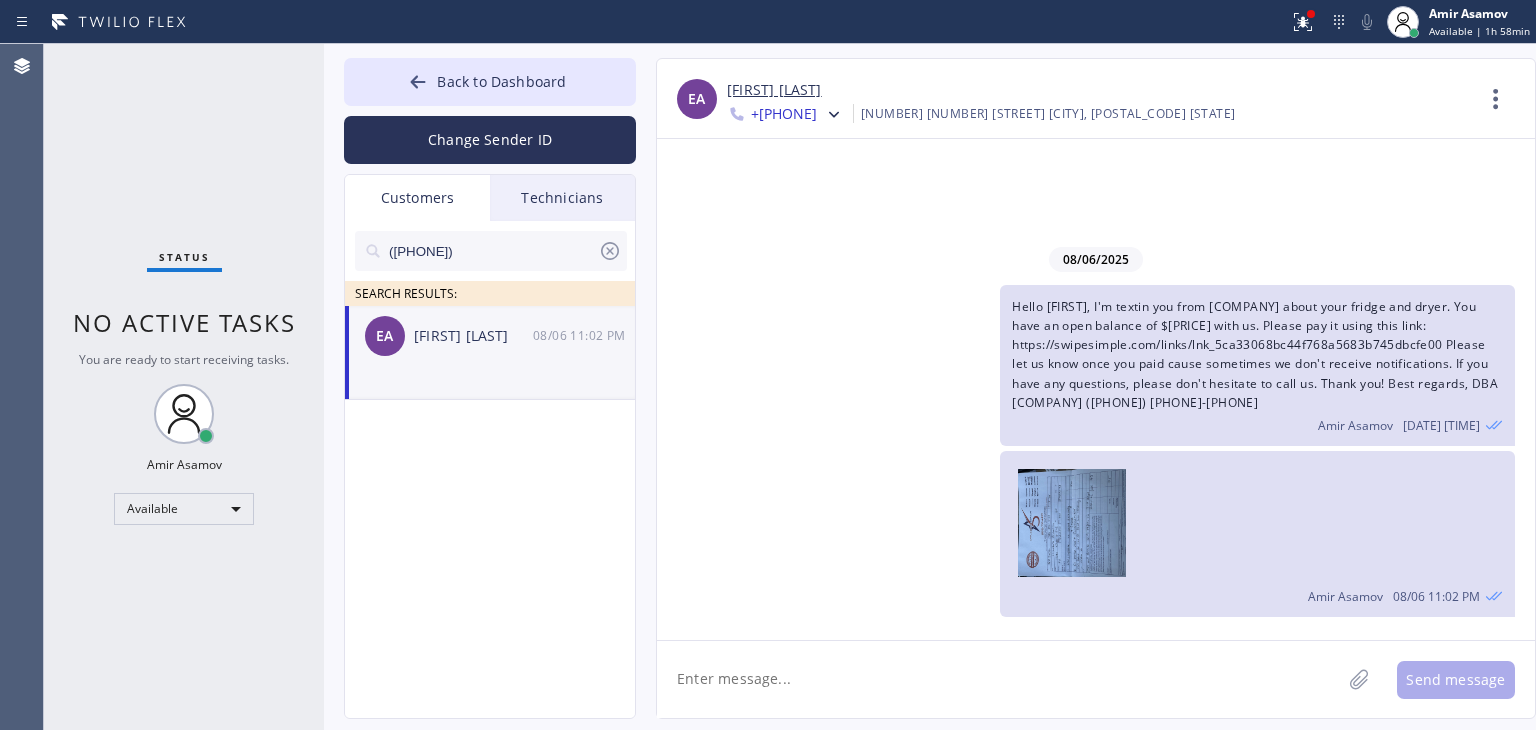 scroll, scrollTop: 0, scrollLeft: 0, axis: both 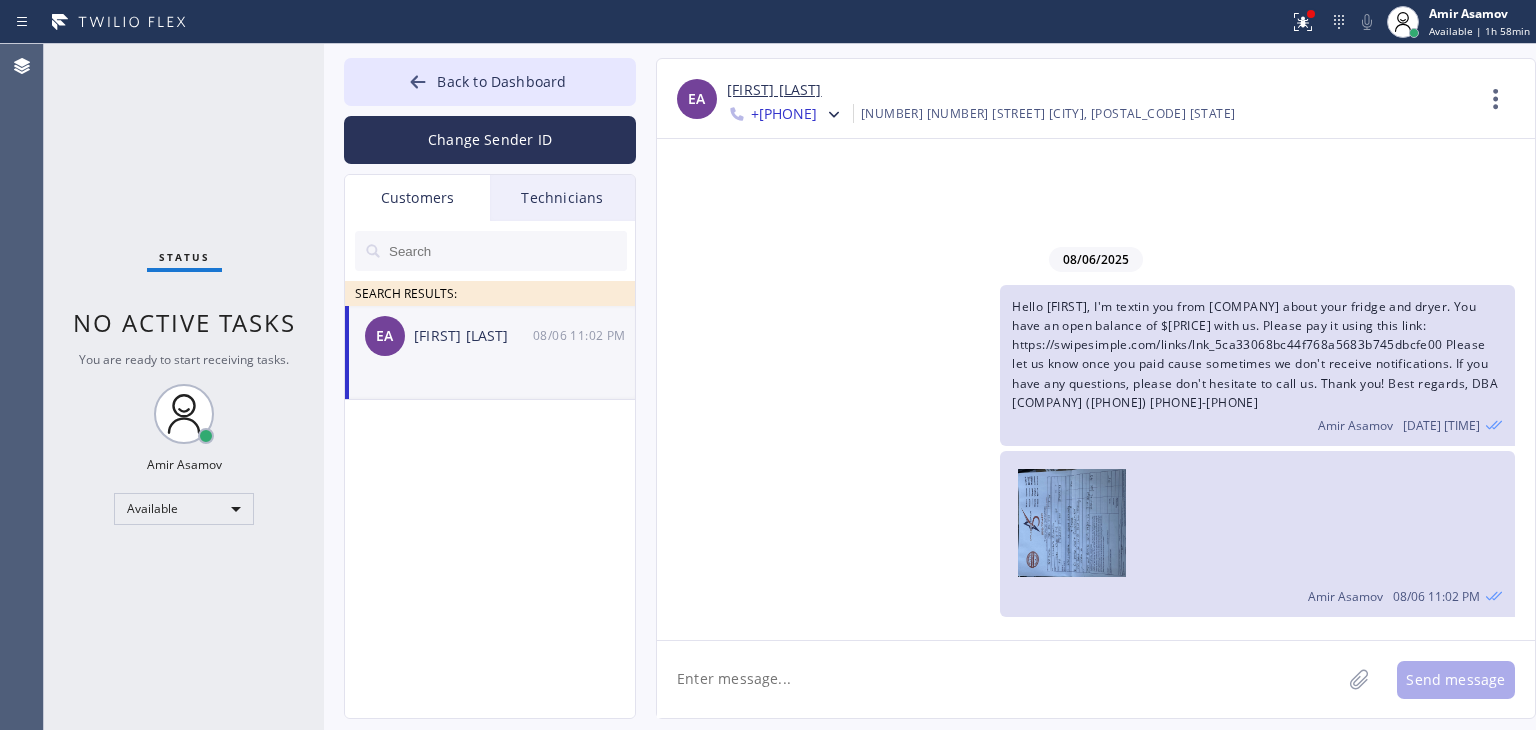 click on "Technicians" at bounding box center [562, 198] 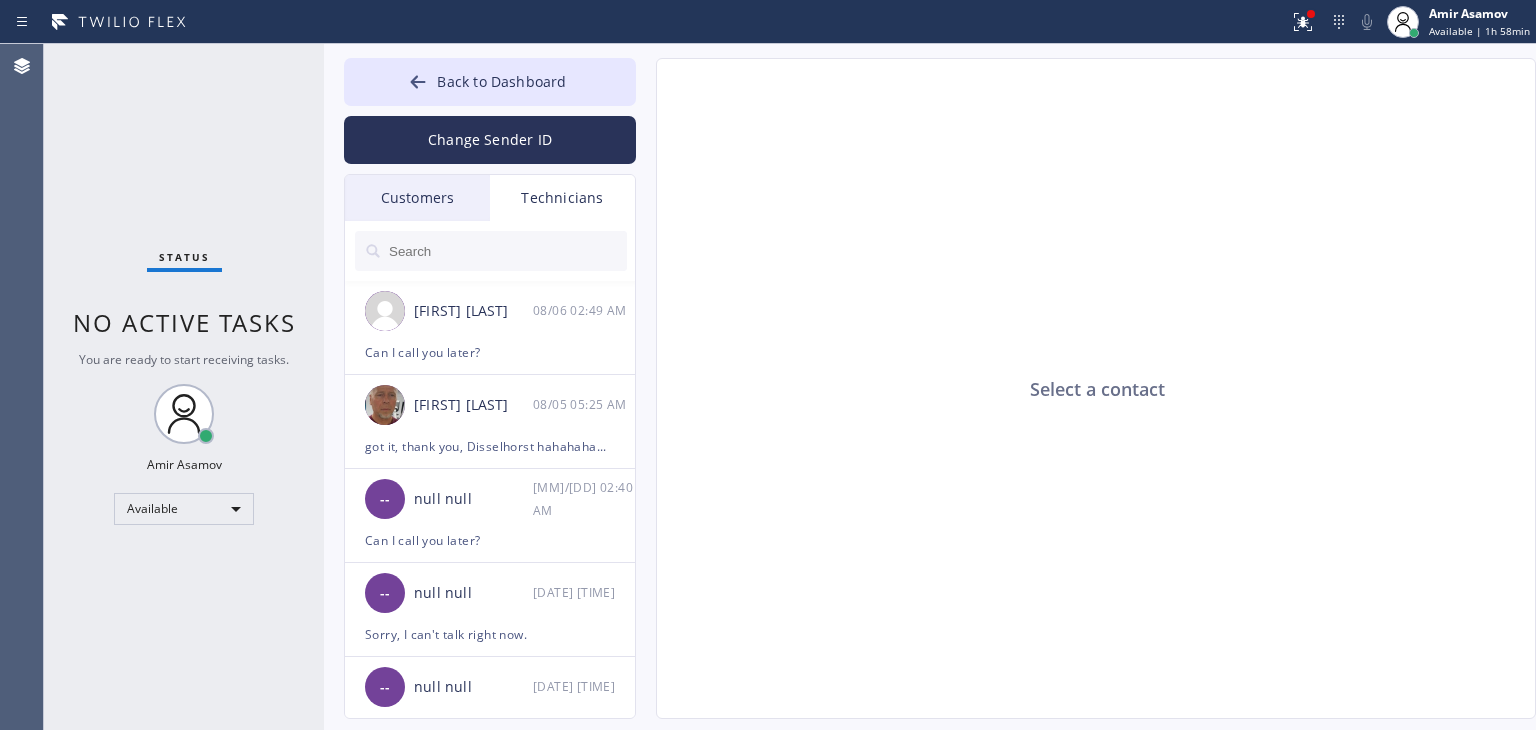 click on "Customers" at bounding box center [417, 198] 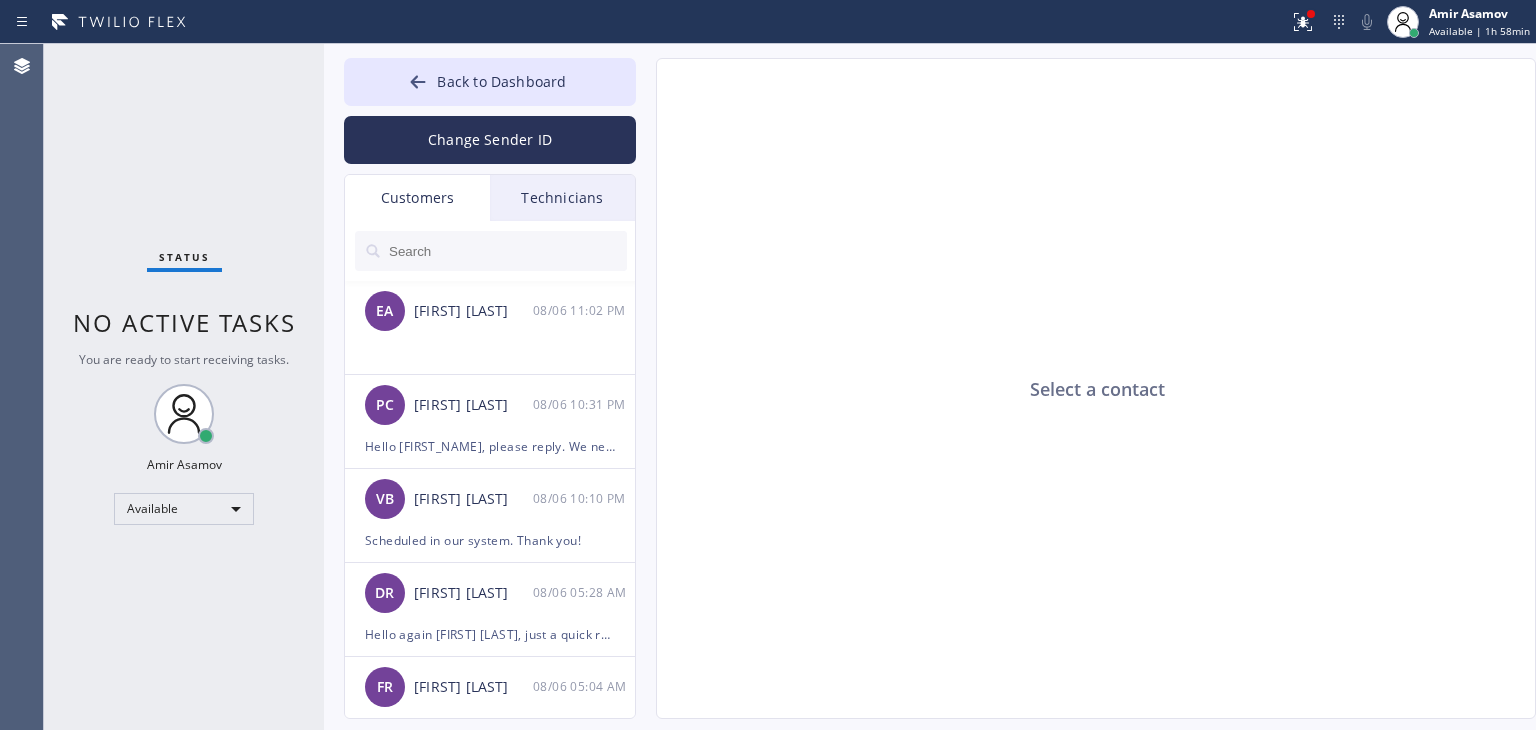 click at bounding box center [507, 251] 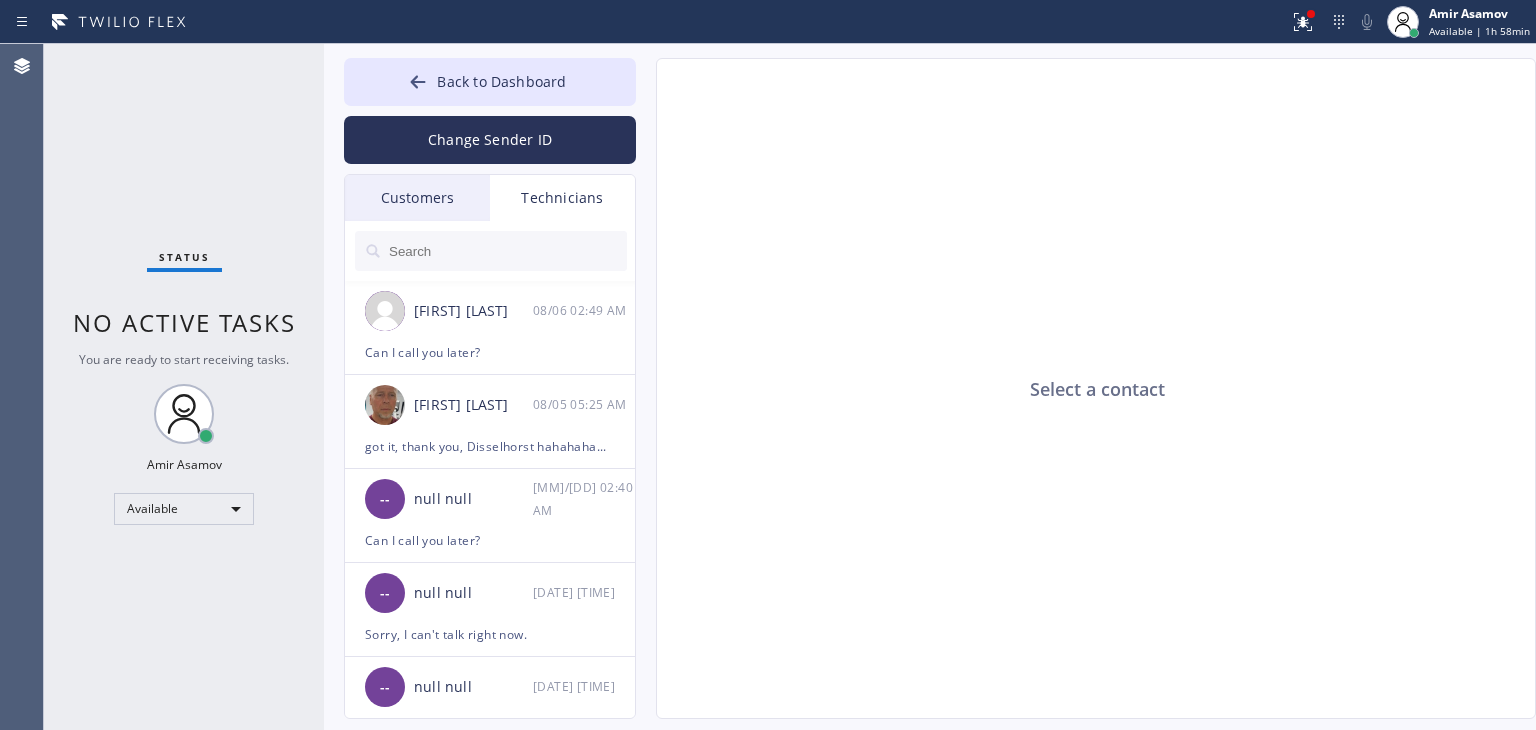 click on "Customers" at bounding box center [417, 198] 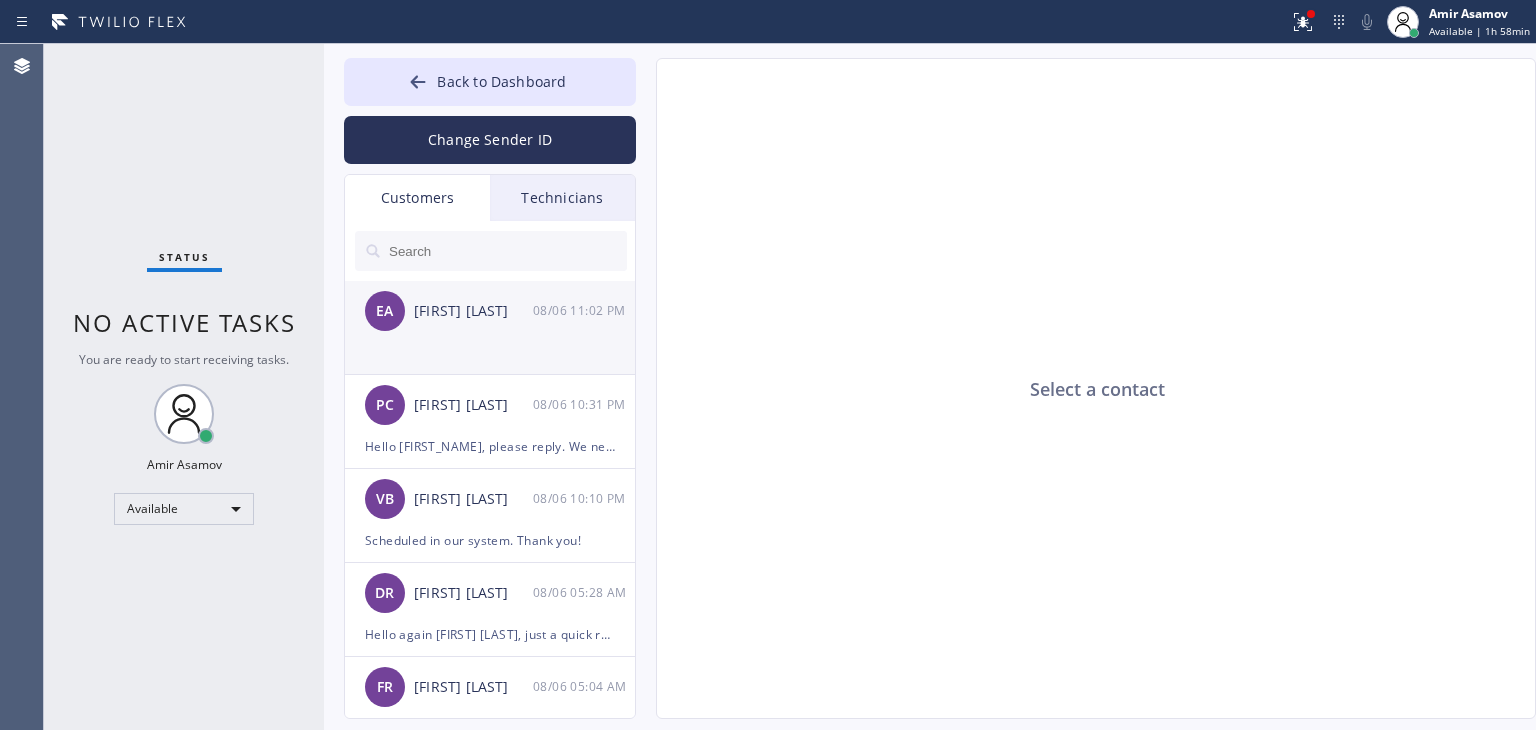 click on "[FIRST]  [LAST]" at bounding box center [473, 311] 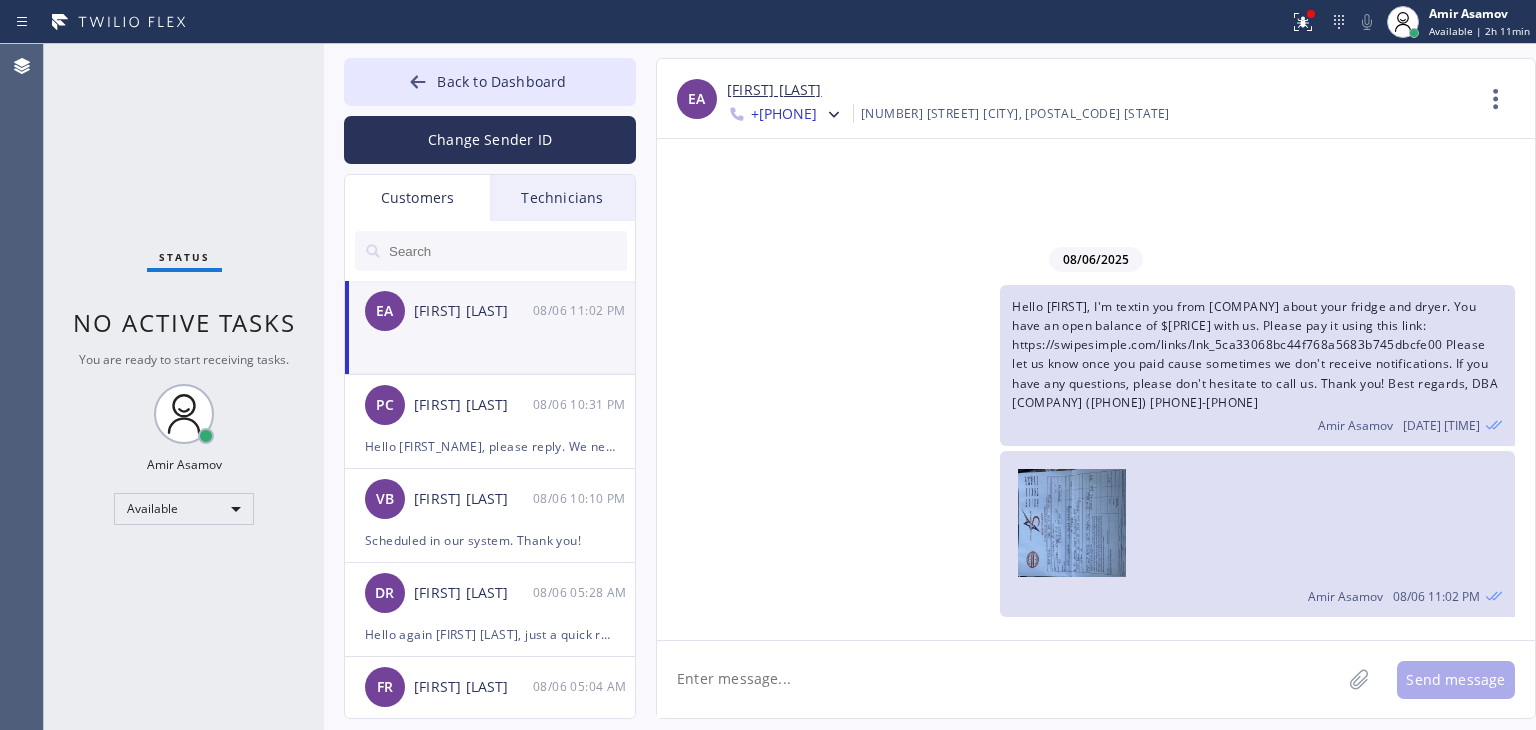 drag, startPoint x: 1004, startPoint y: 300, endPoint x: 1245, endPoint y: 408, distance: 264.09277 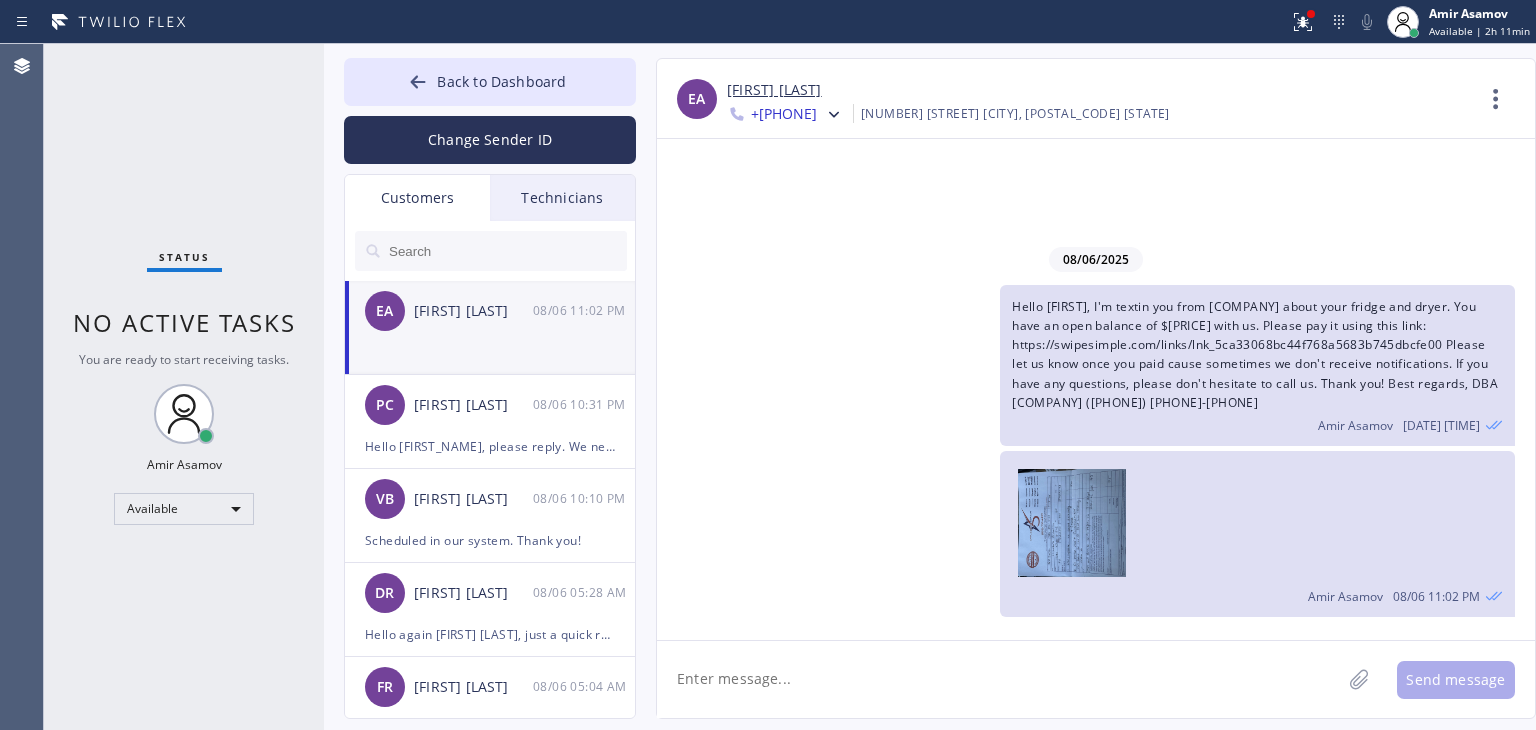click on "Hello [FIRST], I'm textin you from [COMPANY] about your fridge and dryer. You have an open balance of $[PRICE] with us. Please pay it using this link: https://swipesimple.com/links/lnk_5ca33068bc44f768a5683b745dbcfe00 Please let us know once you paid cause sometimes we don't receive notifications. If you have any questions, please don't hesitate to call us. Thank you! Best regards, DBA [COMPANY] ([PHONE]) [PHONE]-[PHONE] [FIRST] [LAST] [DATE] [TIME]" 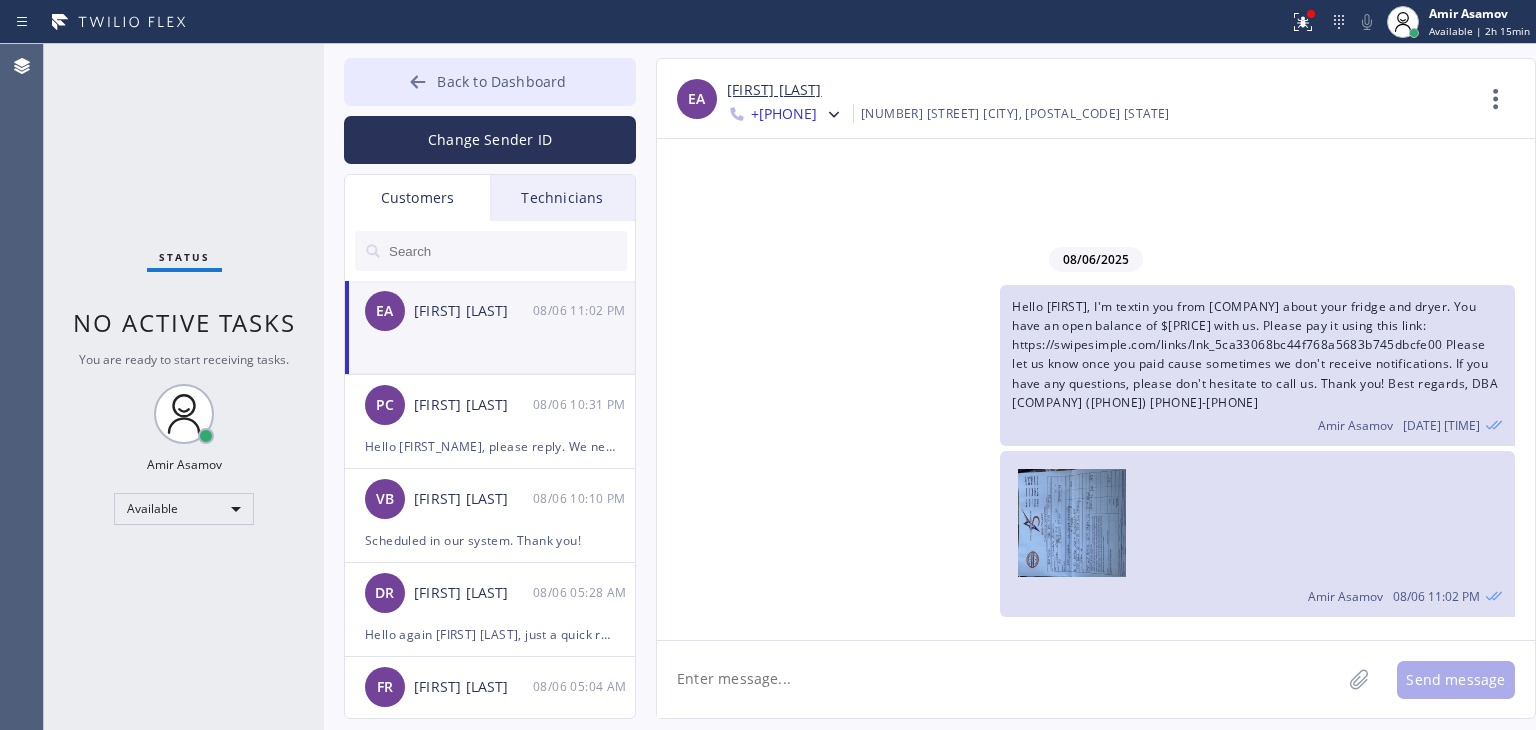 click on "Back to Dashboard" at bounding box center [490, 82] 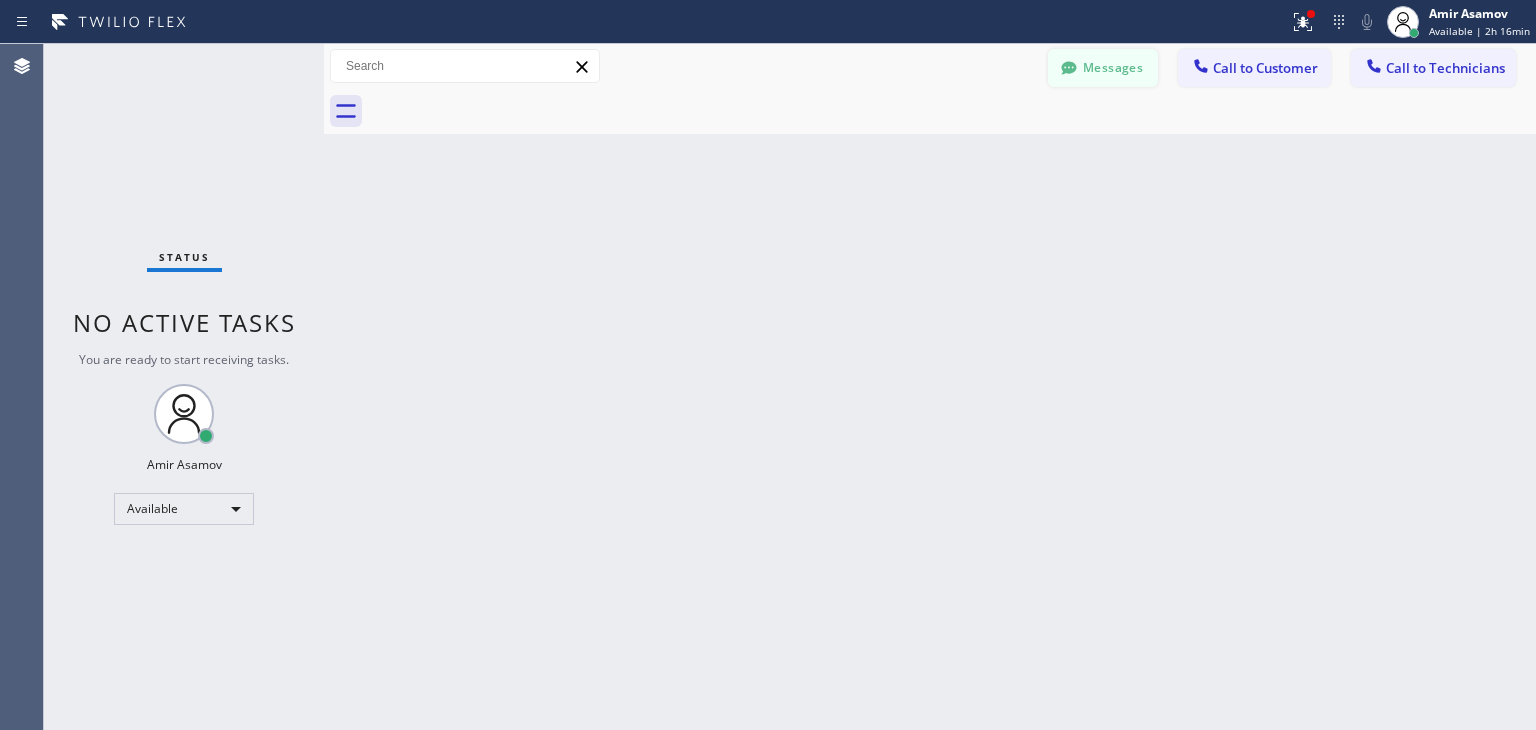 click at bounding box center (1069, 70) 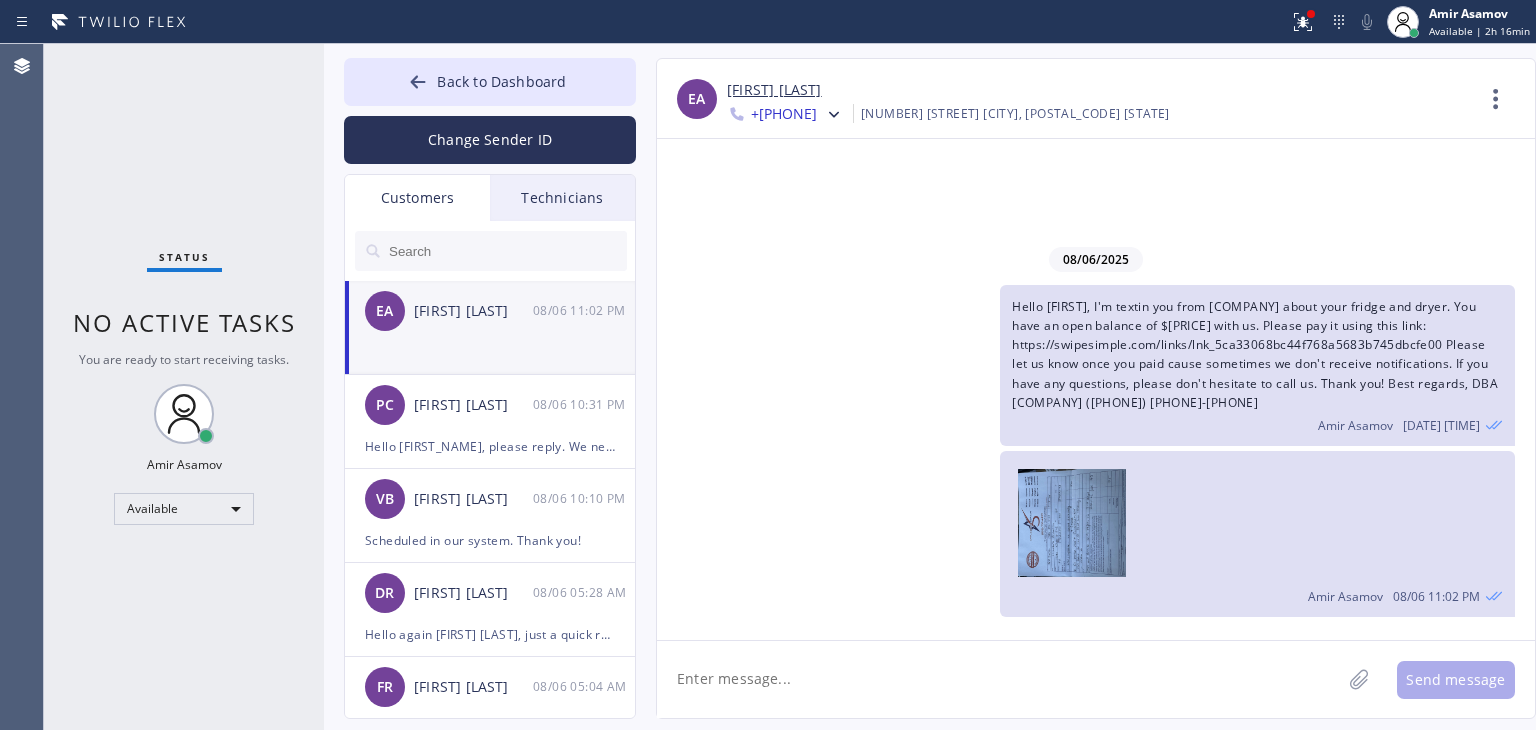 click at bounding box center [507, 251] 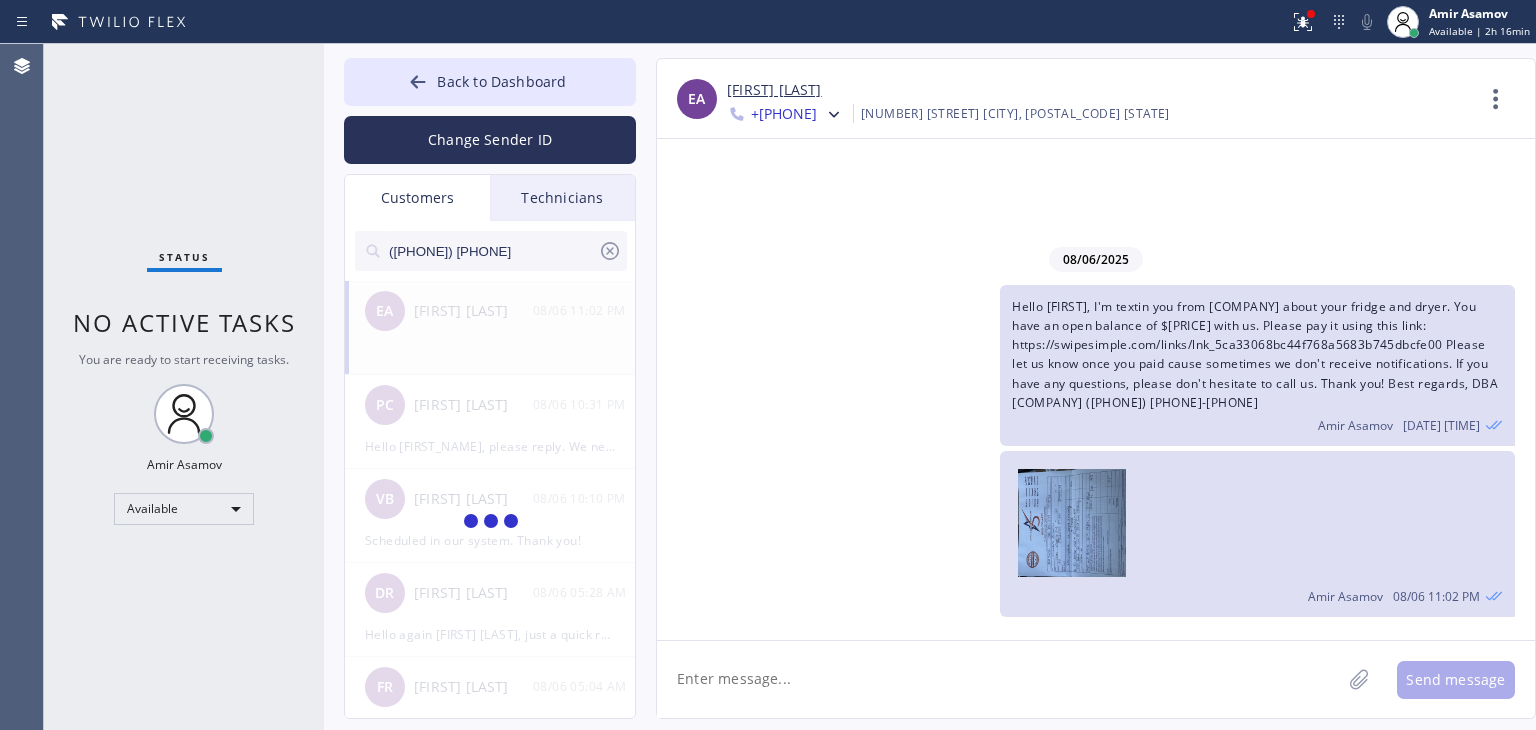 click on "([PHONE]) [PHONE]" at bounding box center [492, 251] 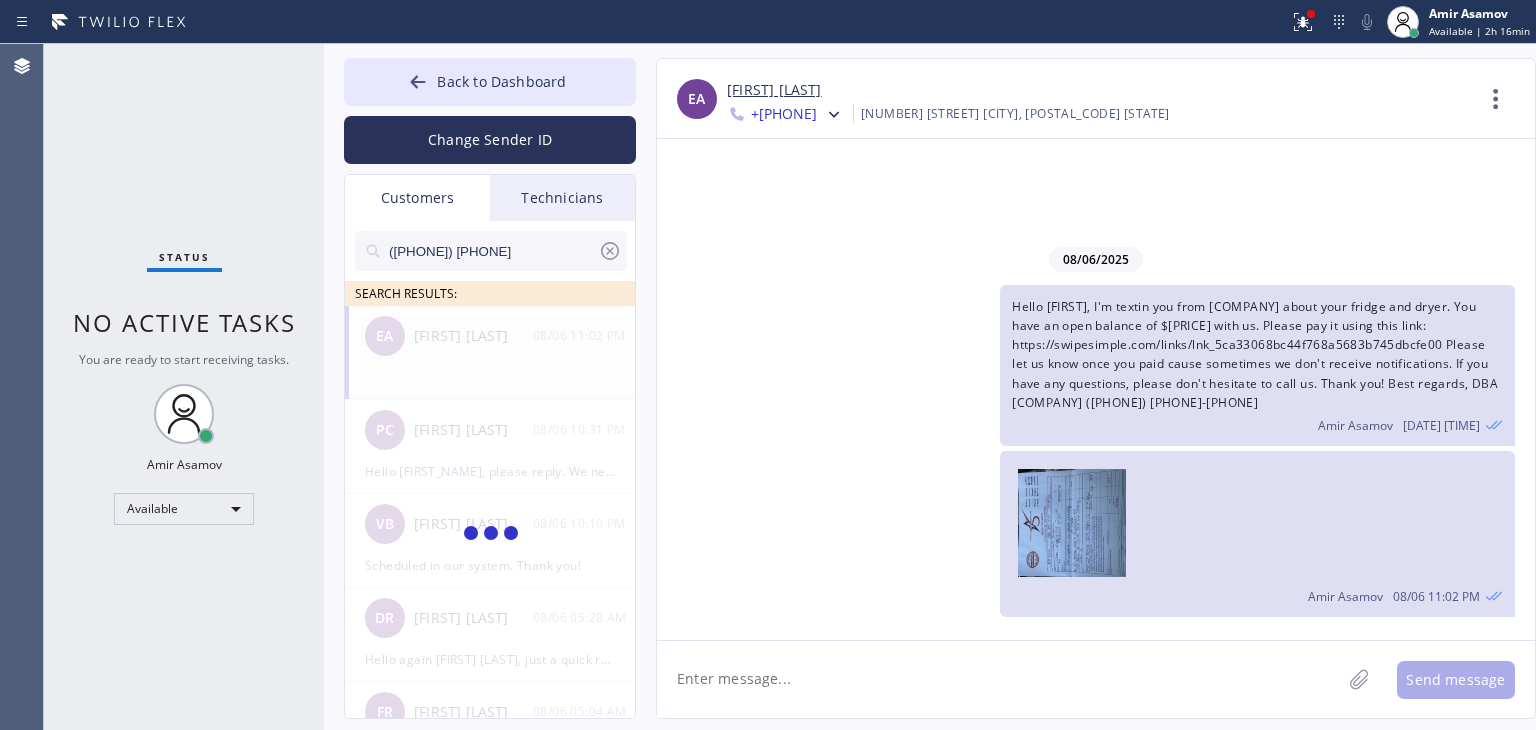 click on "([PHONE]) [PHONE]" at bounding box center (492, 251) 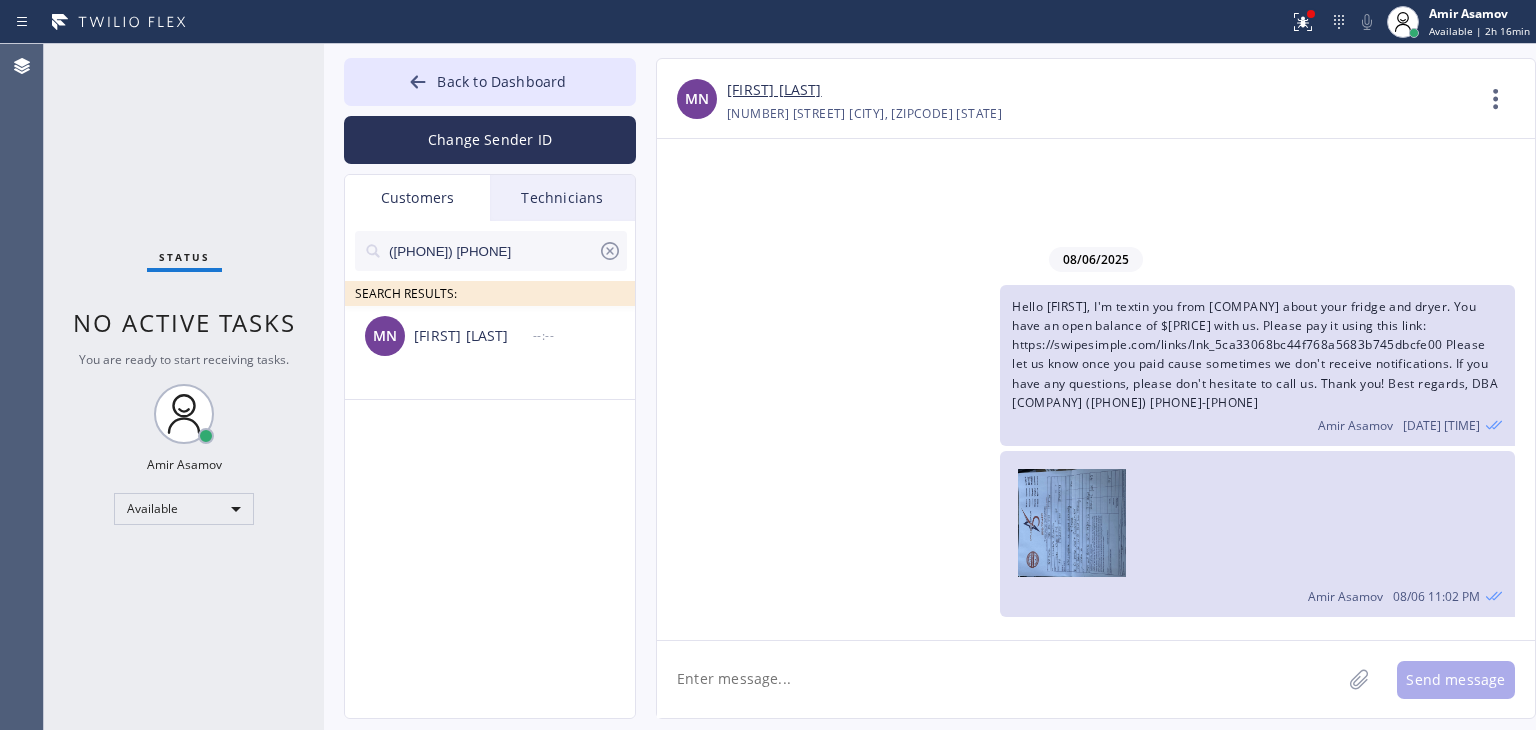 type on "([PHONE]) [PHONE]" 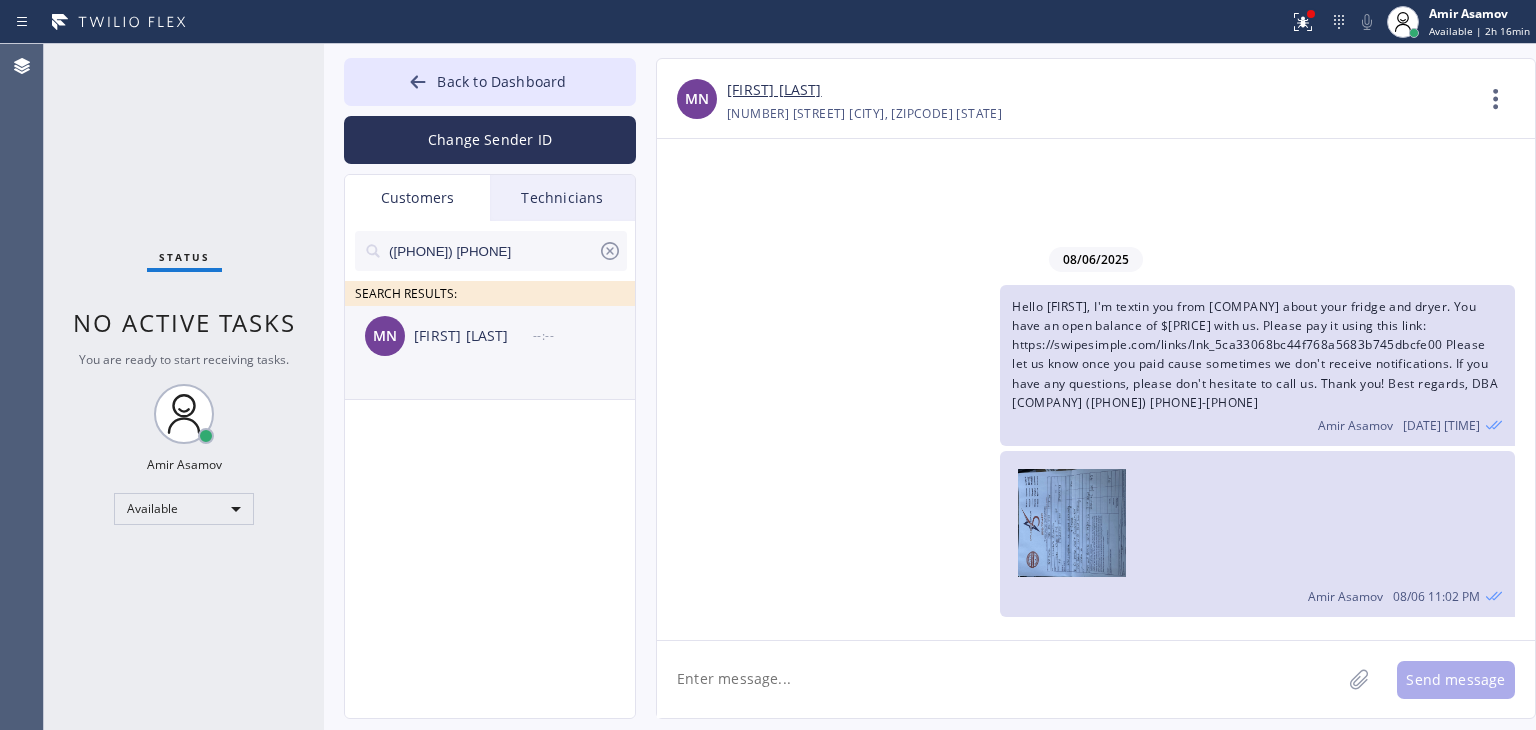 click on "[FIRST] [LAST] --:--" 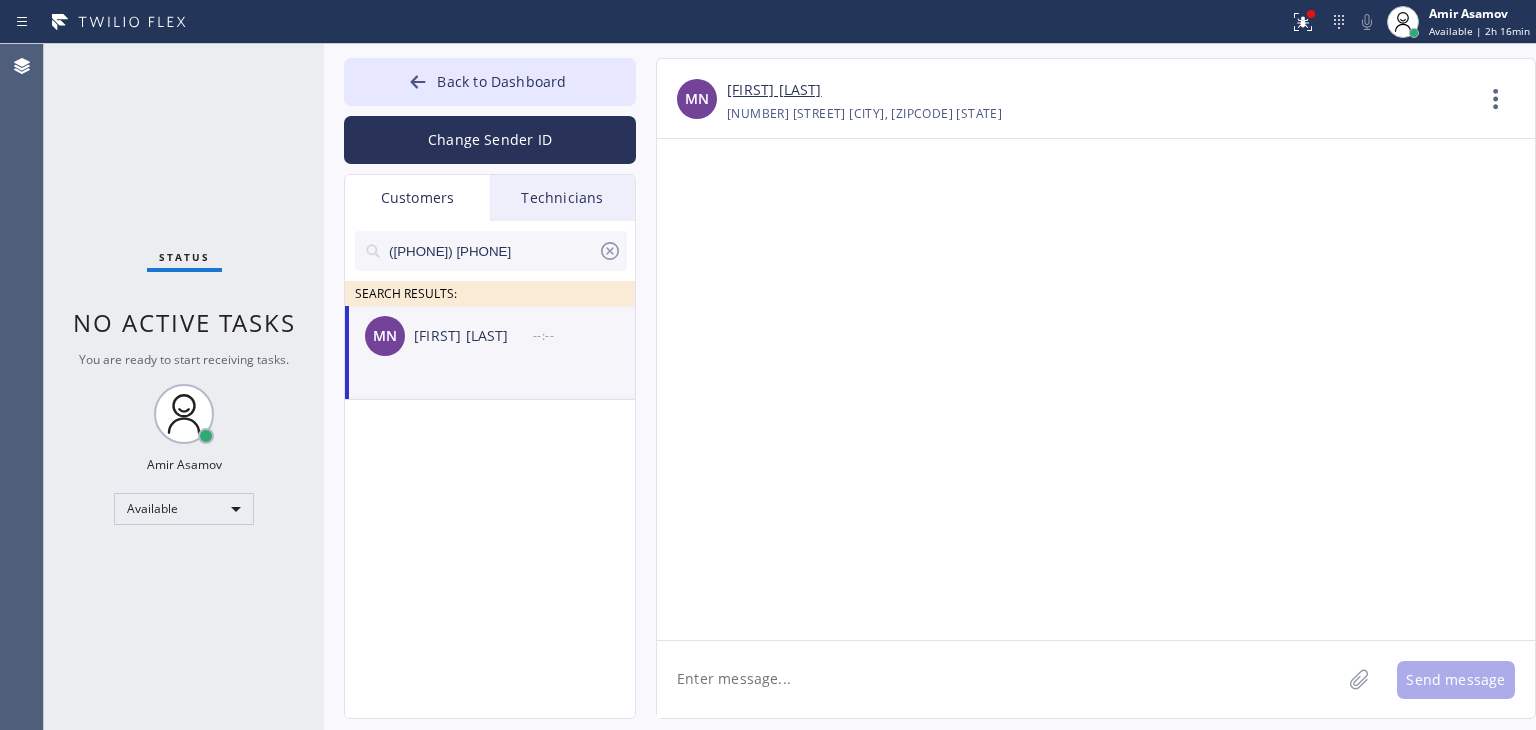 click 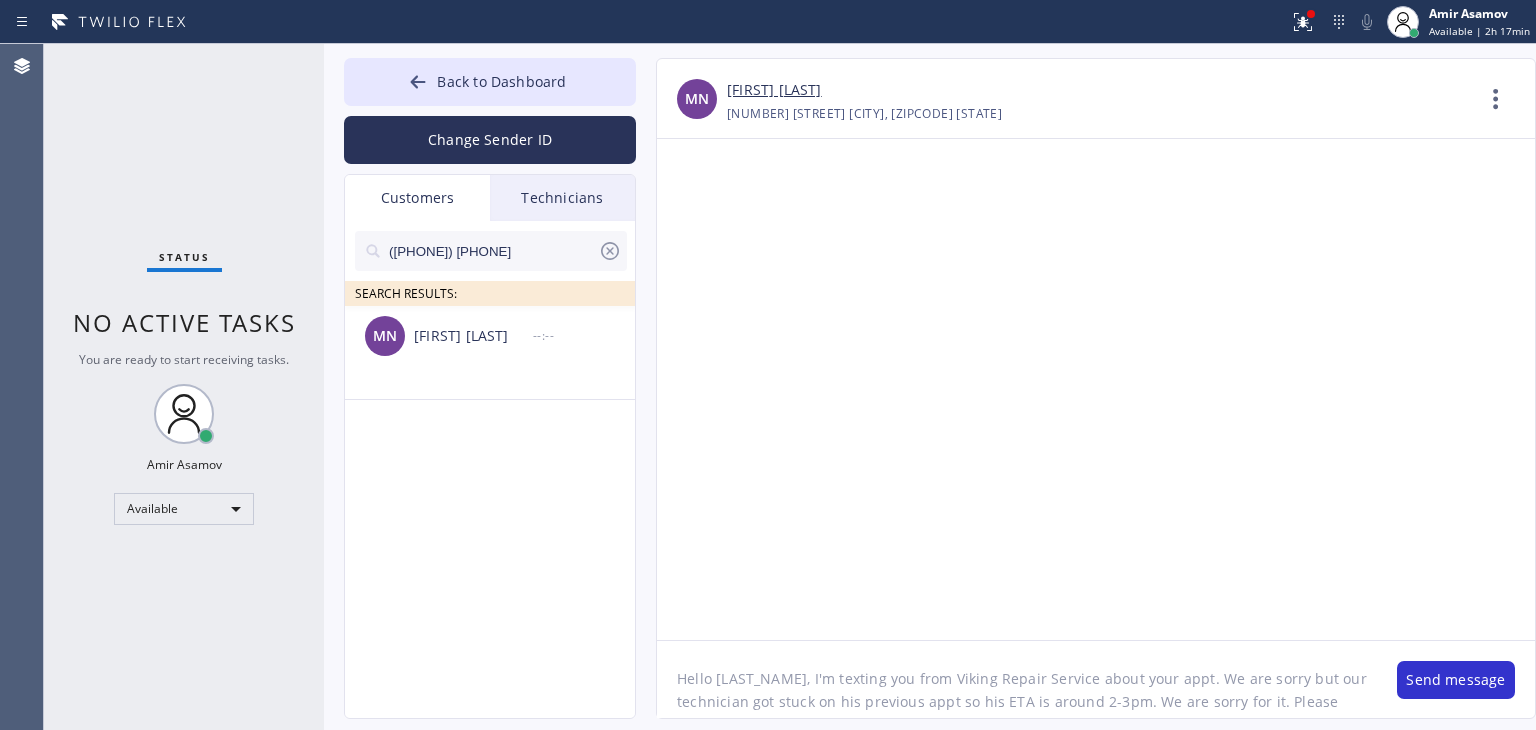 scroll, scrollTop: 16, scrollLeft: 0, axis: vertical 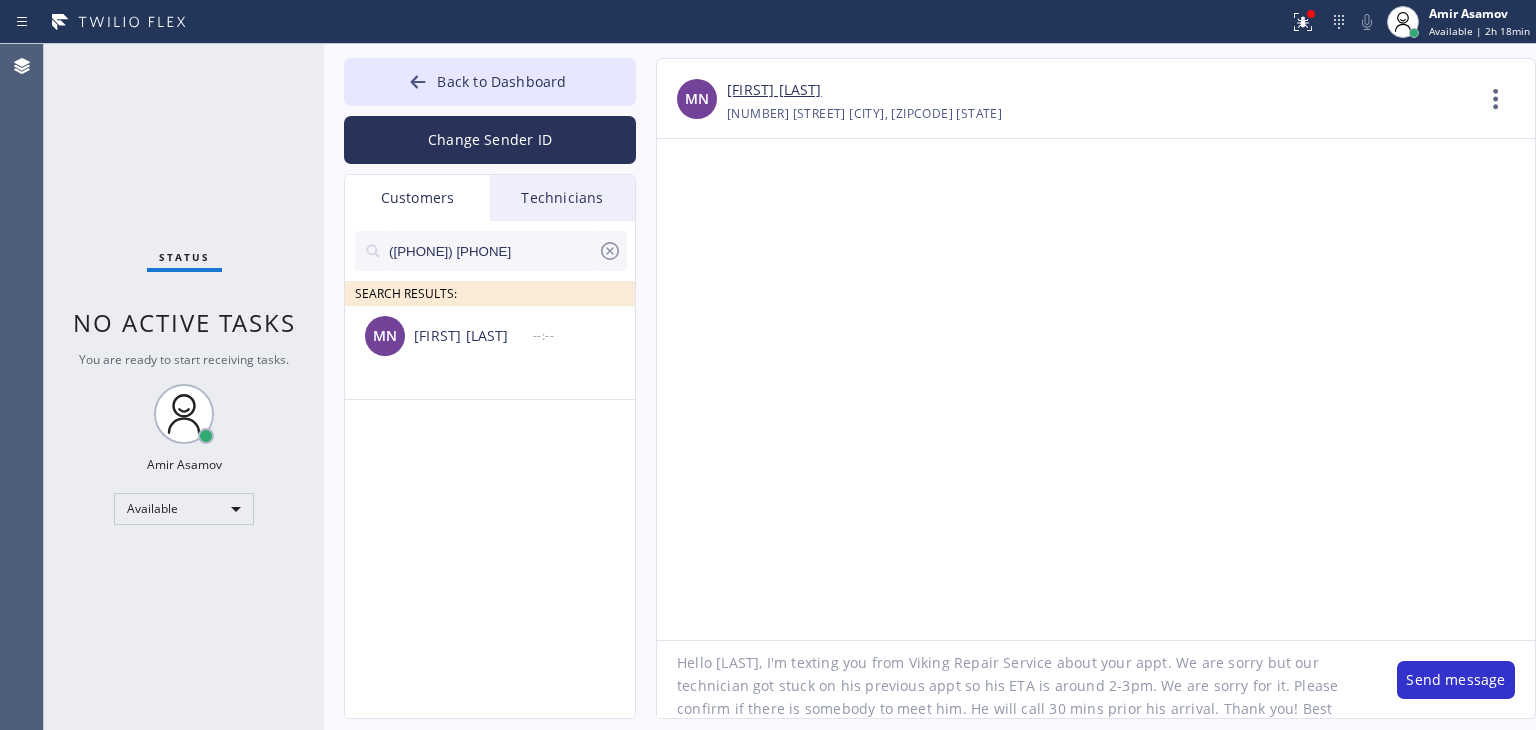 drag, startPoint x: 878, startPoint y: 665, endPoint x: 1017, endPoint y: 661, distance: 139.05754 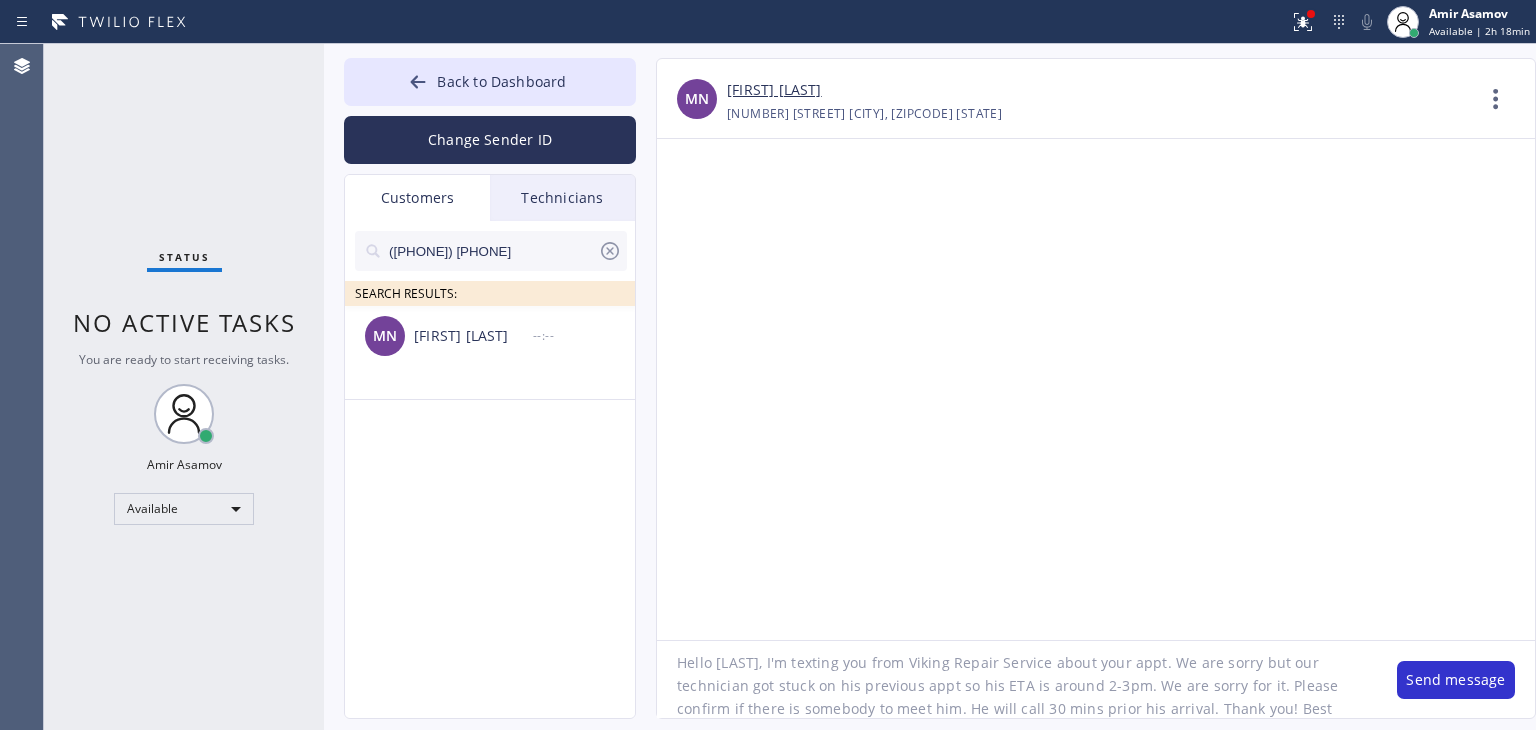 click on "Hello [LAST], I'm texting you from Viking Repair Service about your appt. We are sorry but our technician got stuck on his previous appt so his ETA is around 2-3pm. We are sorry for it. Please confirm if there is somebody to meet him. He will call 30 mins prior his arrival. Thank you! Best regards," 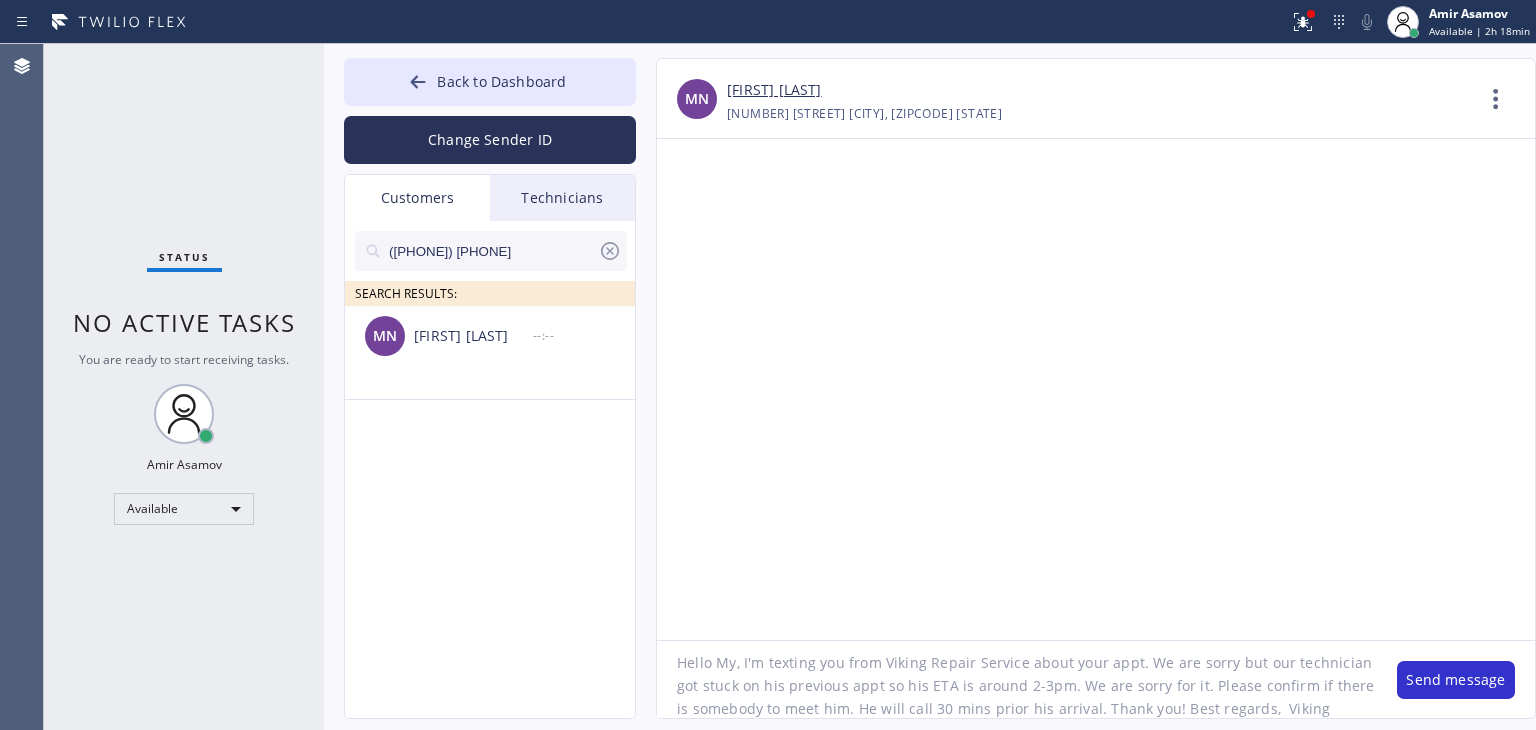scroll, scrollTop: 40, scrollLeft: 0, axis: vertical 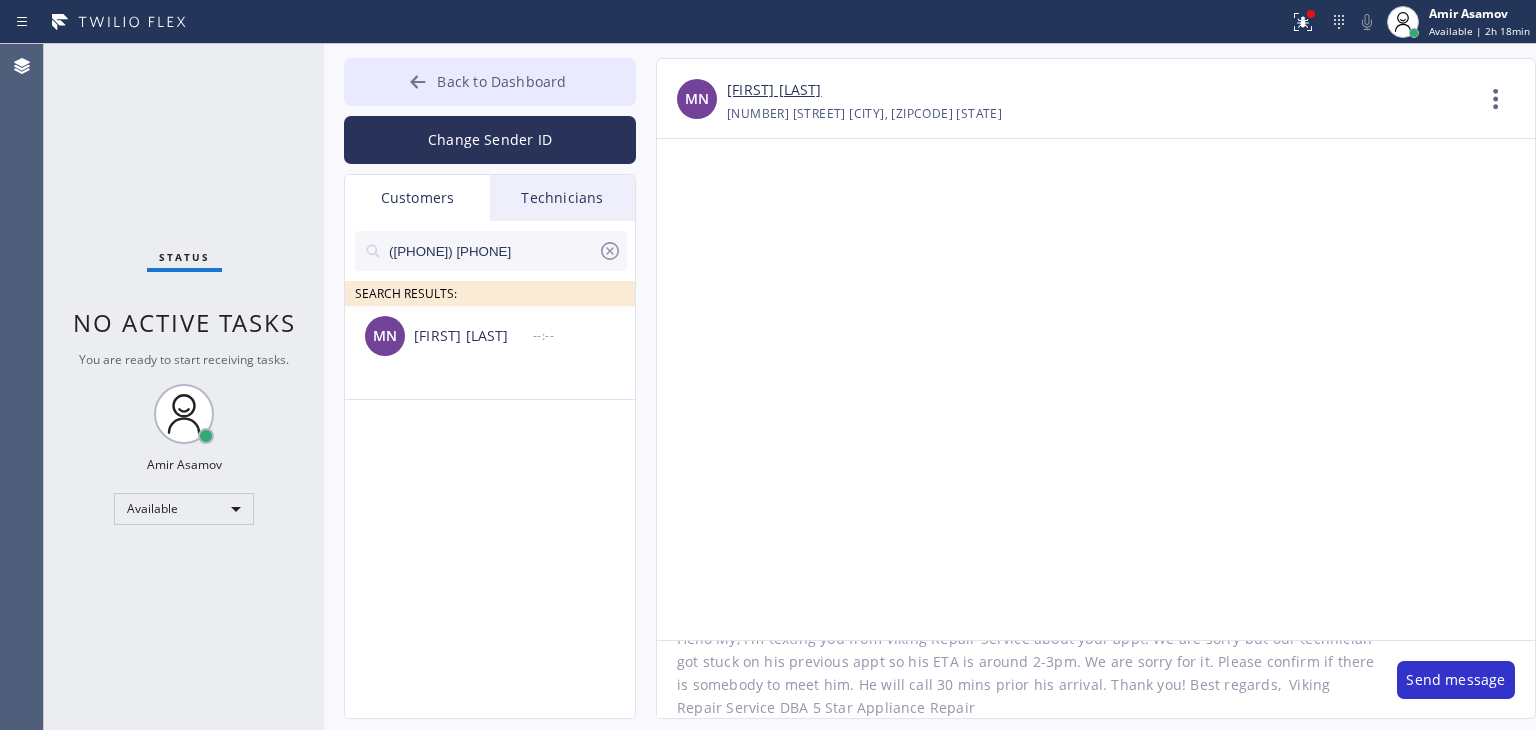 type on "Hello My, I'm texting you from Viking Repair Service about your appt. We are sorry but our technician got stuck on his previous appt so his ETA is around 2-3pm. We are sorry for it. Please confirm if there is somebody to meet him. He will call 30 mins prior his arrival. Thank you! Best regards,  Viking Repair Service DBA 5 Star Appliance Repair" 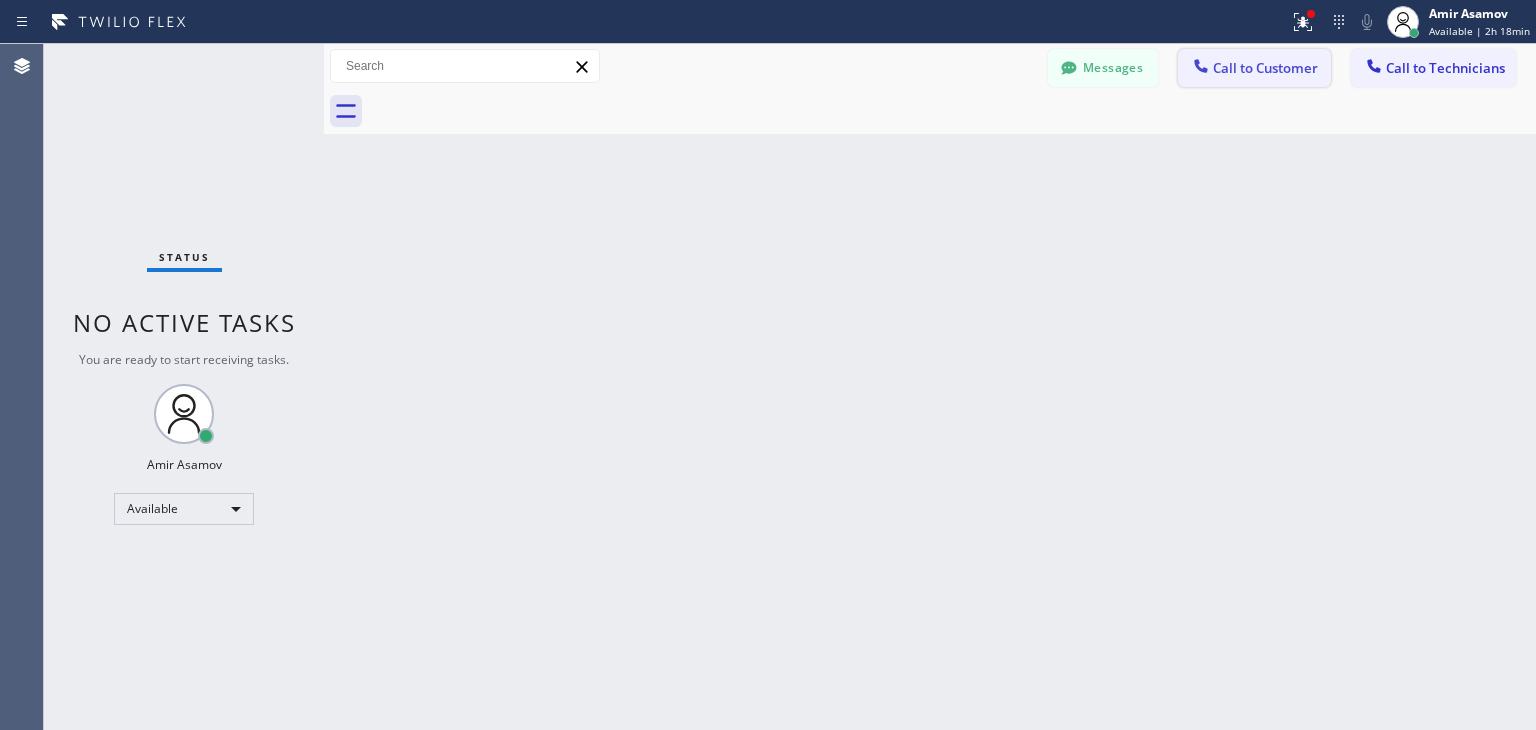 click on "Call to Customer" at bounding box center (1265, 68) 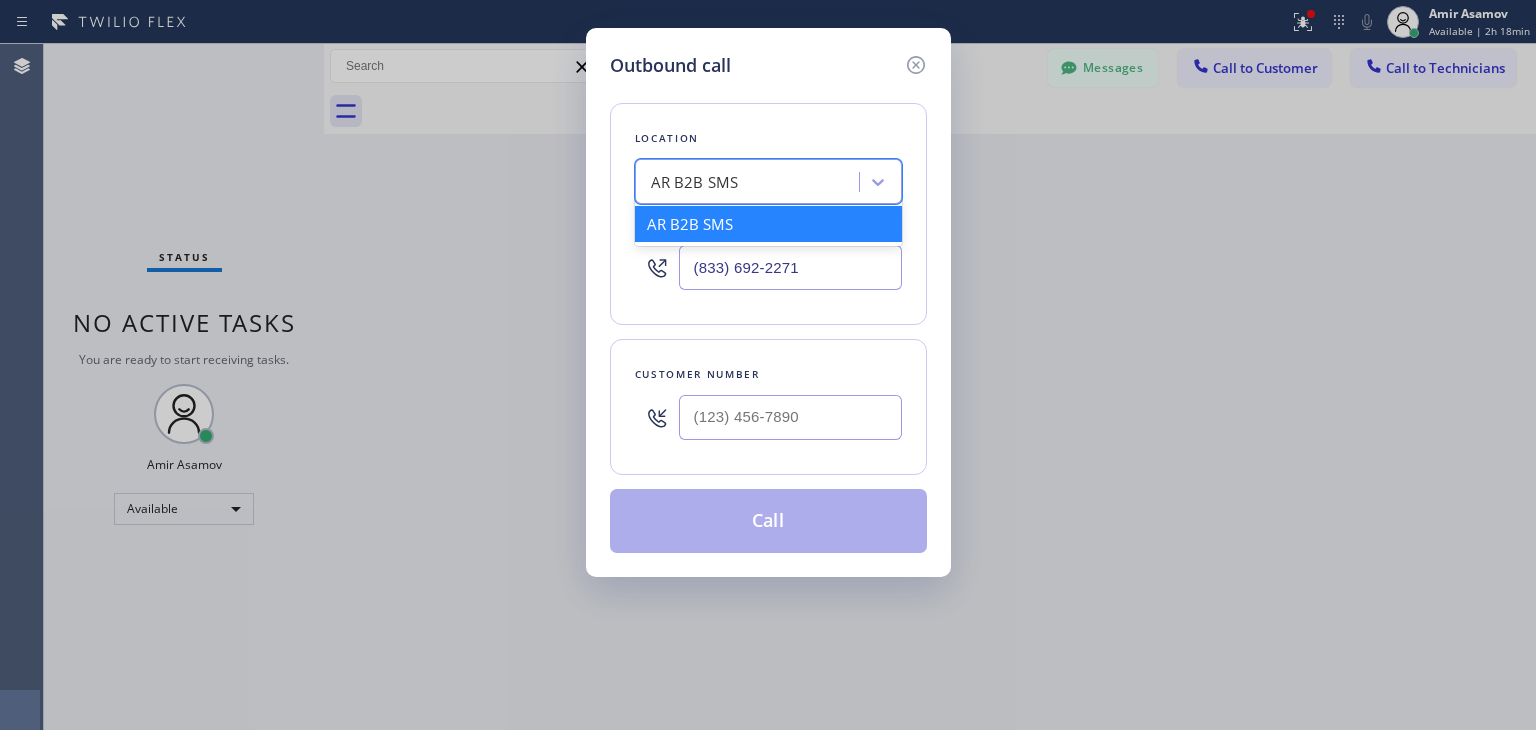 click on "AR B2B SMS" at bounding box center [750, 182] 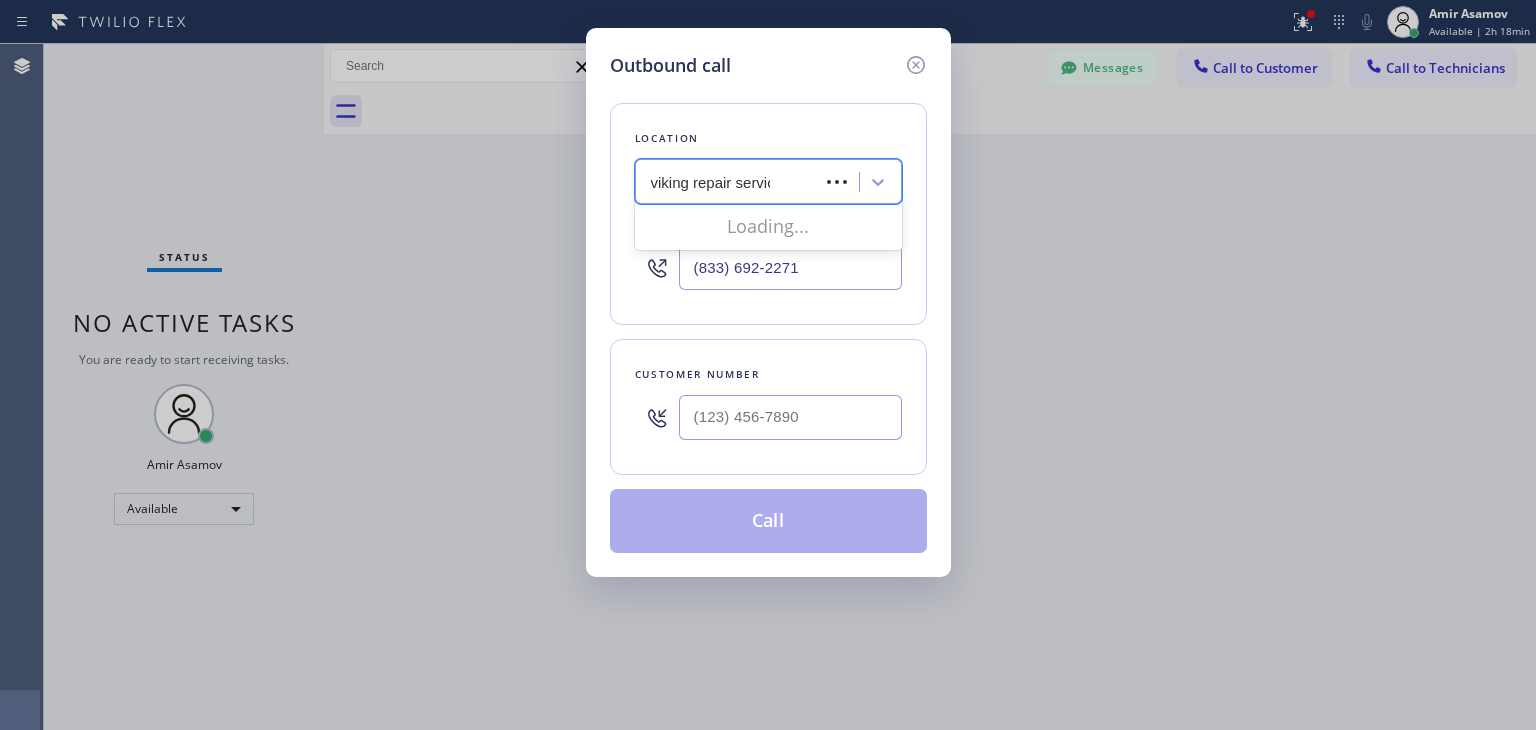 type on "viking repair service" 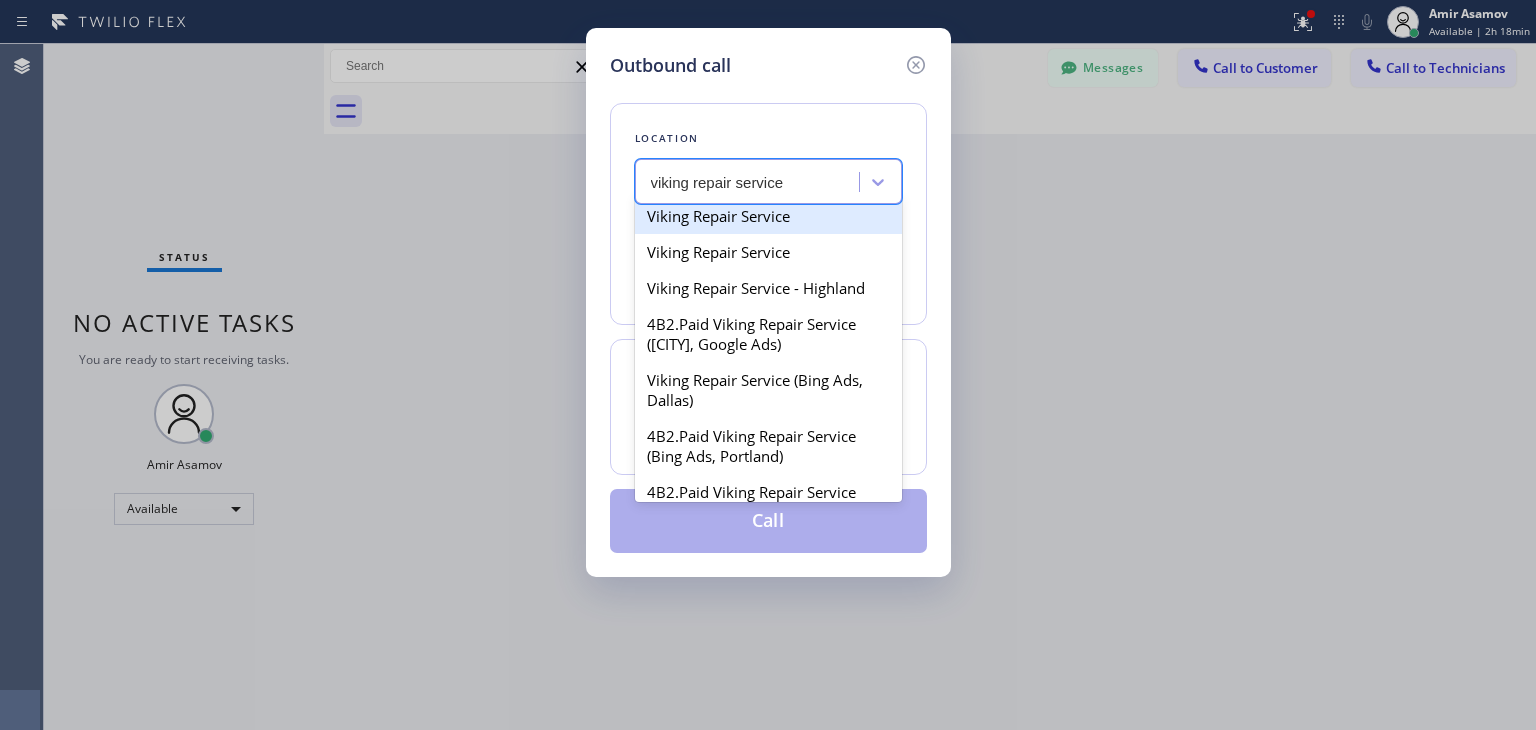 scroll, scrollTop: 408, scrollLeft: 0, axis: vertical 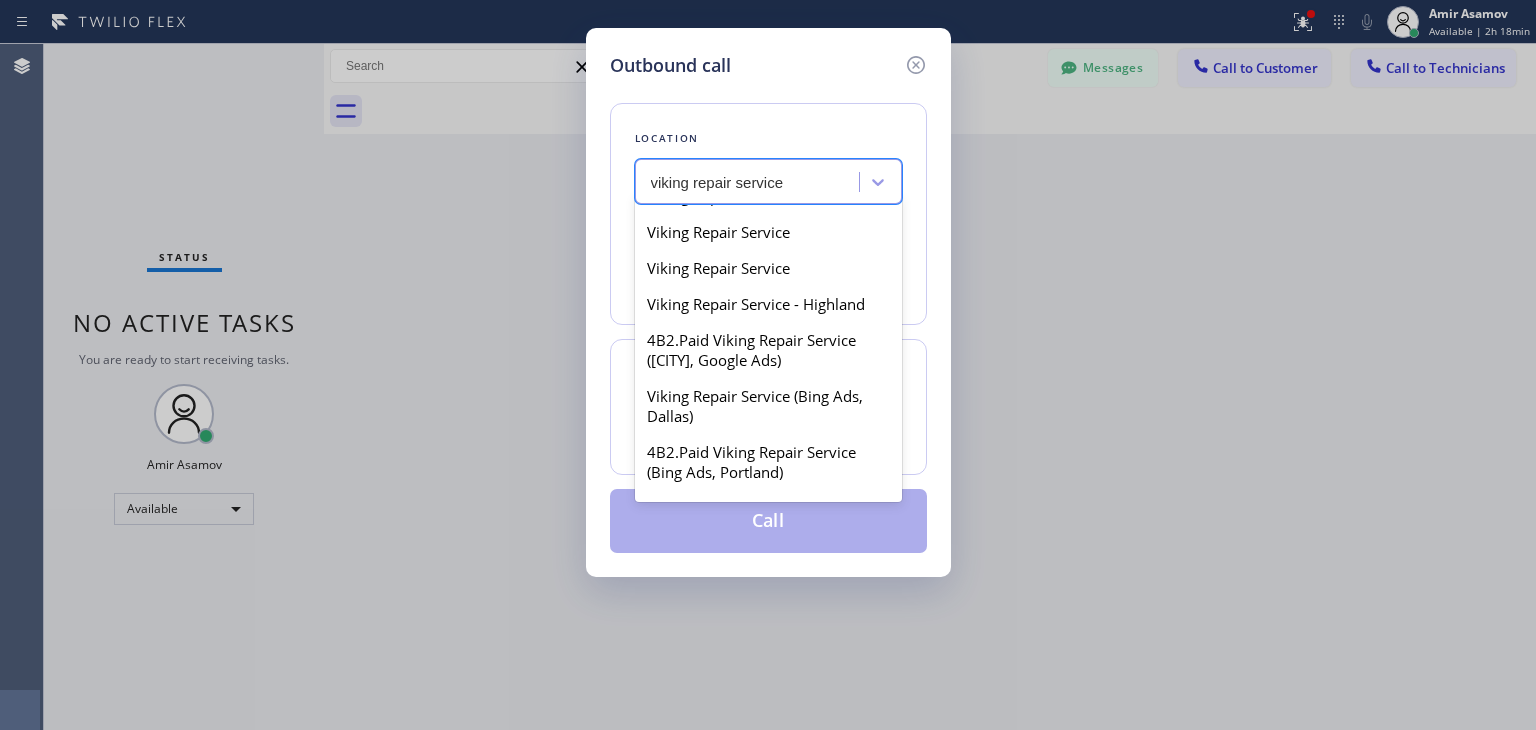 click on "Viking Repair Service" at bounding box center [768, 160] 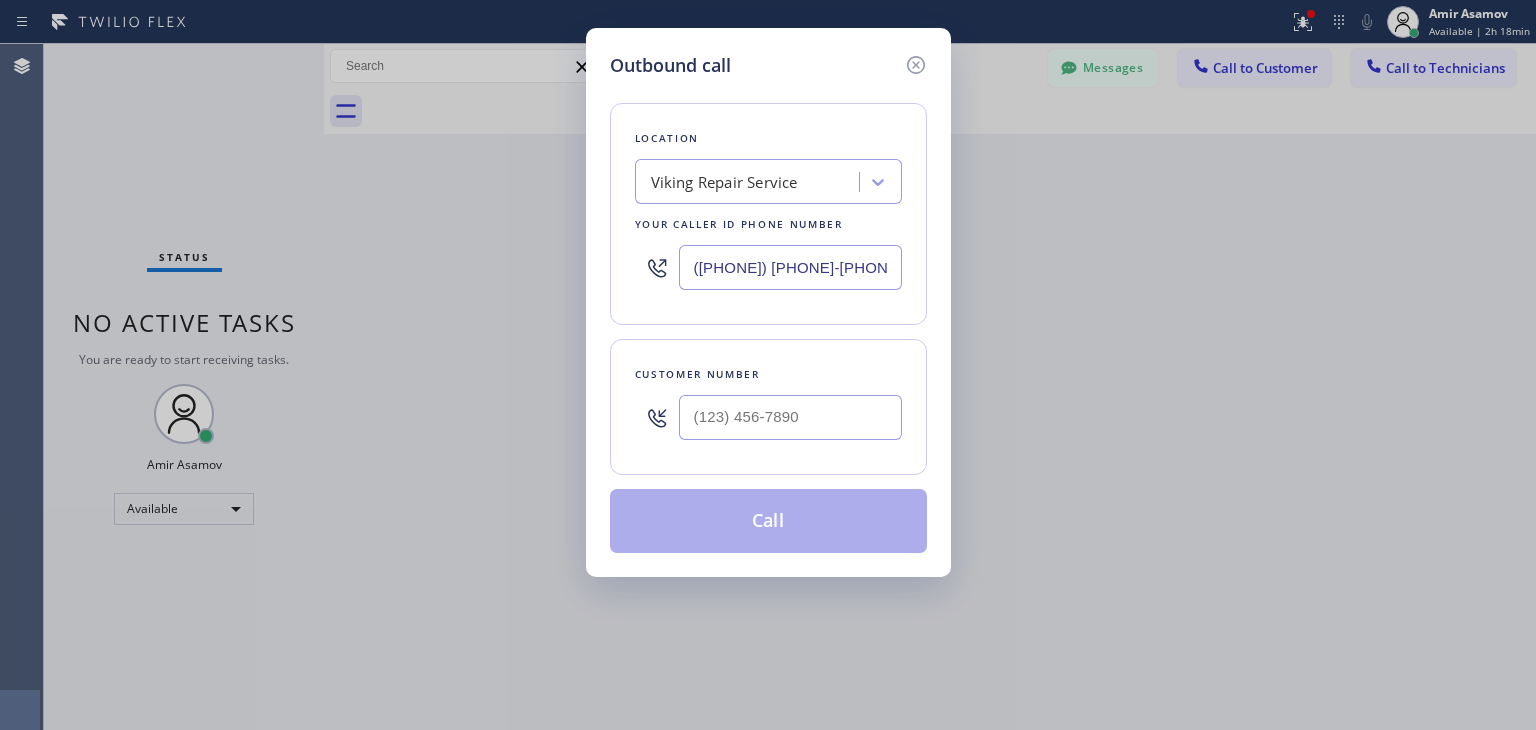 click on "([PHONE]) [PHONE]-[PHONE]" at bounding box center (790, 267) 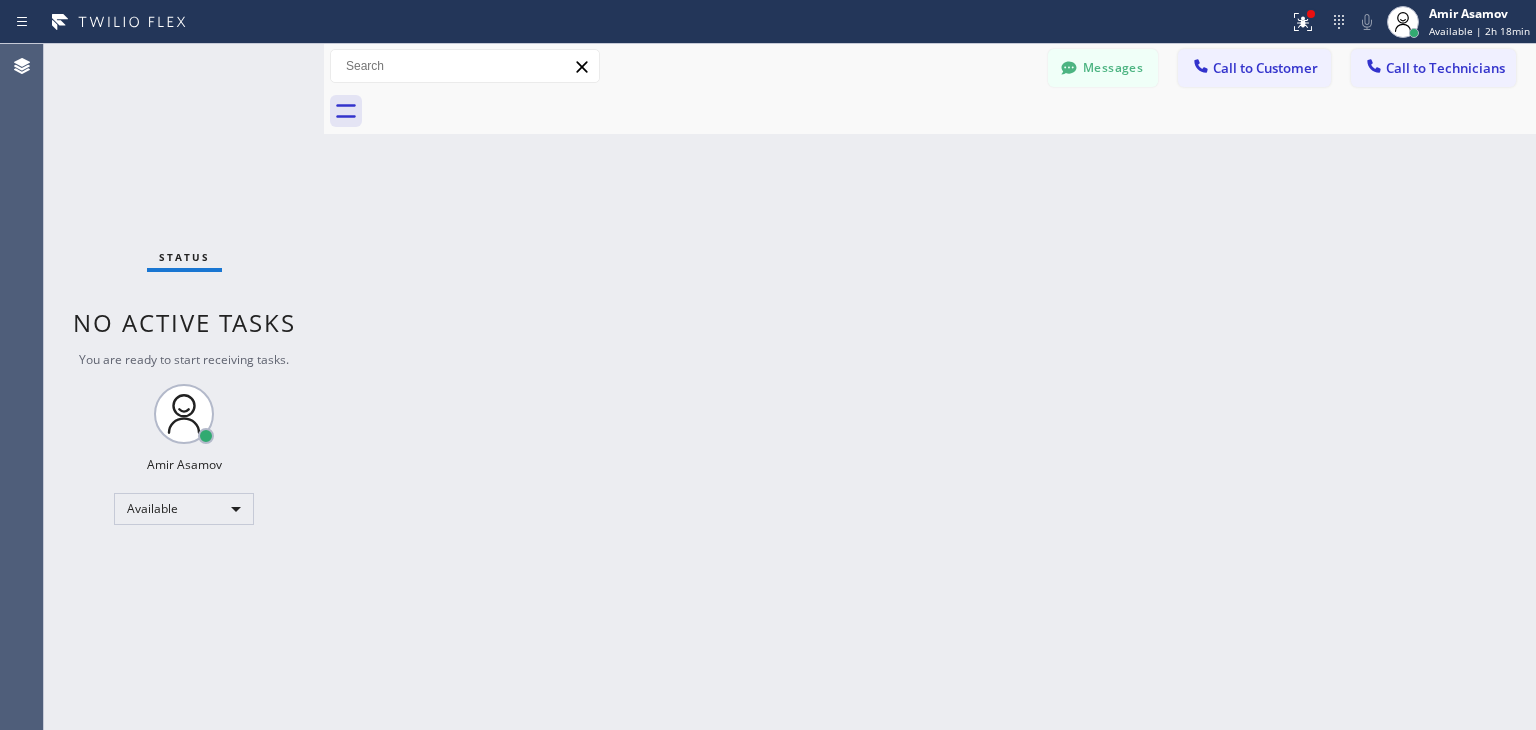 click on "Messages Call to Customer Call to Technicians Outbound call Location Search location Your caller id phone number Customer number Call Outbound call Technician Search Technician Your caller id phone number Your caller id phone number [PHONE] Call" at bounding box center (930, 66) 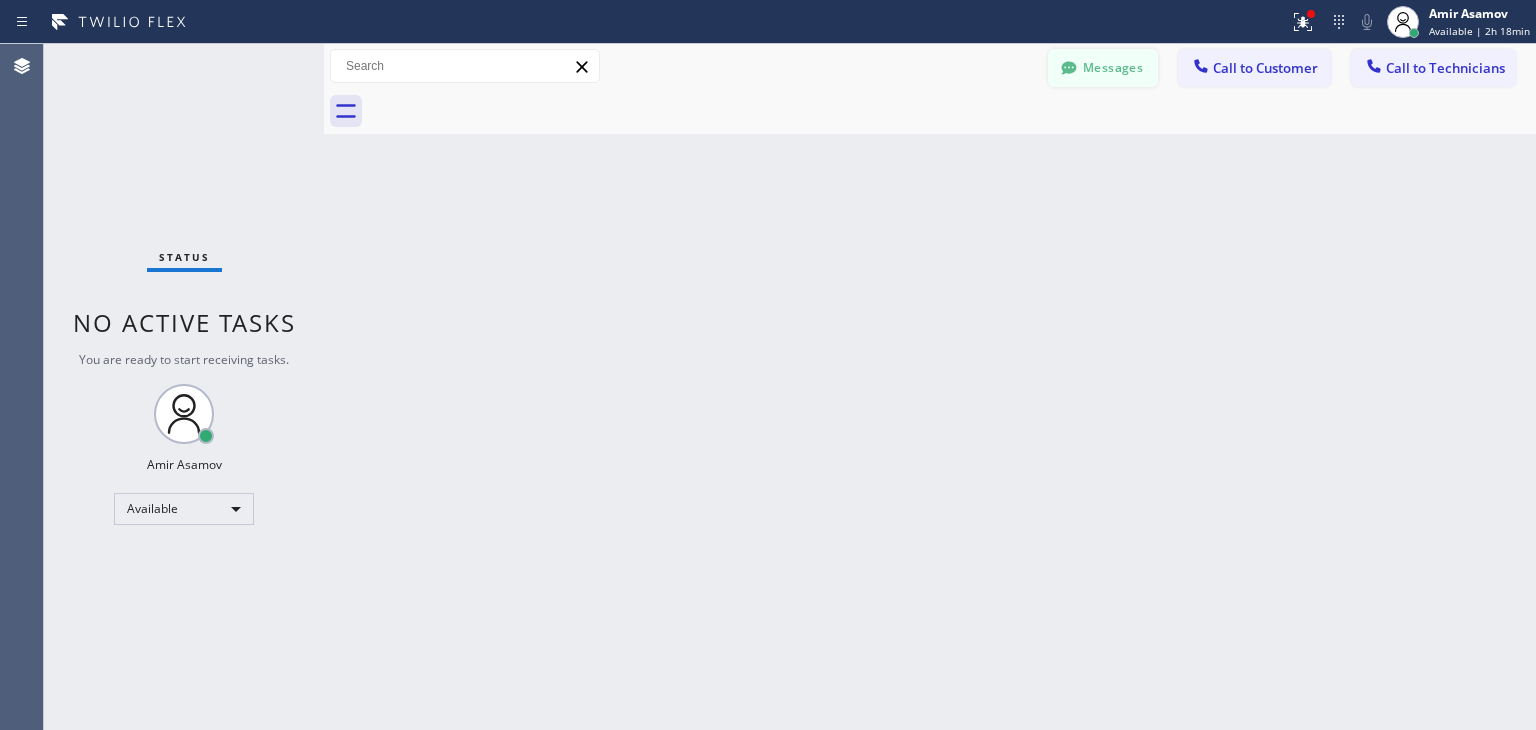 click on "Messages" at bounding box center (1103, 68) 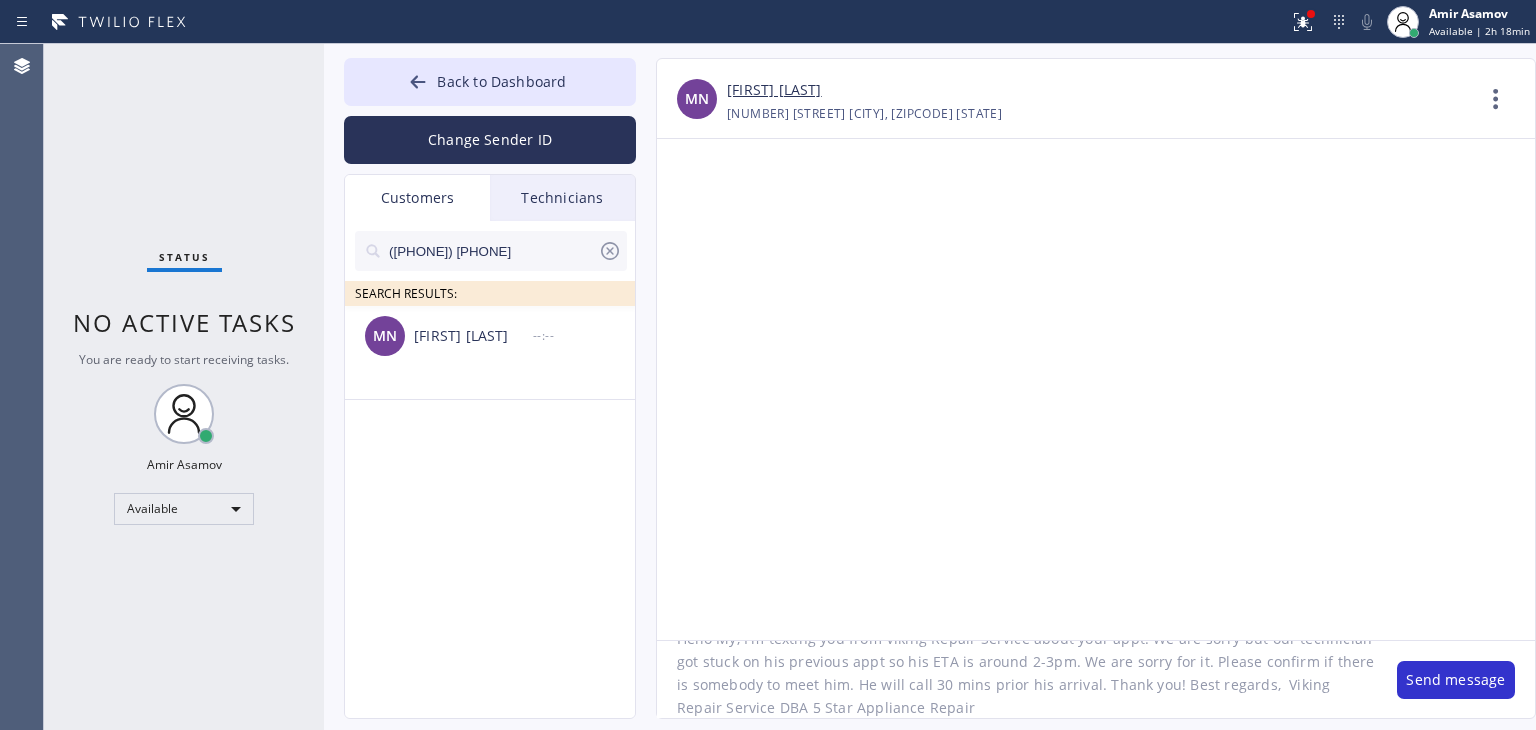 click on "Hello My, I'm texting you from Viking Repair Service about your appt. We are sorry but our technician got stuck on his previous appt so his ETA is around 2-3pm. We are sorry for it. Please confirm if there is somebody to meet him. He will call 30 mins prior his arrival. Thank you! Best regards,  Viking Repair Service DBA 5 Star Appliance Repair" 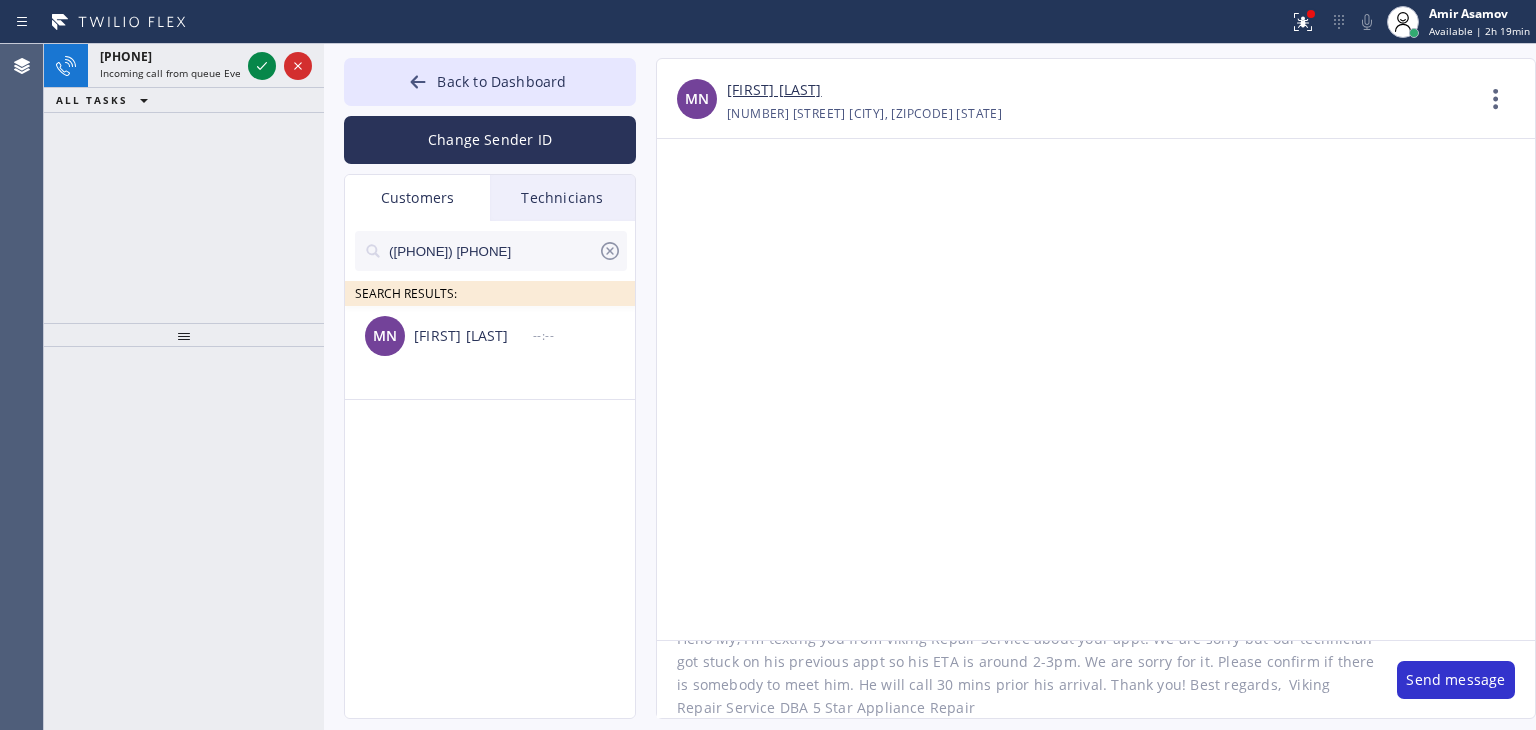 paste on "([PHONE]) [PHONE]-[PHONE]" 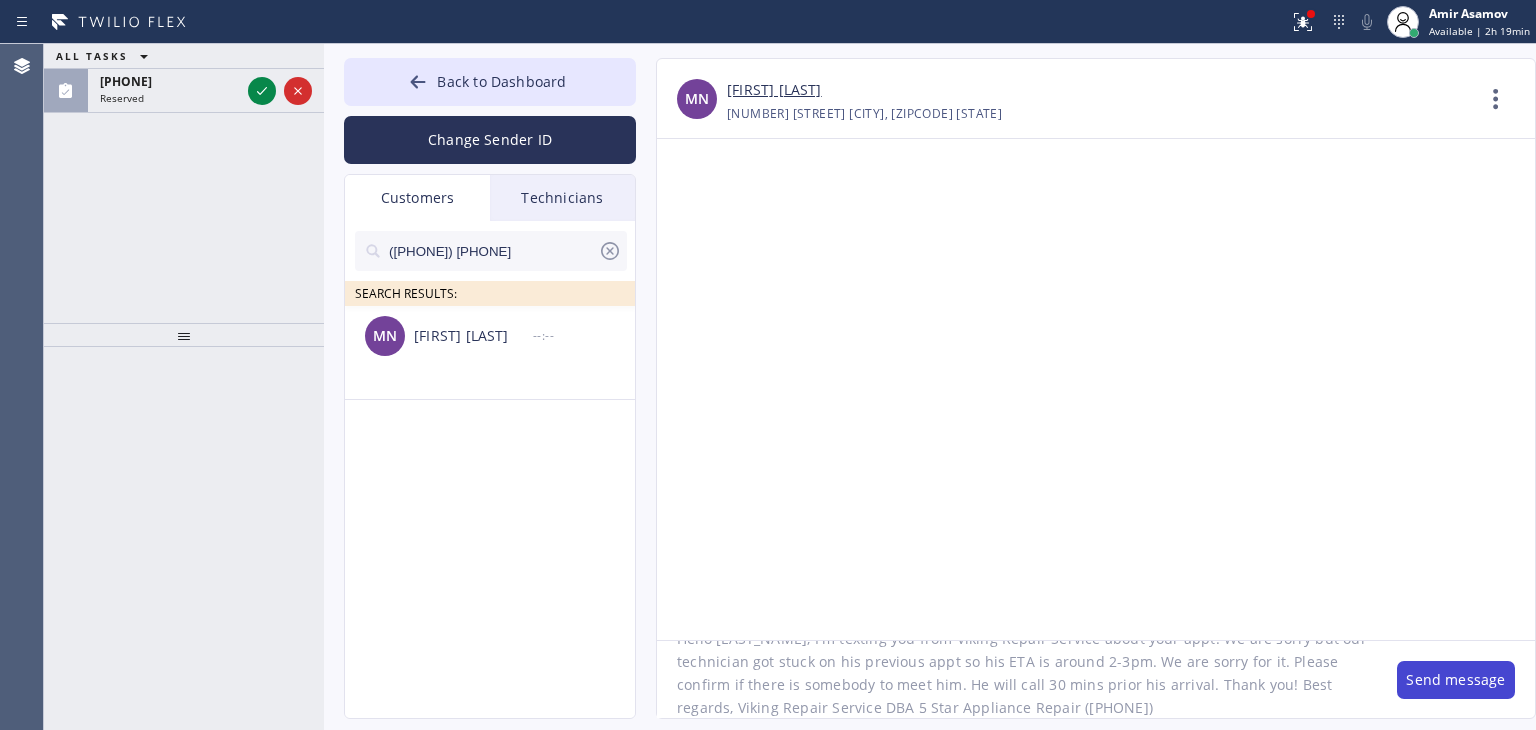 type on "Hello [LAST_NAME], I'm texting you from Viking Repair Service about your appt. We are sorry but our technician got stuck on his previous appt so his ETA is around 2-3pm. We are sorry for it. Please confirm if there is somebody to meet him. He will call 30 mins prior his arrival. Thank you! Best regards, Viking Repair Service DBA 5 Star Appliance Repair ([PHONE])" 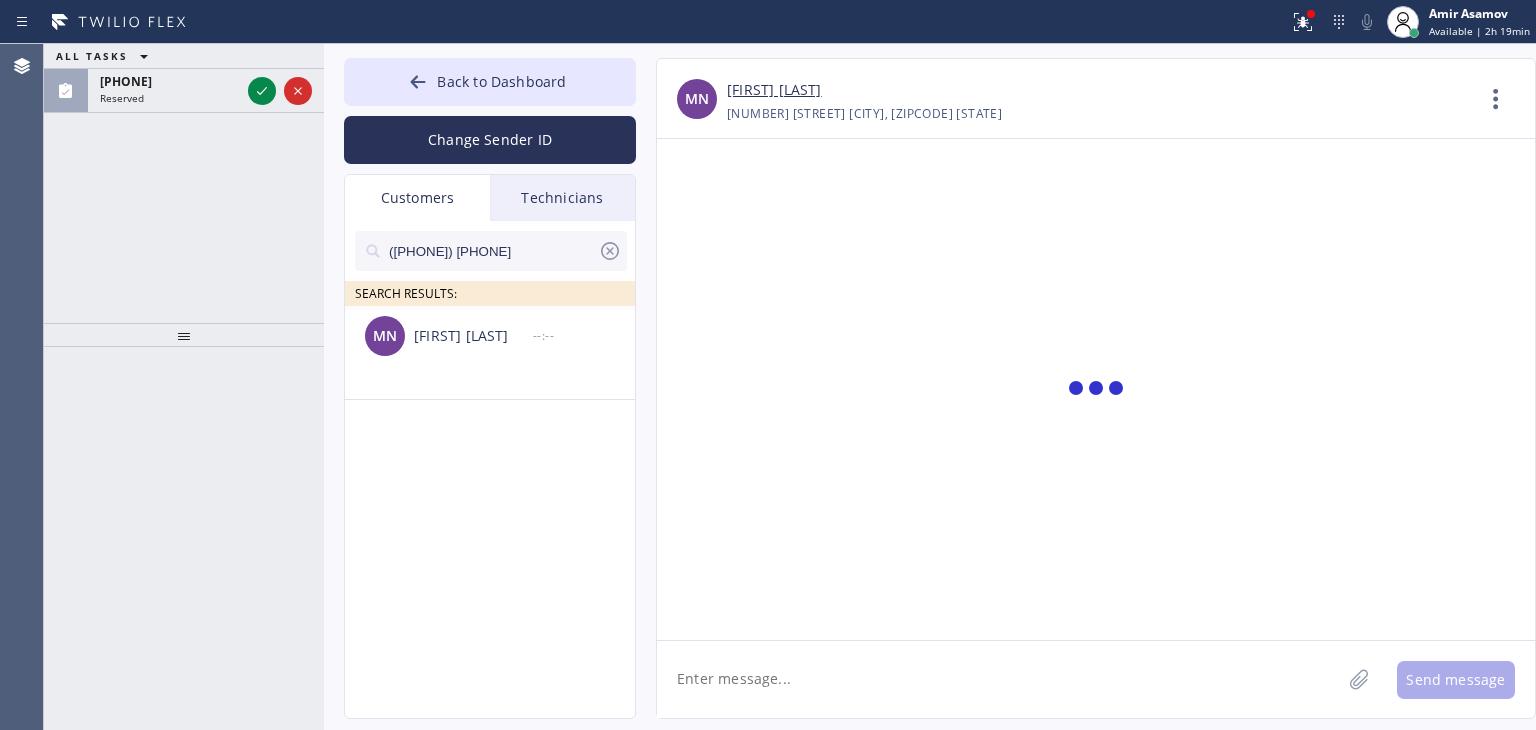 scroll, scrollTop: 0, scrollLeft: 0, axis: both 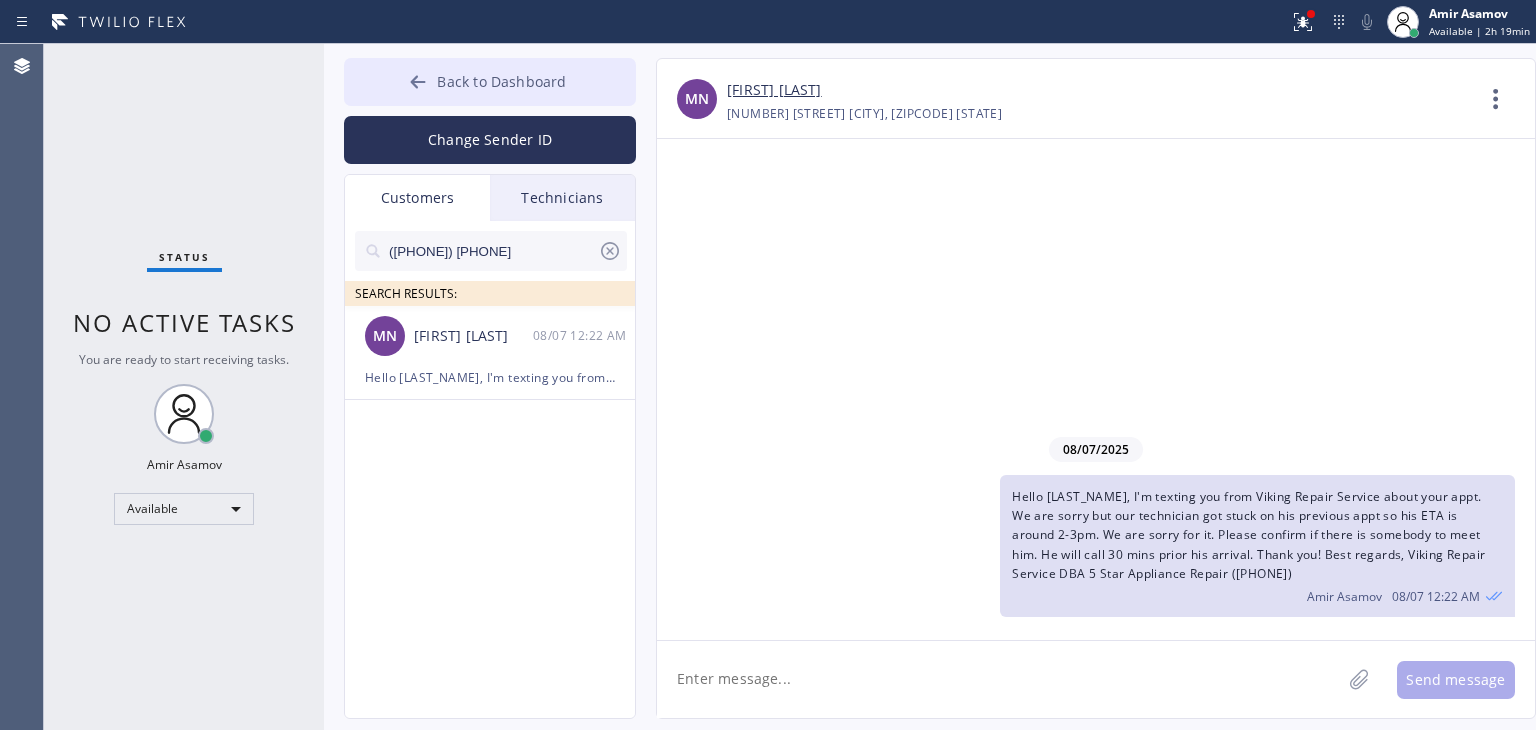 click on "Back to Dashboard" at bounding box center (501, 81) 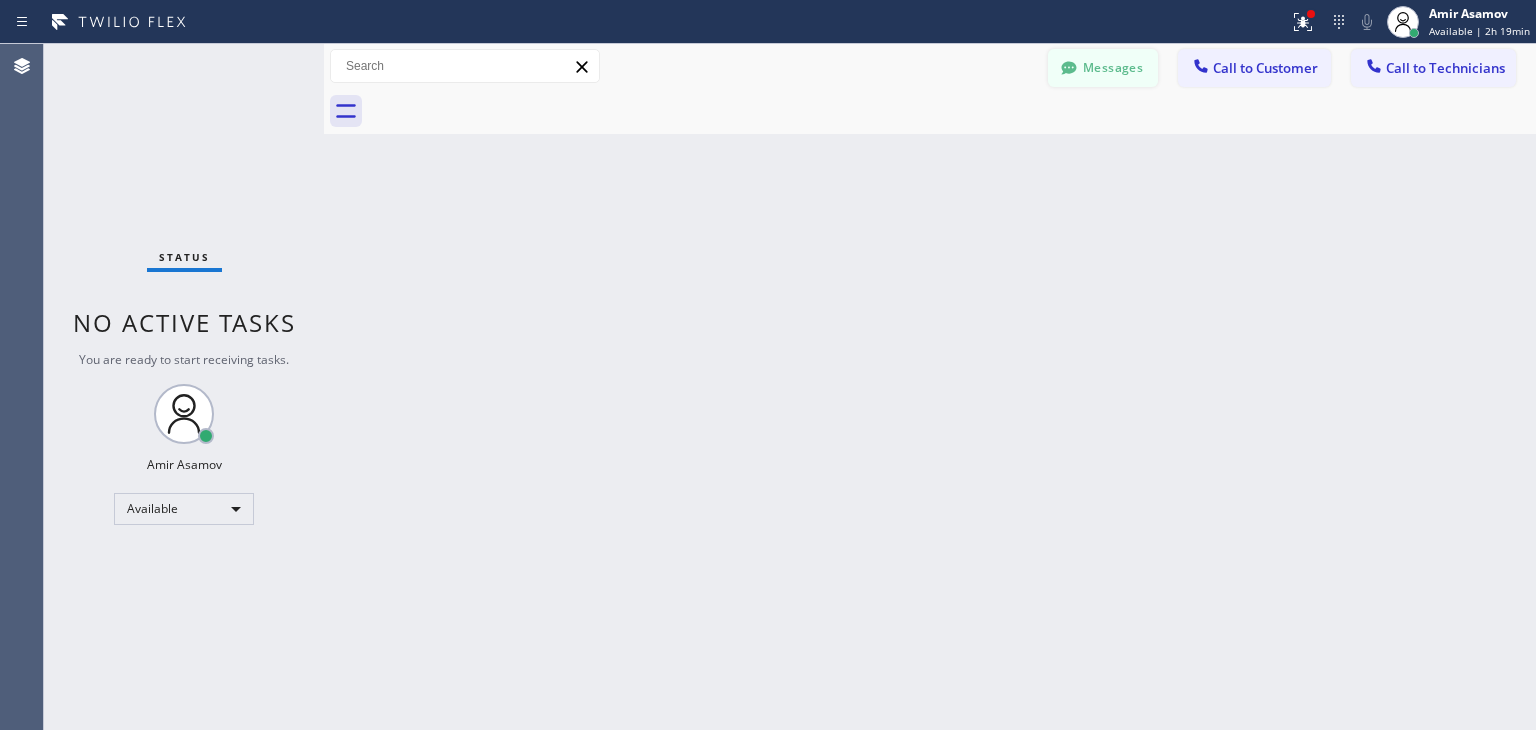 click on "Messages" at bounding box center [1103, 68] 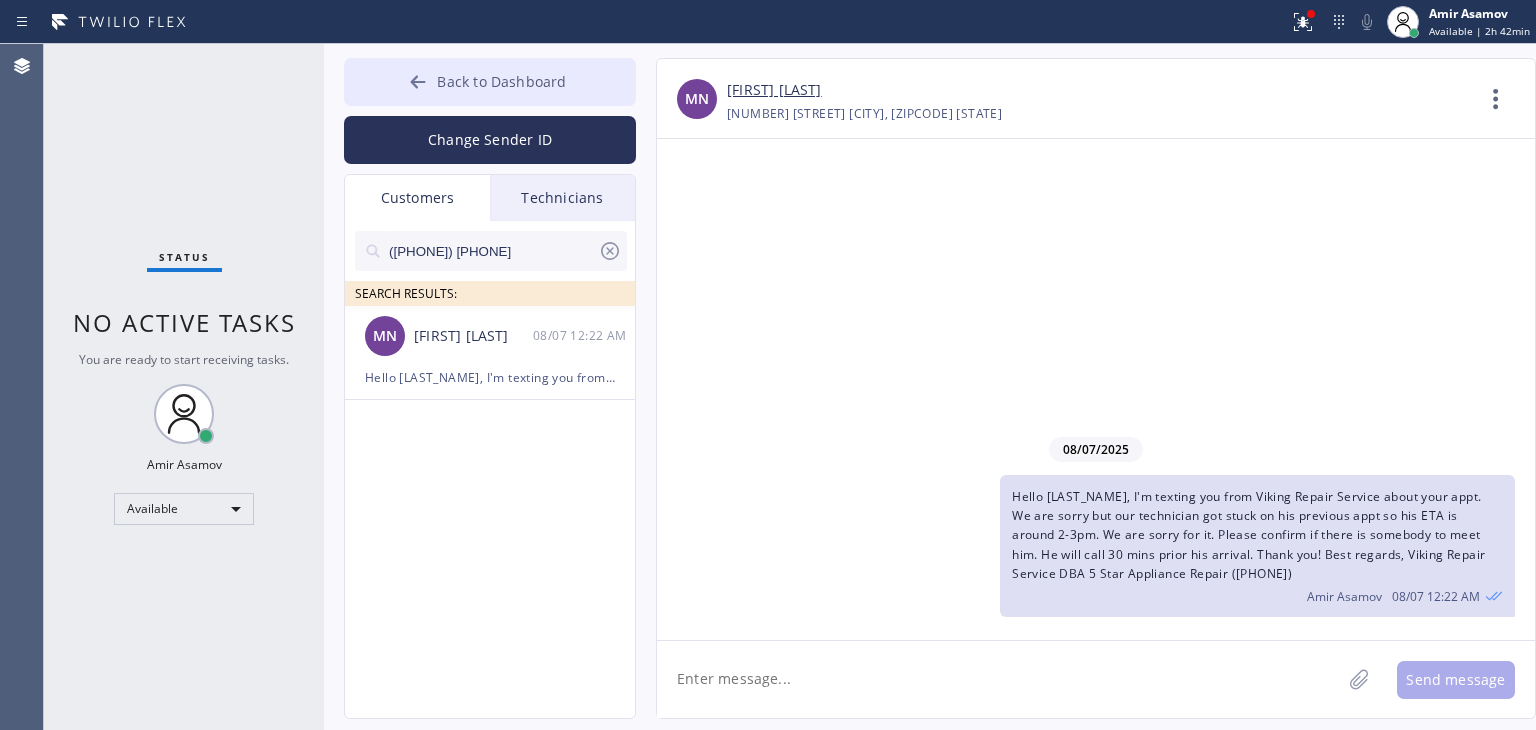 click on "Back to Dashboard" at bounding box center [490, 82] 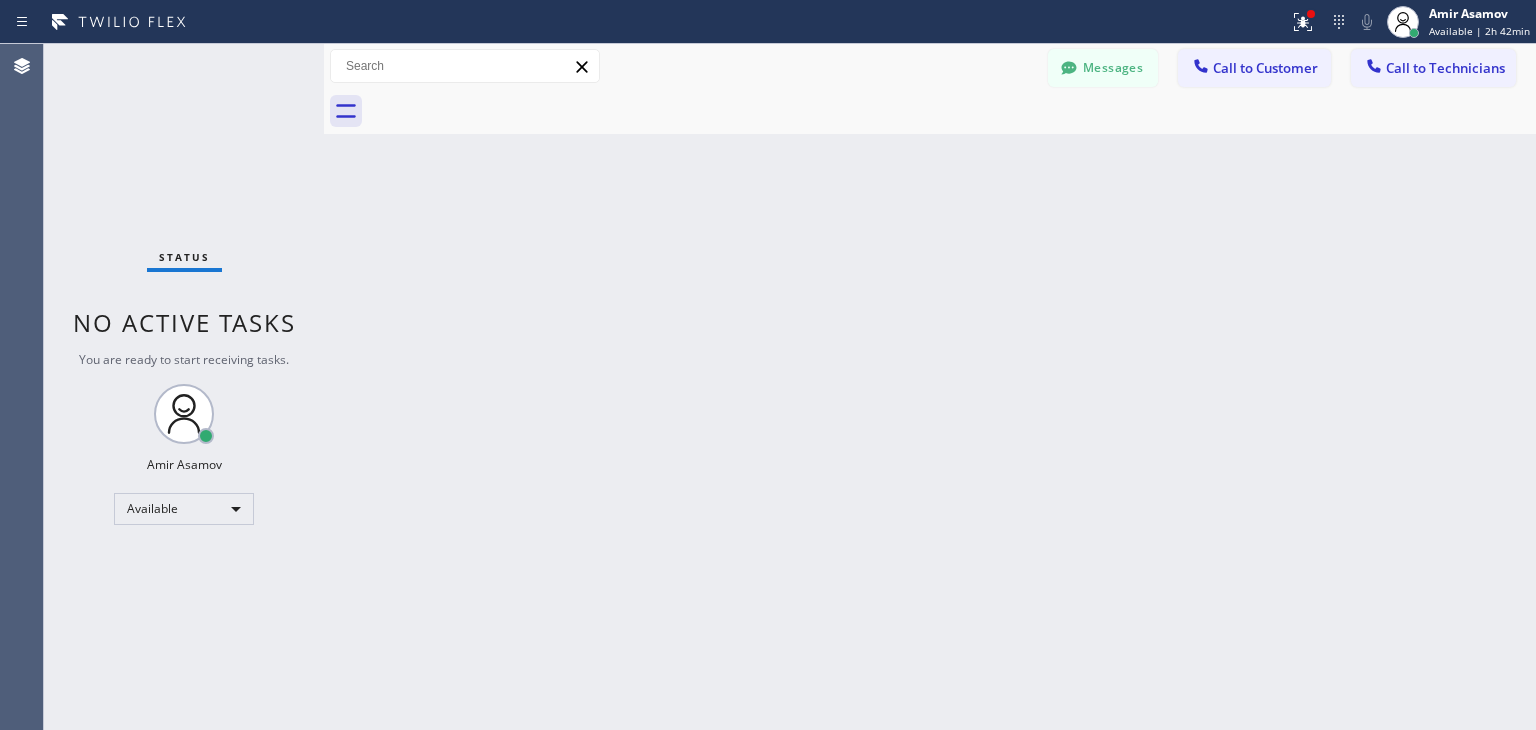 click on "Back to Dashboard Change Sender ID Customers Technicians ([PHONE]) MN My Nguyen [DATE] [TIME] Hello My, I'm texting you from Viking Repair Service about your appt. We are sorry but our technician got stuck on his previous appt so his ETA is around 2-3pm. We are sorry for it. Please confirm if there is somebody to meet him. He will call 30 mins prior his arrival. Thank you! Best regards,  Viking Repair Service DBA 5 Star Appliance Repair ([PHONE]) Yuriy  Arkhipchuk [DATE] [TIME] Can I call you later? Dmitriy  Astrakhantsev [DATE] [TIME] got it, thank you, Disselhorst hahahaha... -- null null [DATE] [TIME] Can I call you later? -- null null [DATE] [TIME] Sorry, I can't talk right now. -- null null [DATE] [TIME] text me in slack please, Amir -- null null [DATE] [TIME] Please write a text message  -- null null [DATE] [TIME] I'm here  -- null null [DATE] [TIME] -- null null [DATE] [TIME] call this cx with ypur eta 8IK71P brooklyn 9-11 washer -- null null [DATE] [TIME] -- -- --" at bounding box center [930, 387] 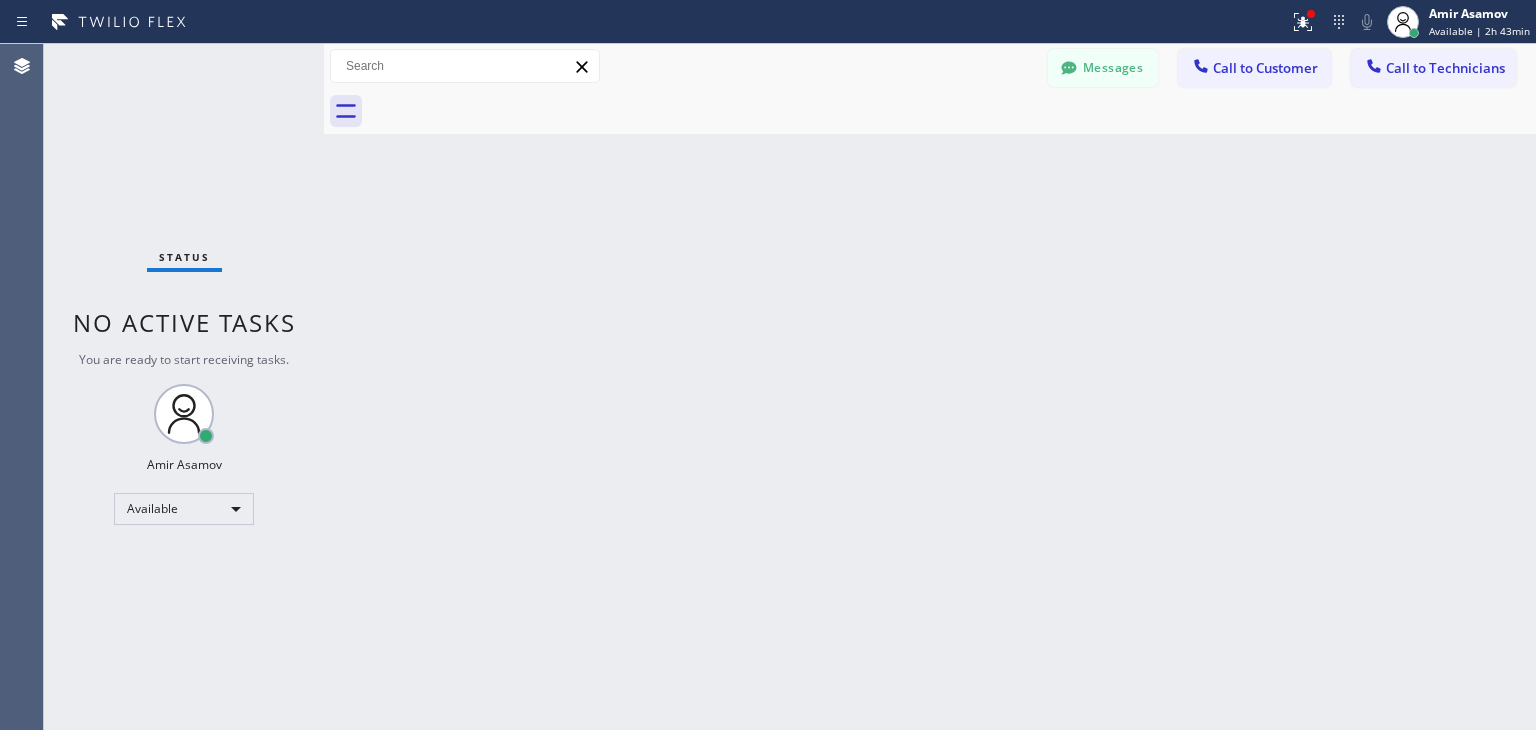 click on "Back to Dashboard Change Sender ID Customers Technicians ([PHONE]) MN My Nguyen [DATE] [TIME] Hello My, I'm texting you from Viking Repair Service about your appt. We are sorry but our technician got stuck on his previous appt so his ETA is around 2-3pm. We are sorry for it. Please confirm if there is somebody to meet him. He will call 30 mins prior his arrival. Thank you! Best regards,  Viking Repair Service DBA 5 Star Appliance Repair ([PHONE]) Yuriy  Arkhipchuk [DATE] [TIME] Can I call you later? Dmitriy  Astrakhantsev [DATE] [TIME] got it, thank you, Disselhorst hahahaha... -- null null [DATE] [TIME] Can I call you later? -- null null [DATE] [TIME] Sorry, I can't talk right now. -- null null [DATE] [TIME] text me in slack please, Amir -- null null [DATE] [TIME] Please write a text message  -- null null [DATE] [TIME] I'm here  -- null null [DATE] [TIME] -- null null [DATE] [TIME] call this cx with ypur eta 8IK71P brooklyn 9-11 washer -- null null [DATE] [TIME] -- -- --" at bounding box center (930, 387) 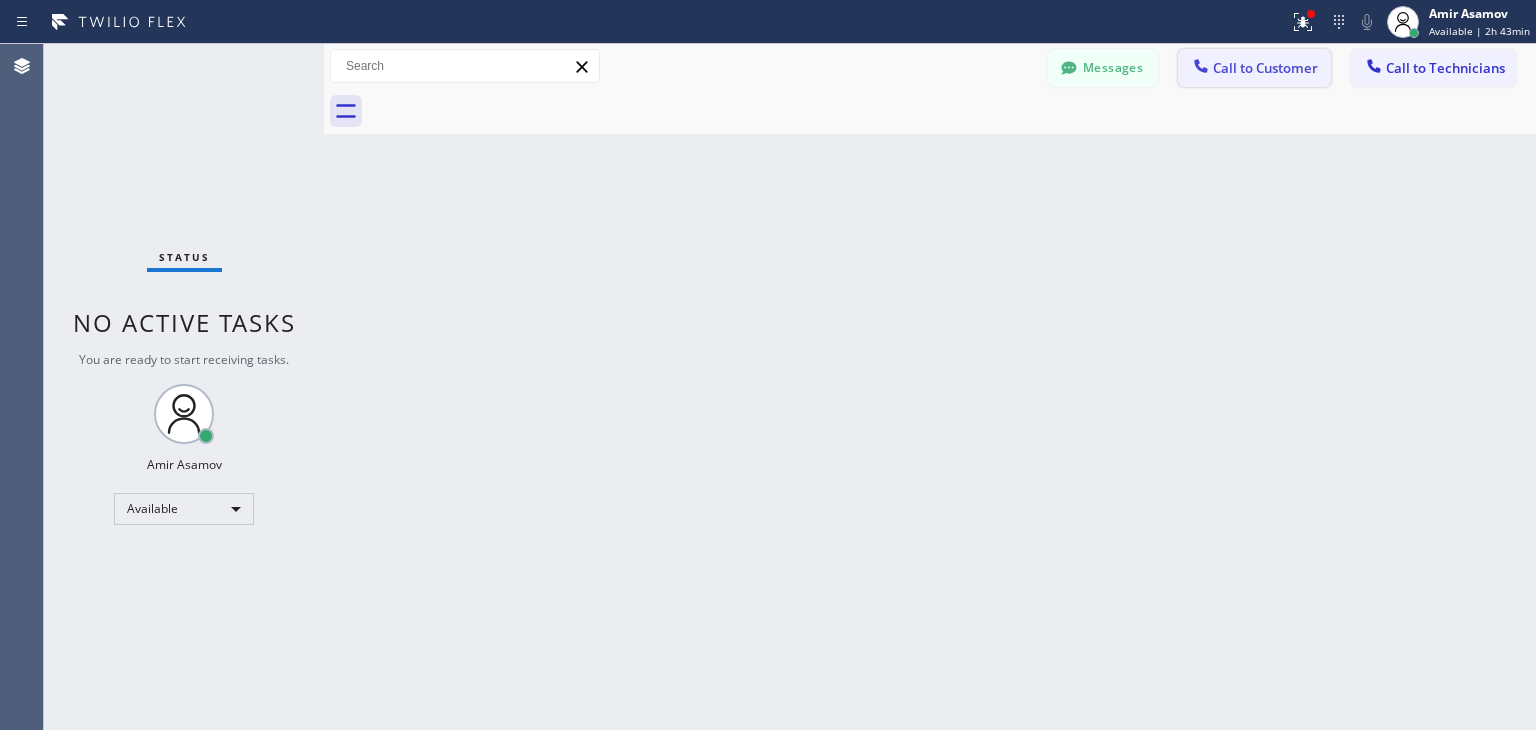click on "Call to Customer" at bounding box center [1254, 68] 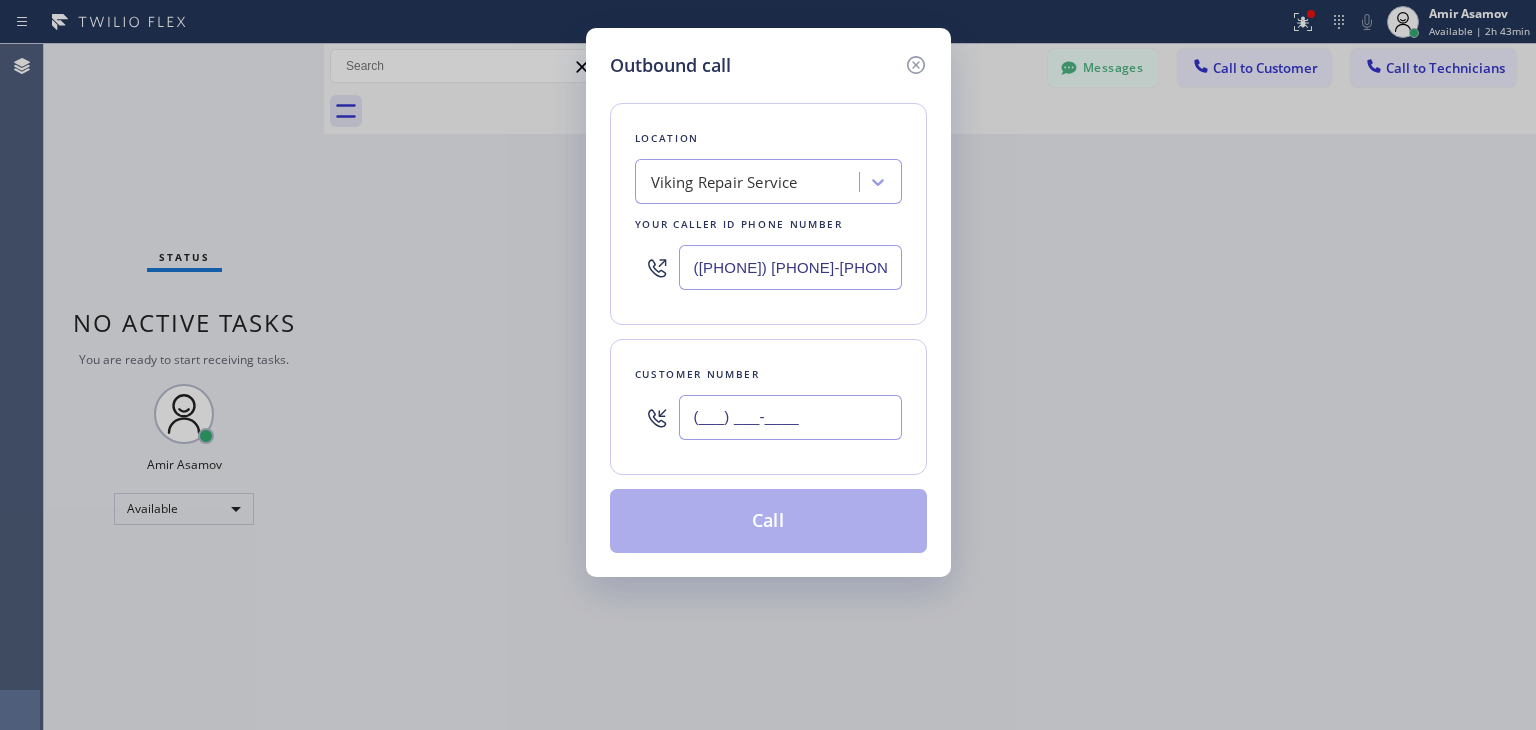 paste on "([PHONE])" 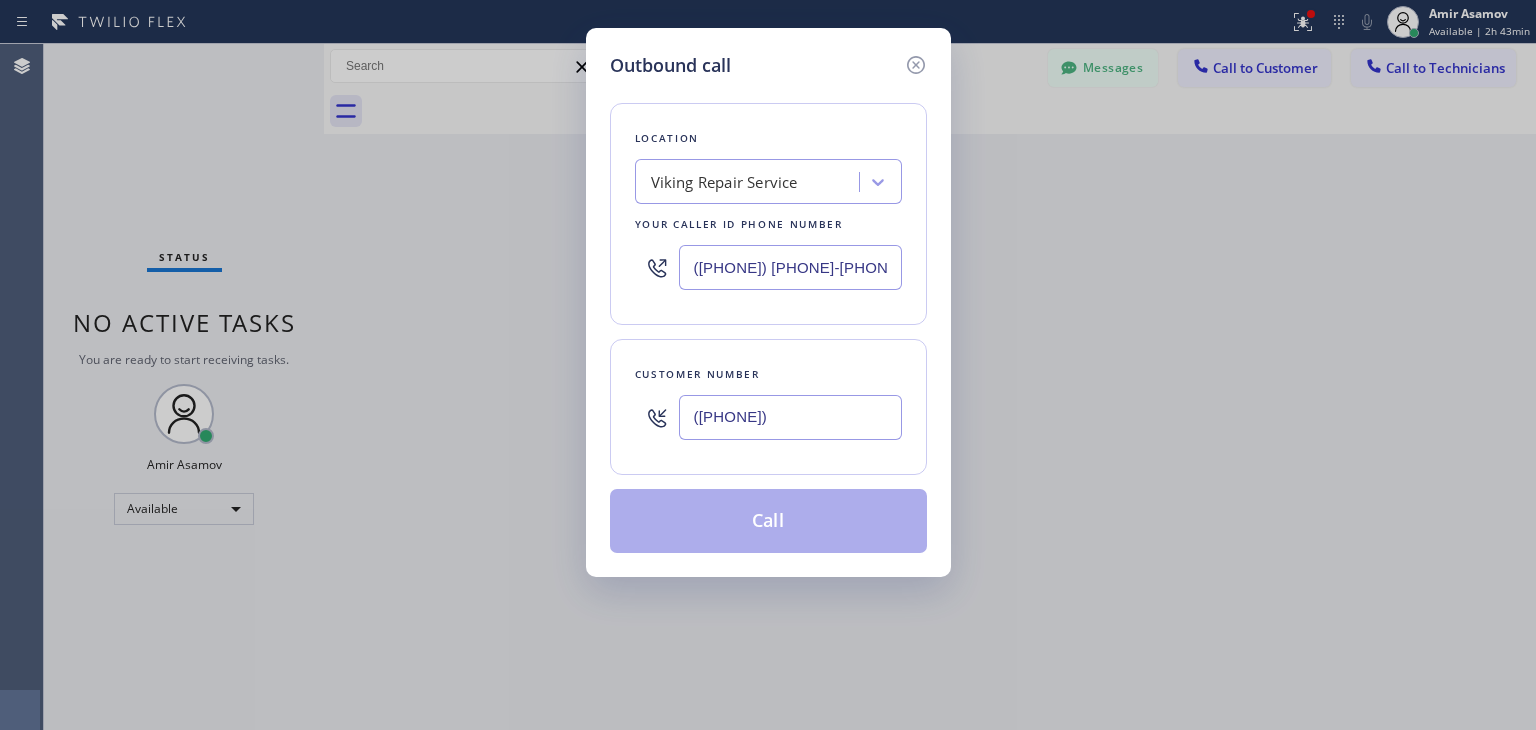 click on "([PHONE])" at bounding box center [790, 417] 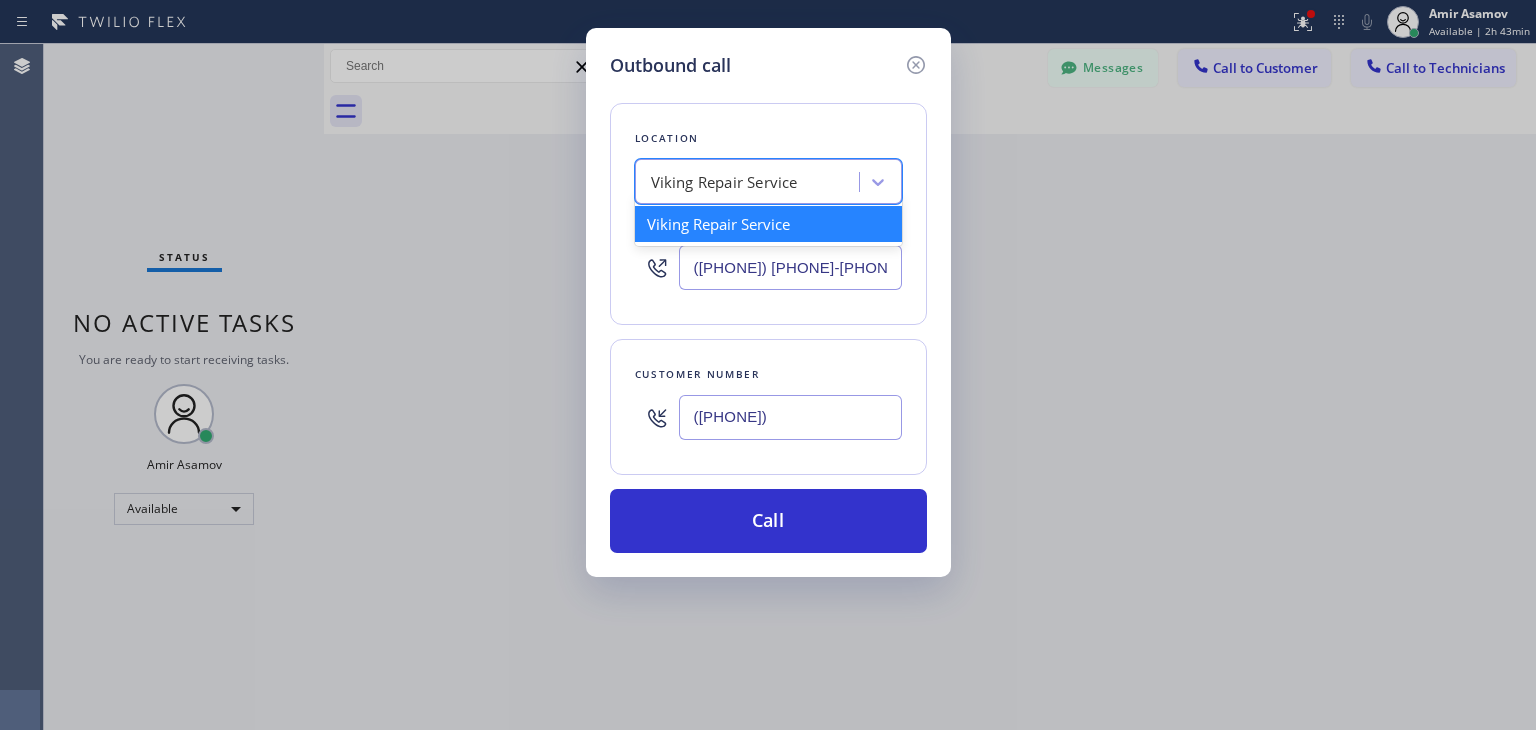 paste on "Expert Viking Appliance Repair (New York, Google Ads)" 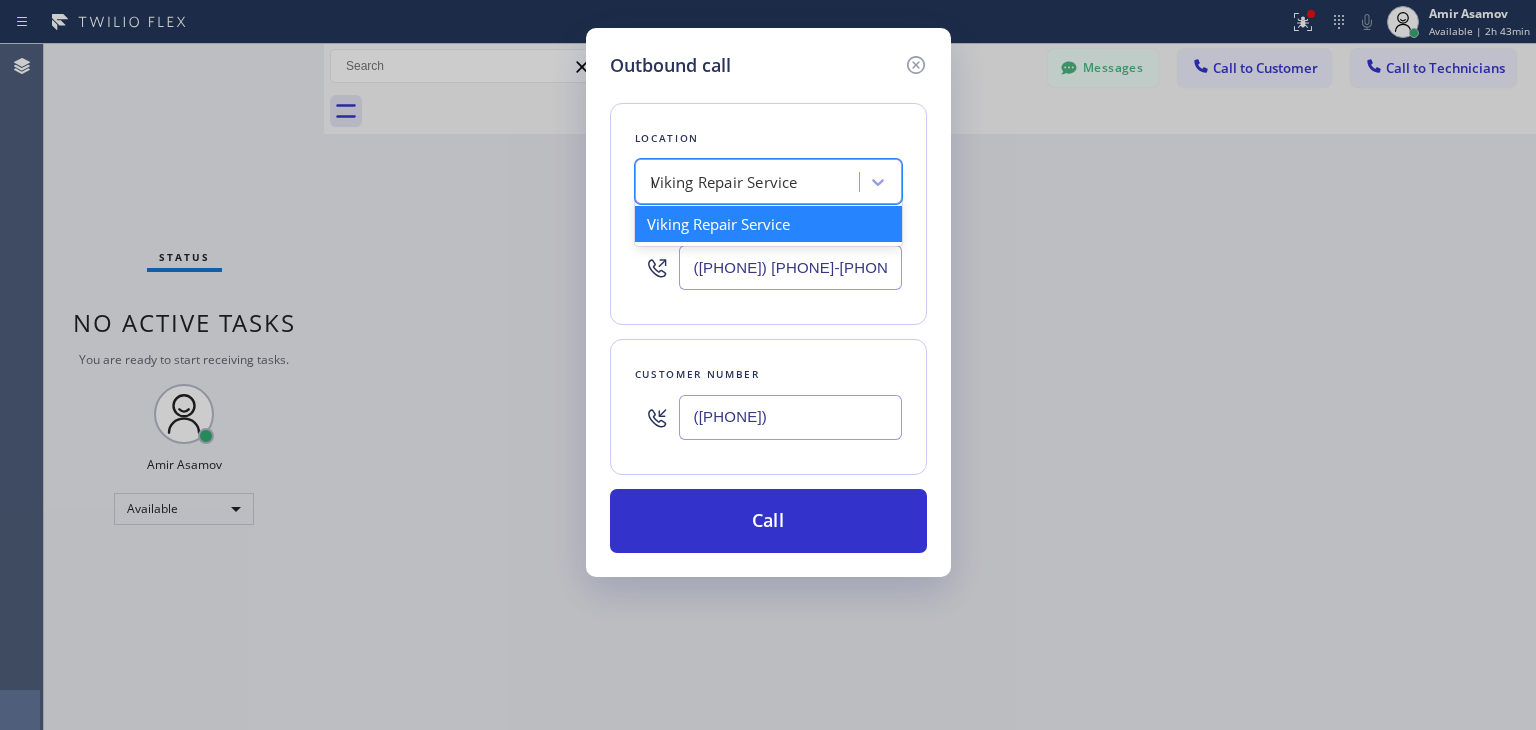 click on "Viking Repair Service Expert Viking Appliance Repair ([CITY], Google Ads)" at bounding box center [768, 181] 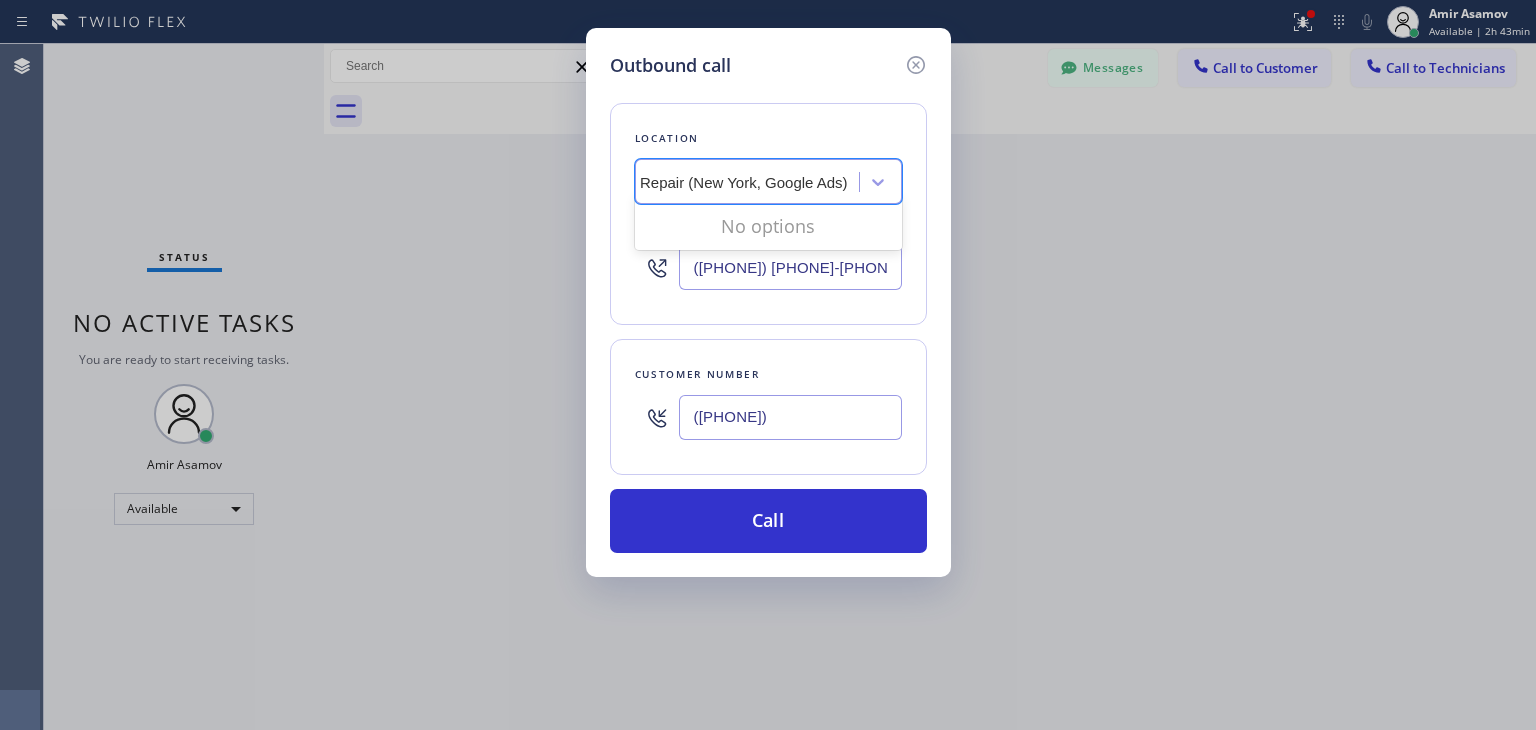 click on "No options" at bounding box center [768, 226] 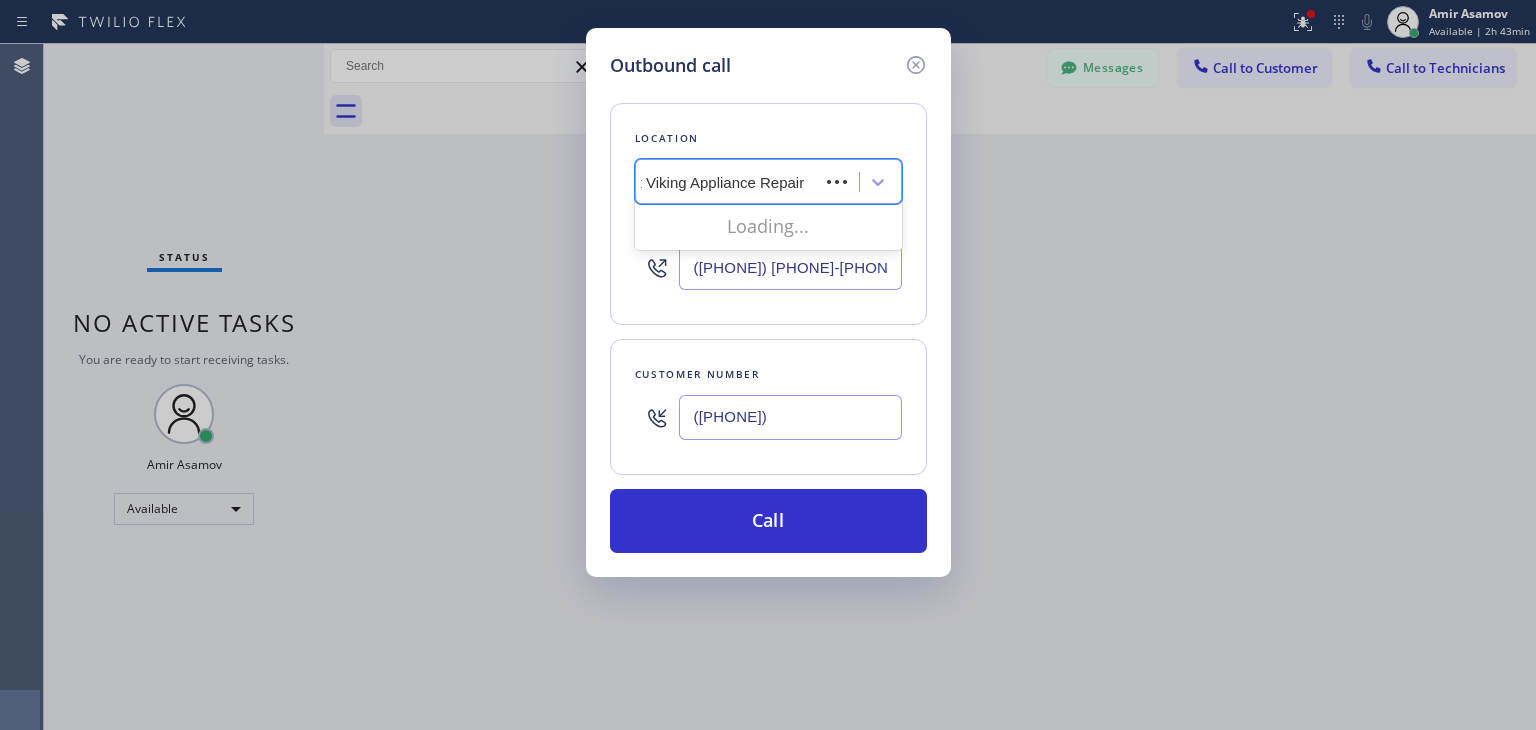 type on "Expert Viking Appliance Repair" 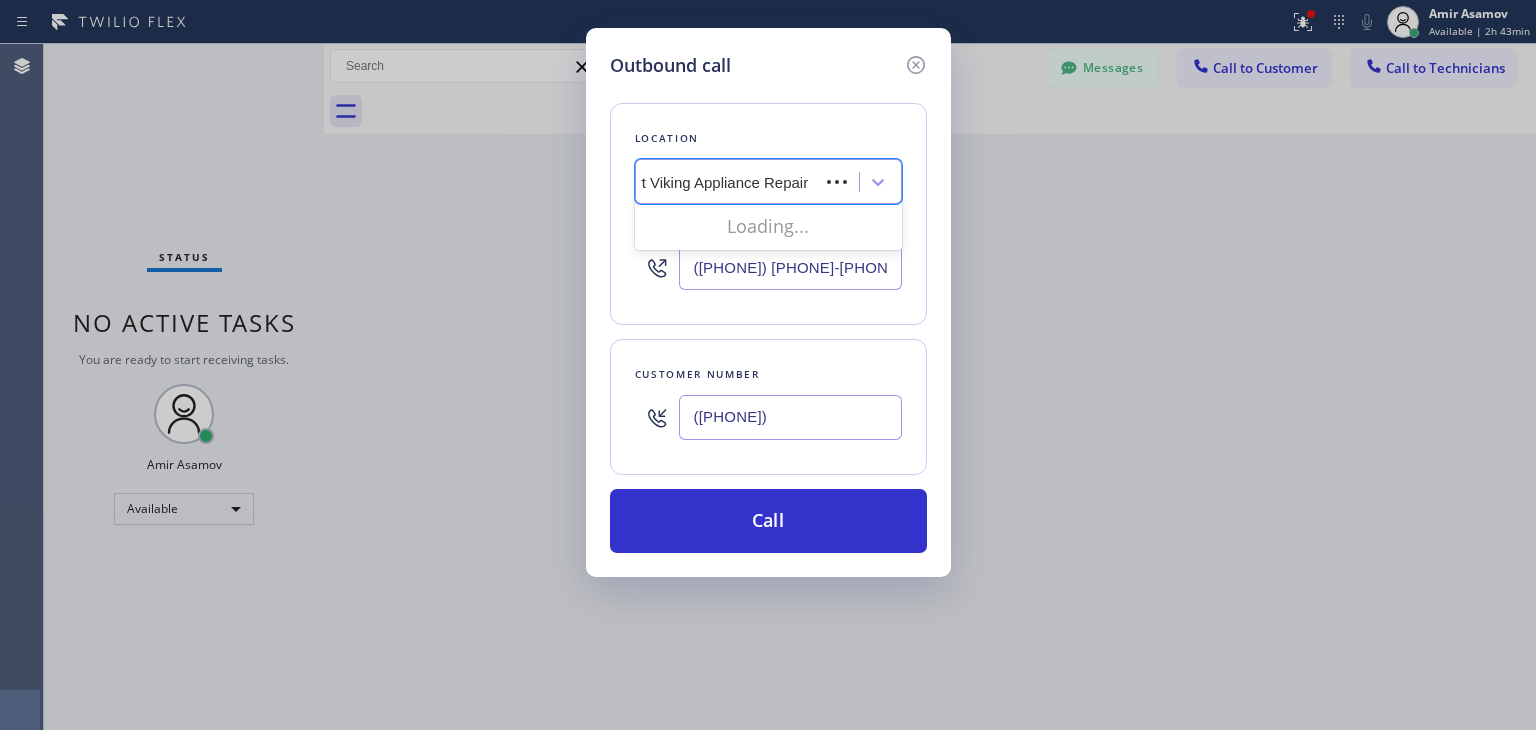 scroll, scrollTop: 0, scrollLeft: 8, axis: horizontal 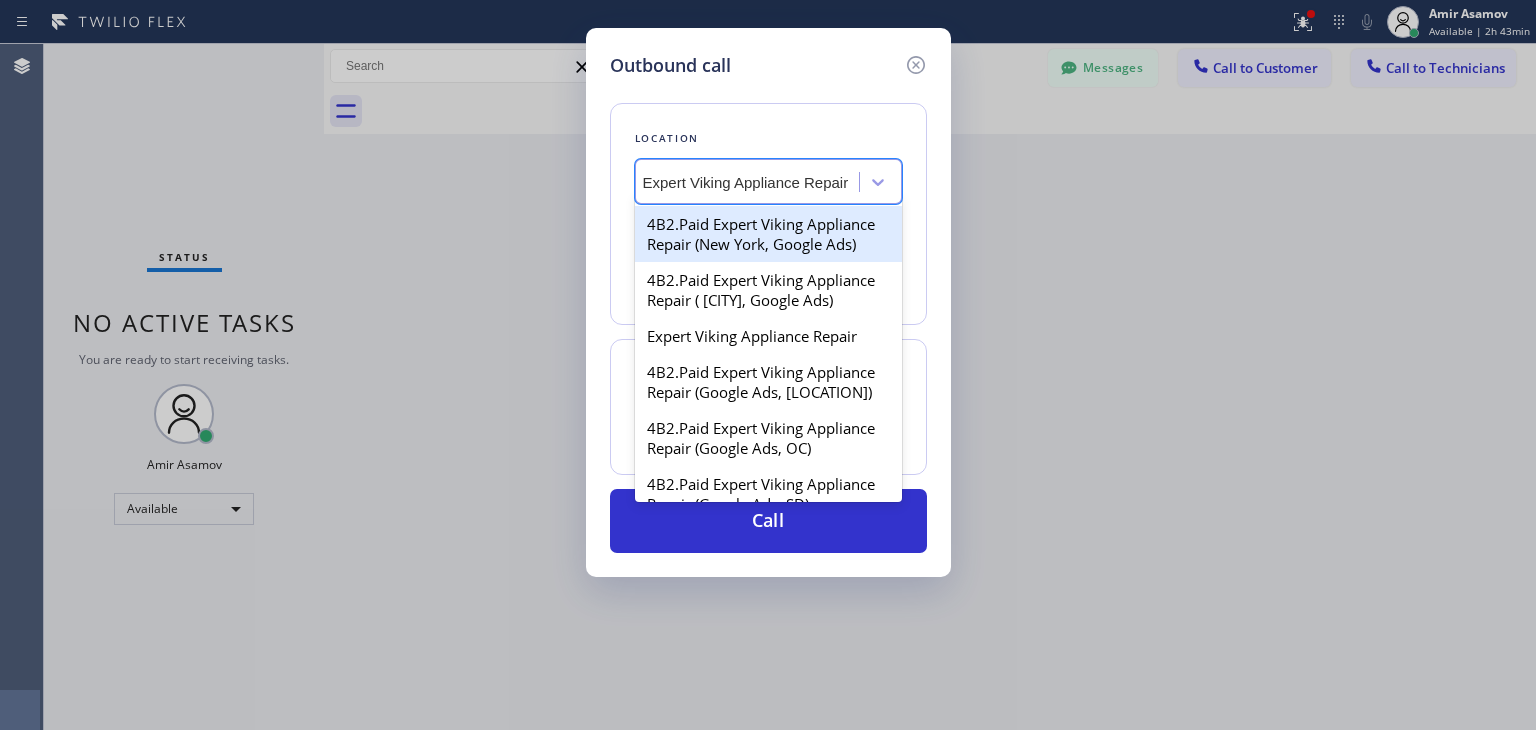 click on "4B2.Paid Expert Viking Appliance Repair	(New York, Google Ads)" at bounding box center [768, 234] 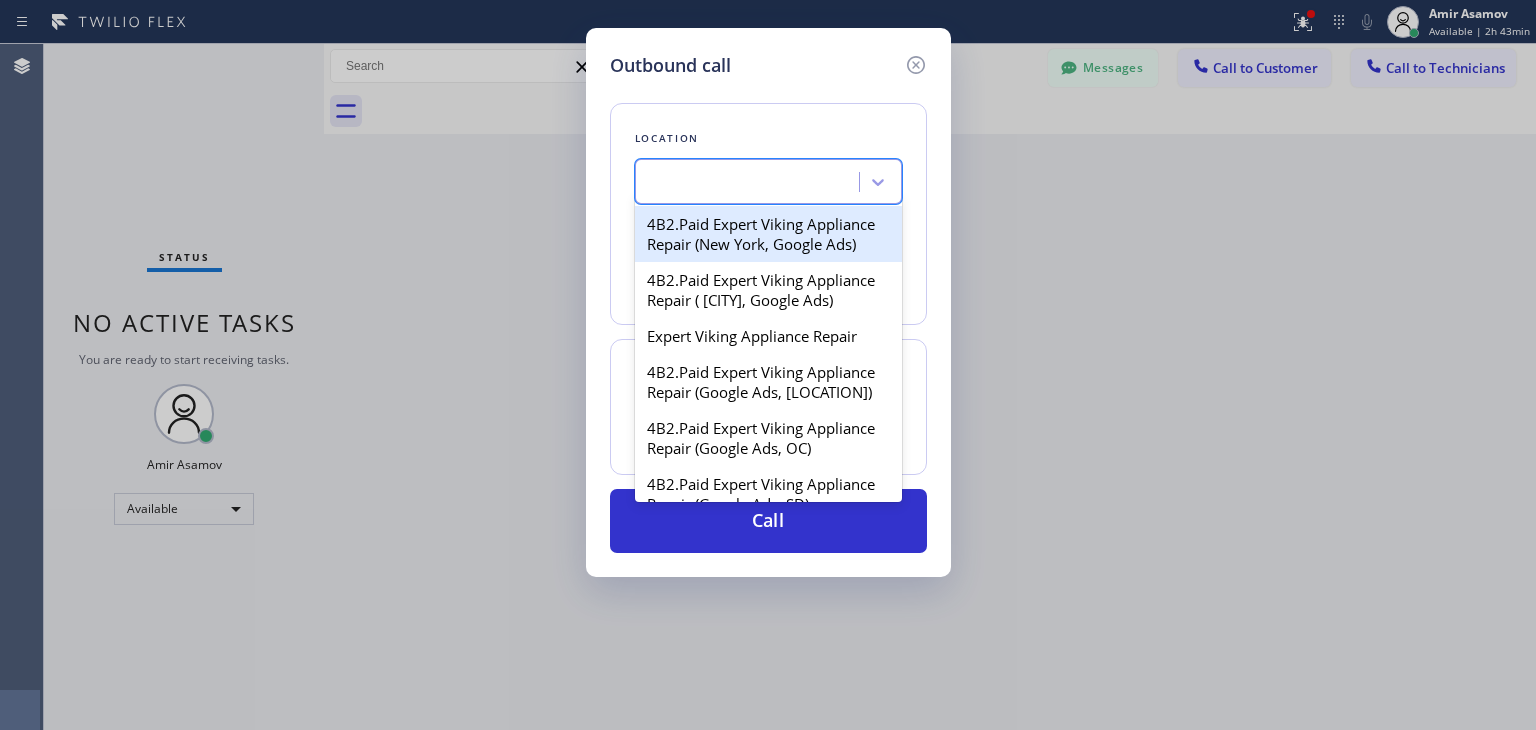 scroll, scrollTop: 0, scrollLeft: 0, axis: both 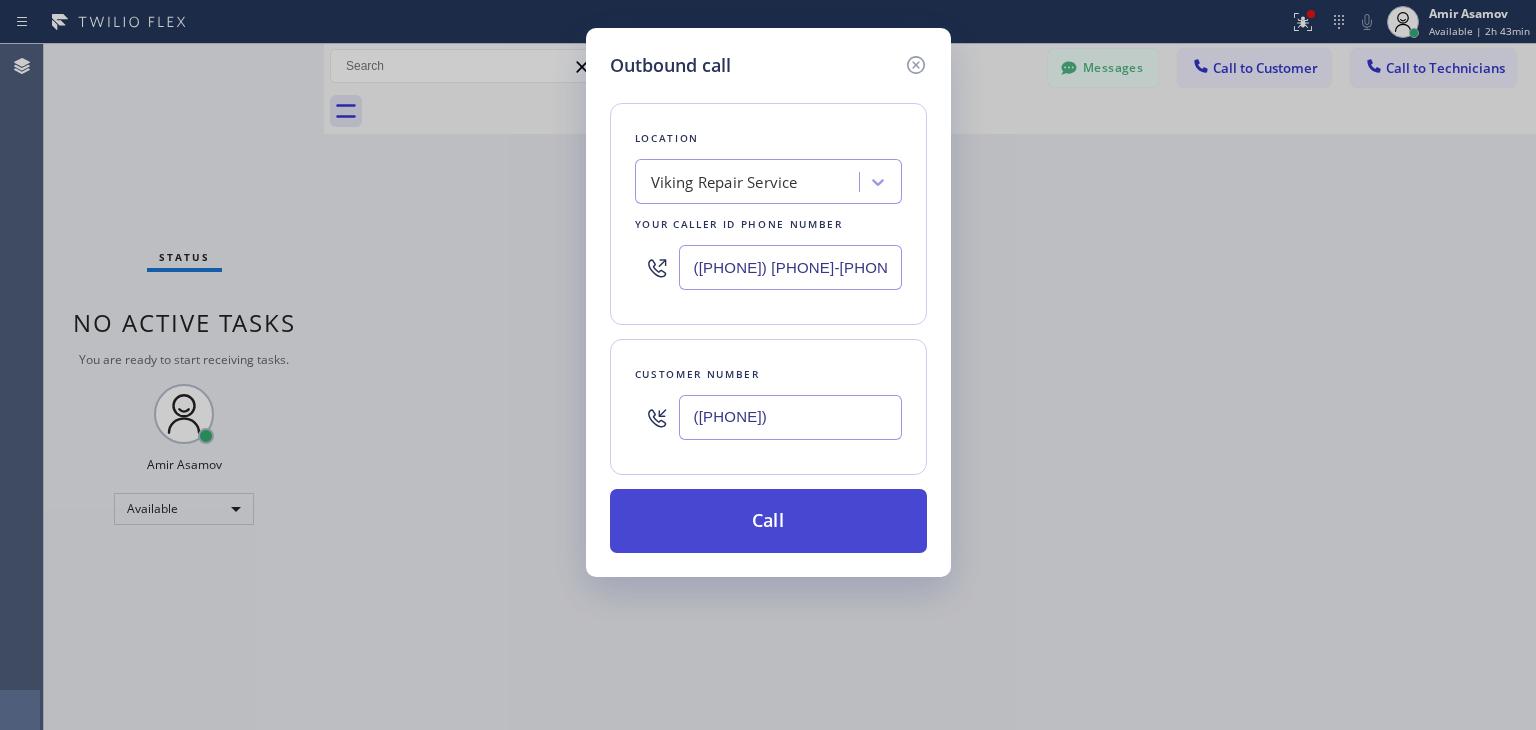 click on "Call" at bounding box center [768, 521] 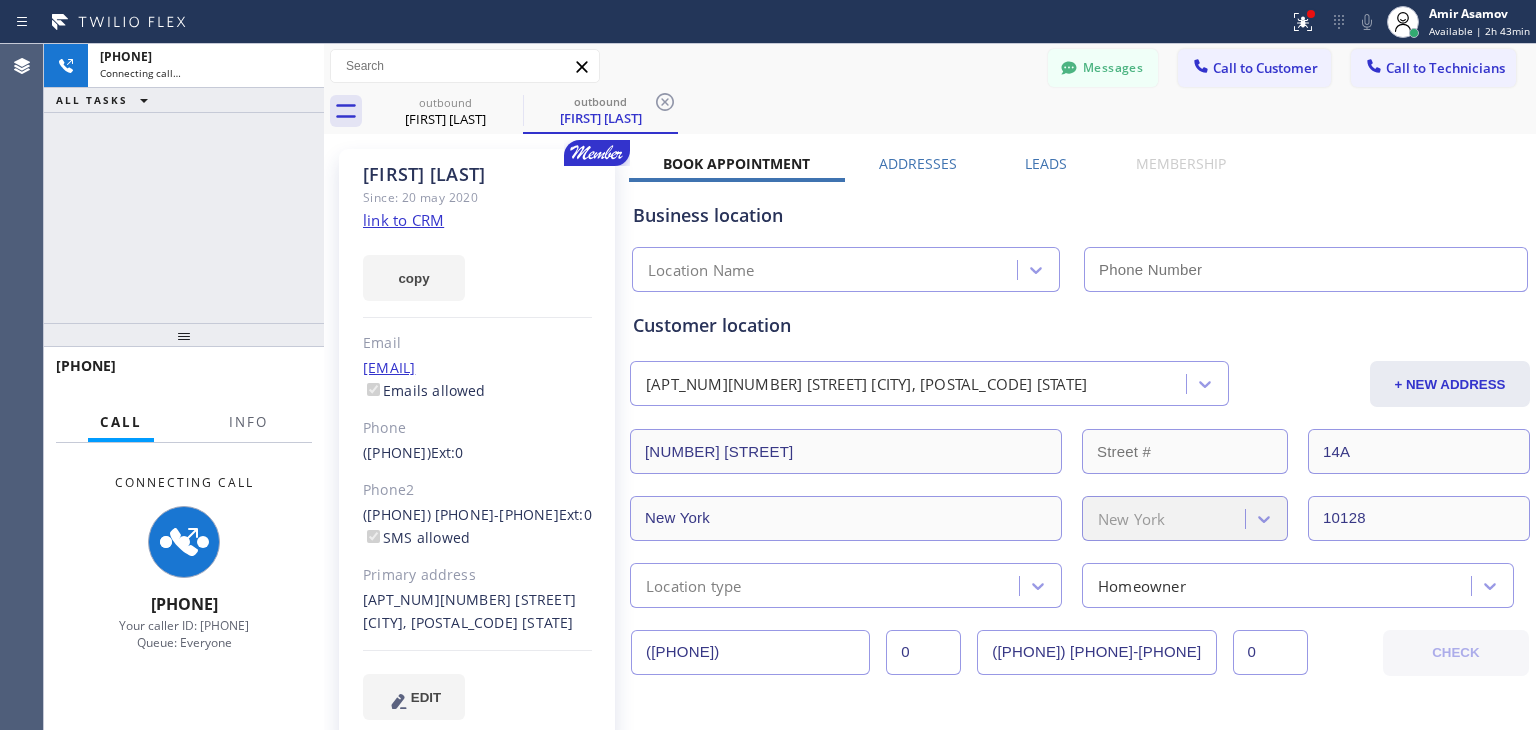 type on "([PHONE]) [PHONE]-[PHONE]" 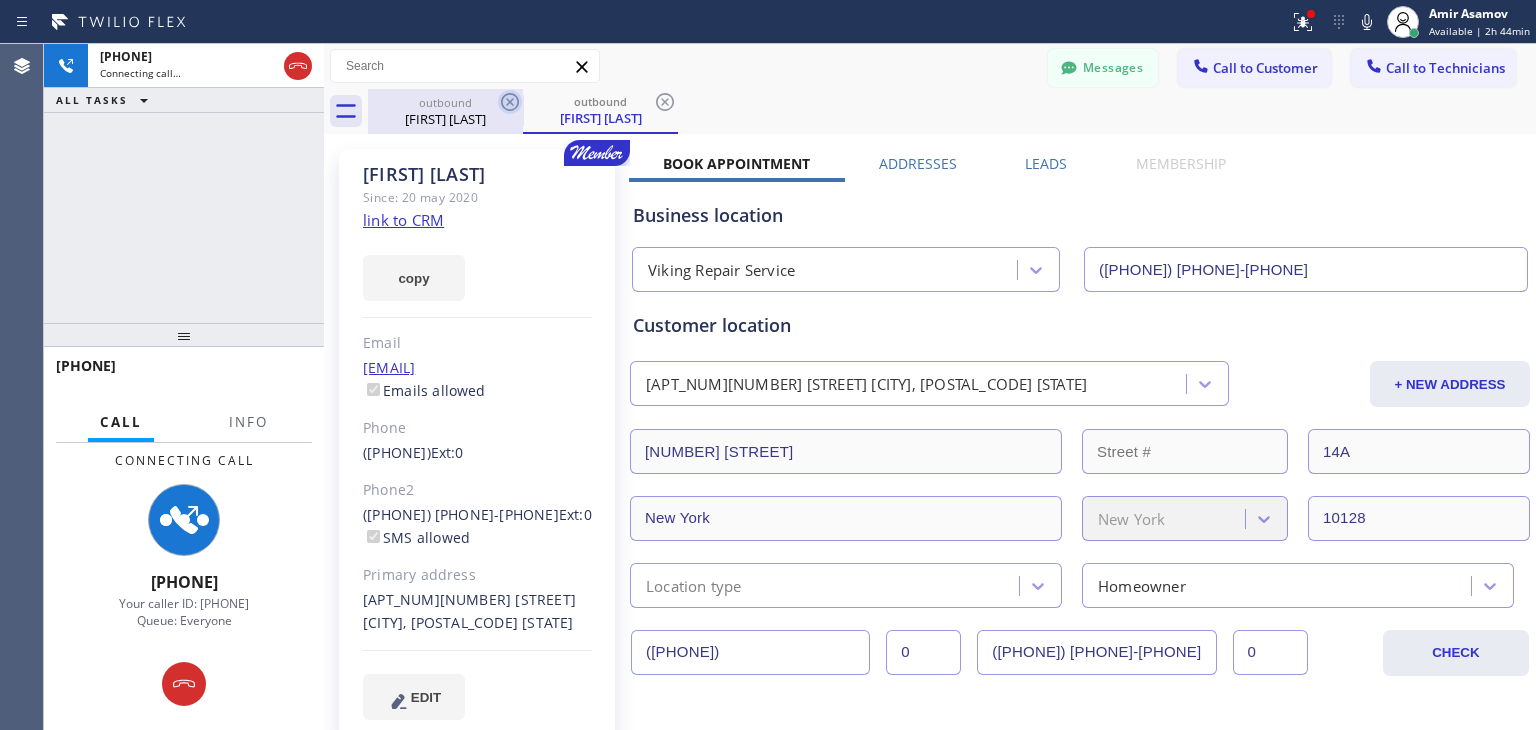 click 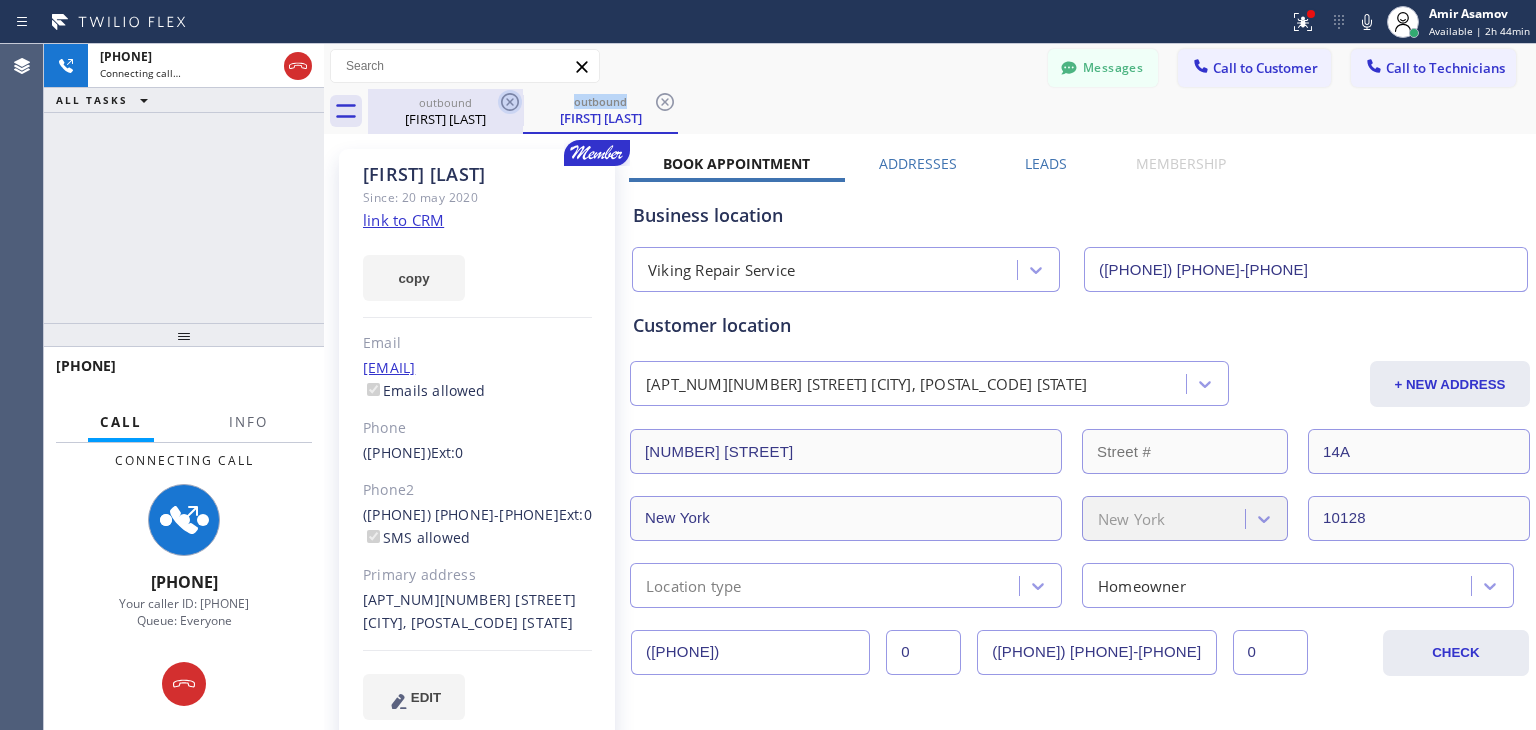 click 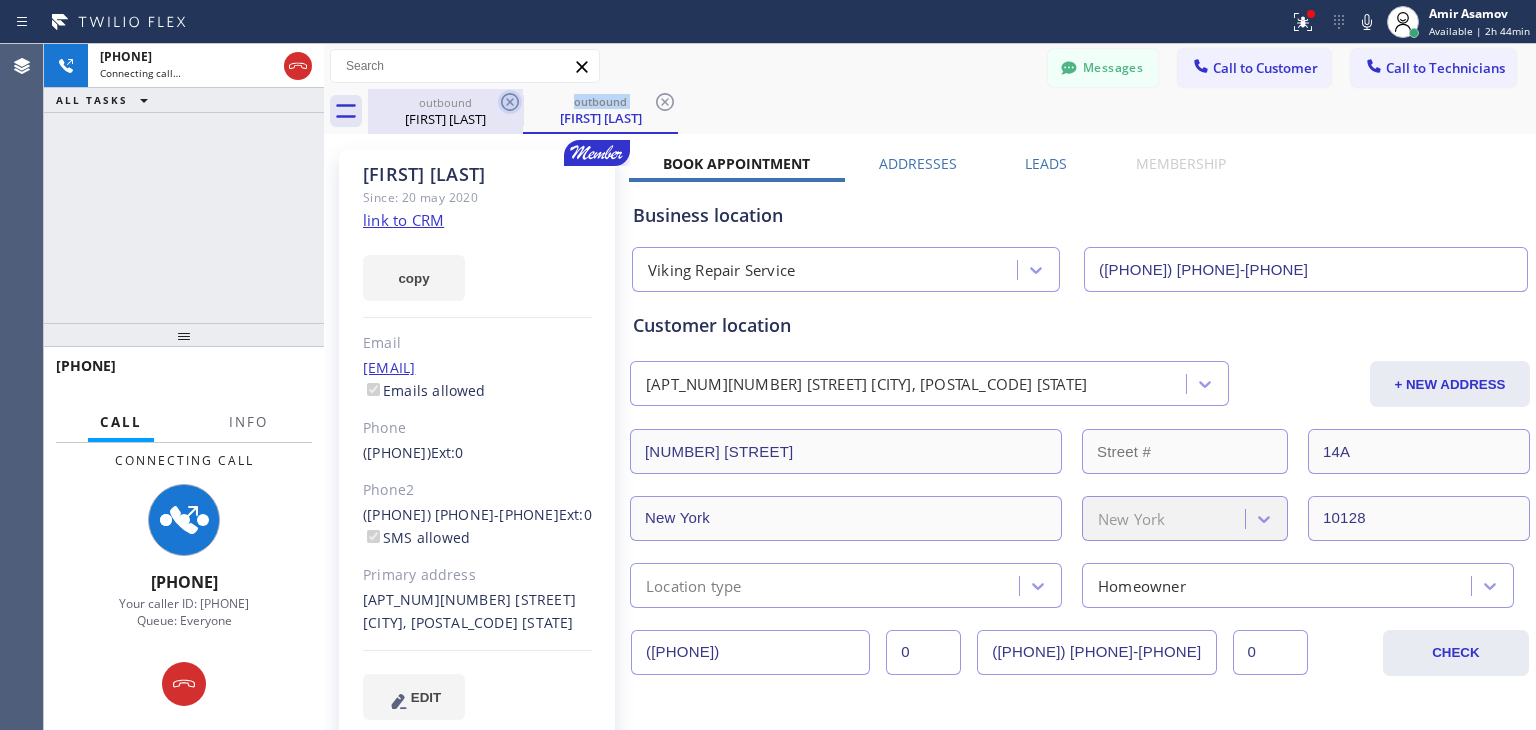 click on "outbound [FIRST] [LAST]" at bounding box center [600, 111] 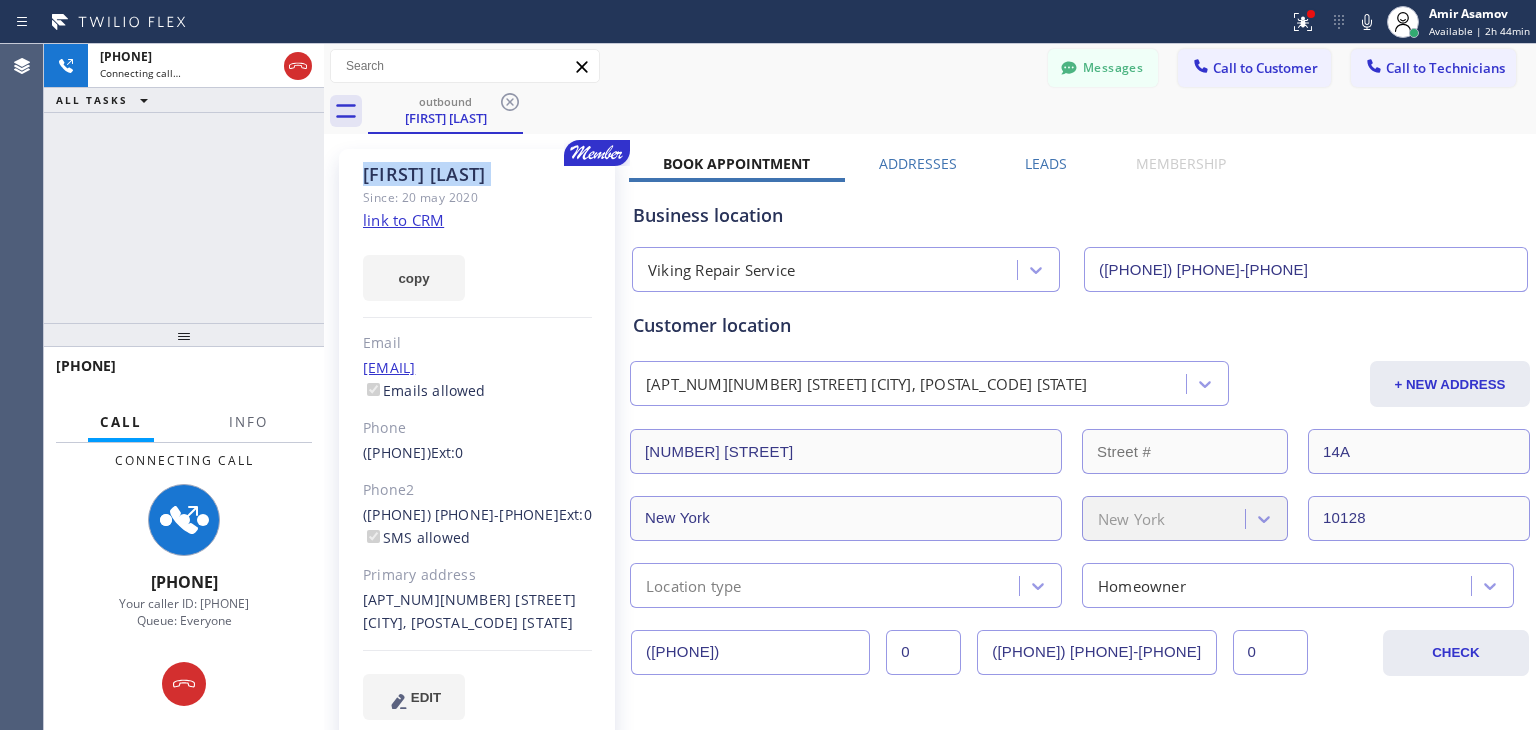 click 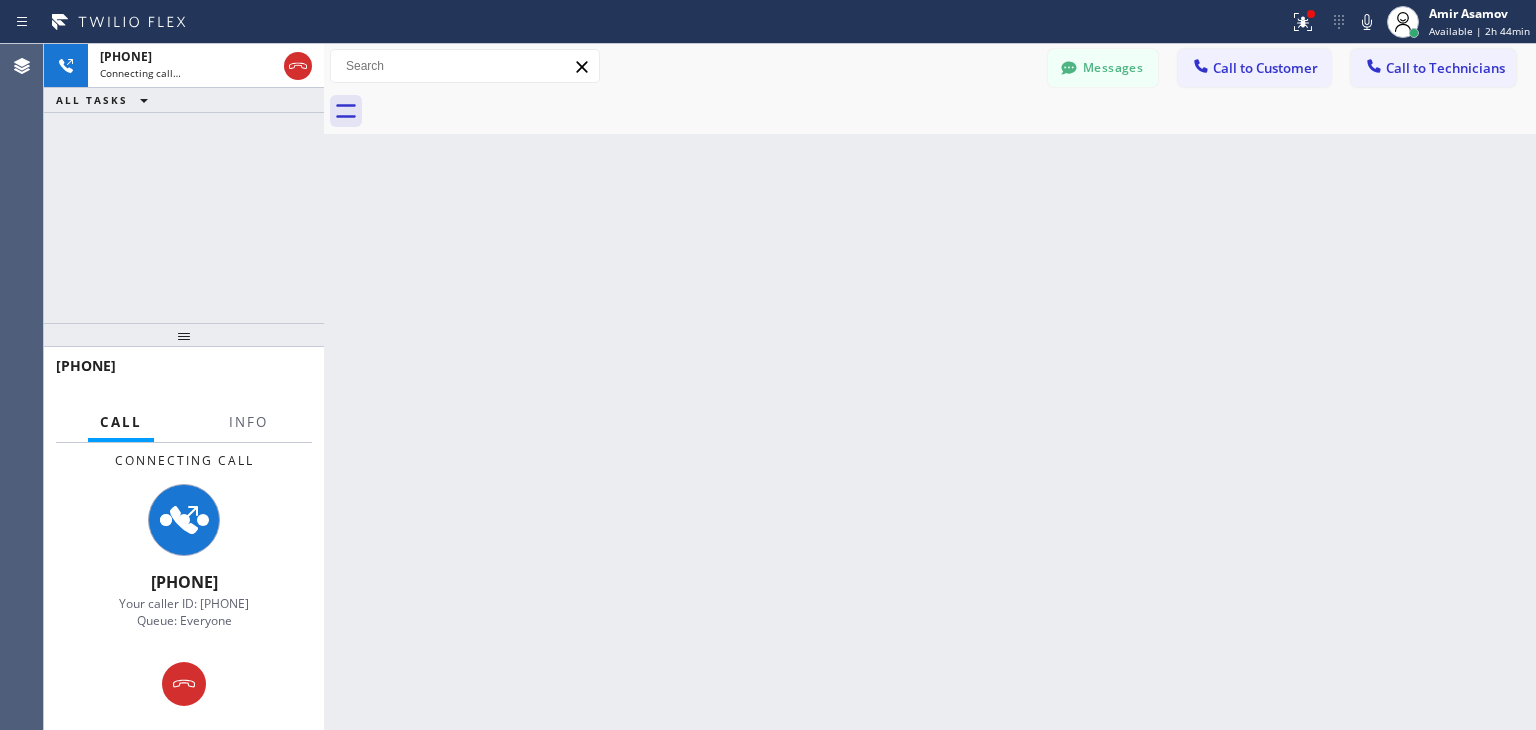 click at bounding box center (952, 111) 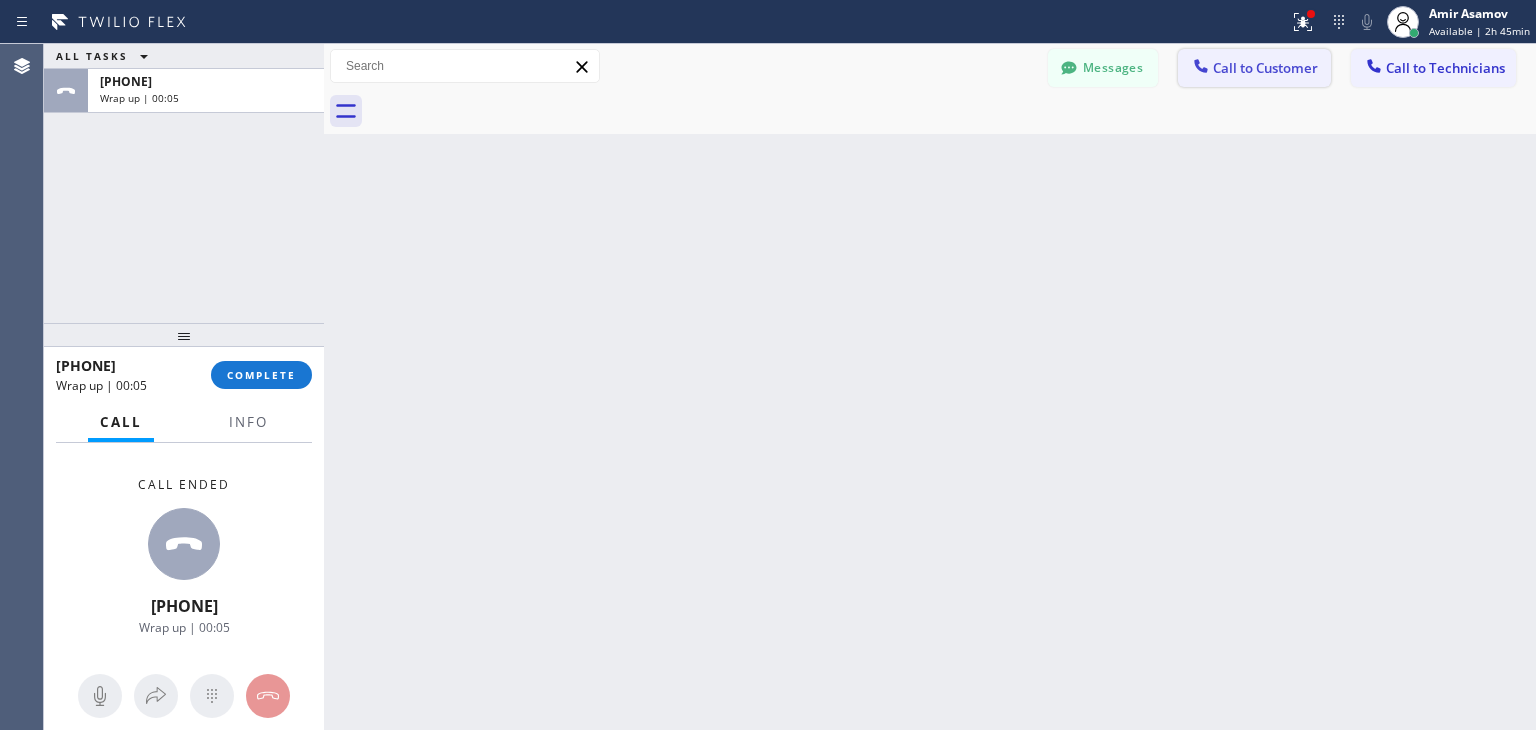 click on "Call to Customer" at bounding box center [1254, 68] 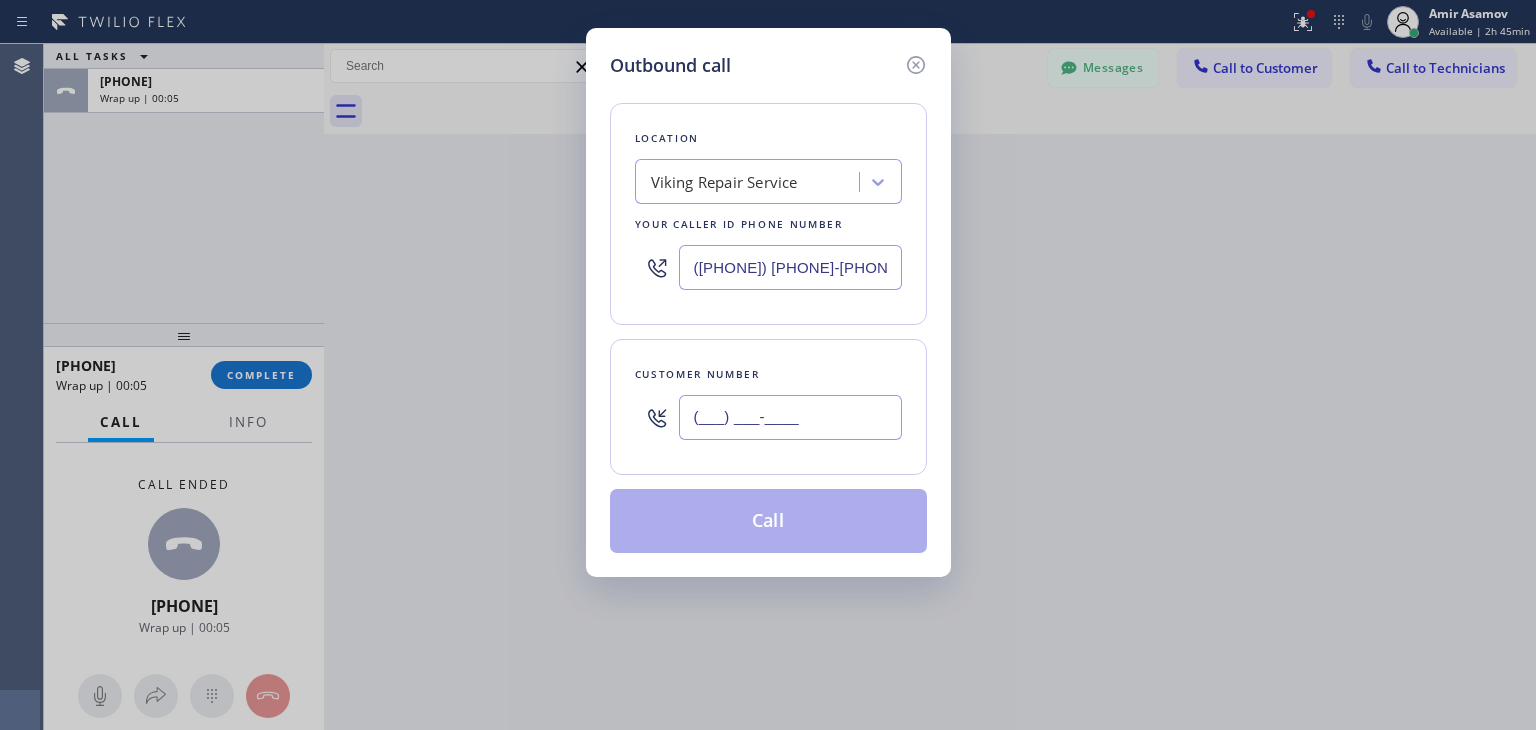 paste on "([PHONE])" 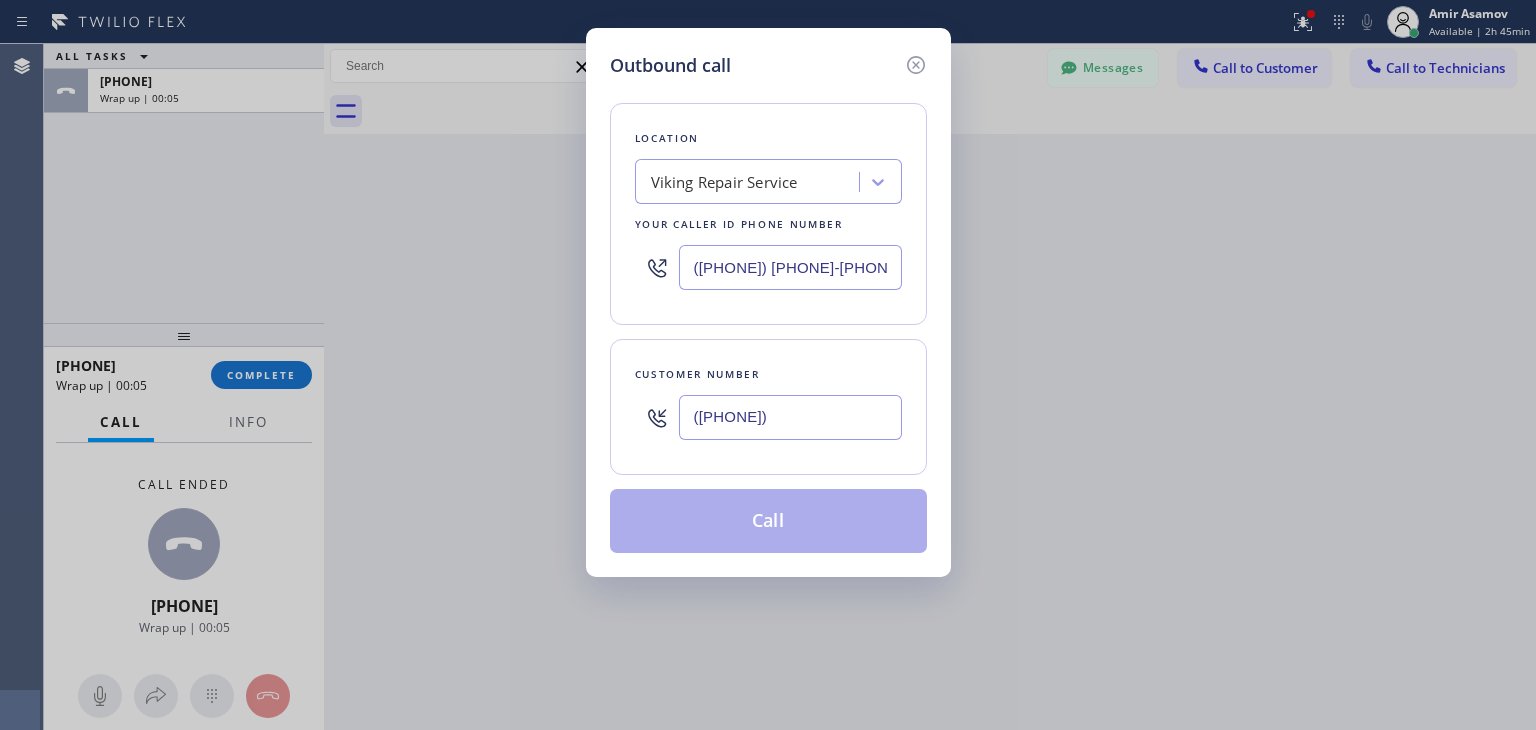 click on "([PHONE])" at bounding box center (790, 417) 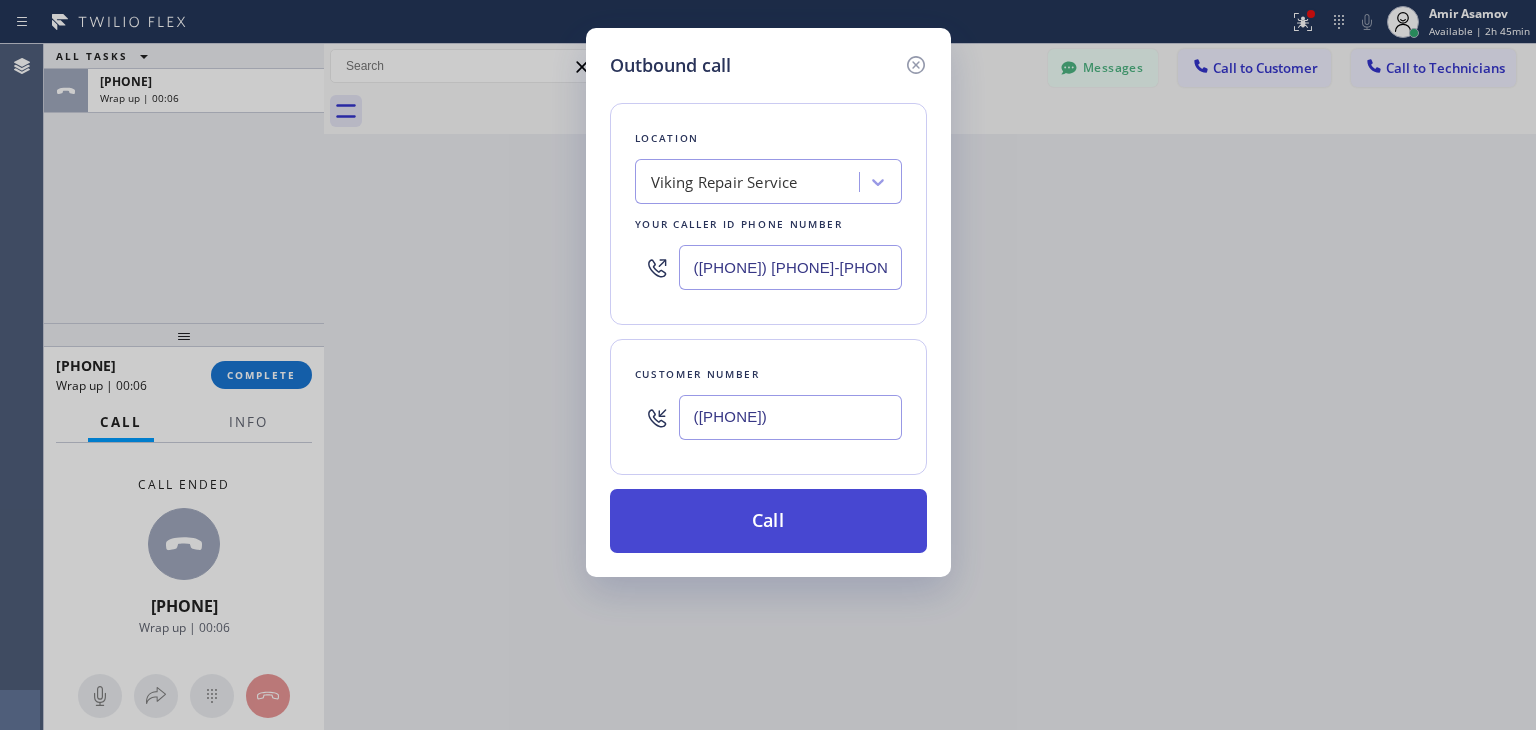 type on "([PHONE])" 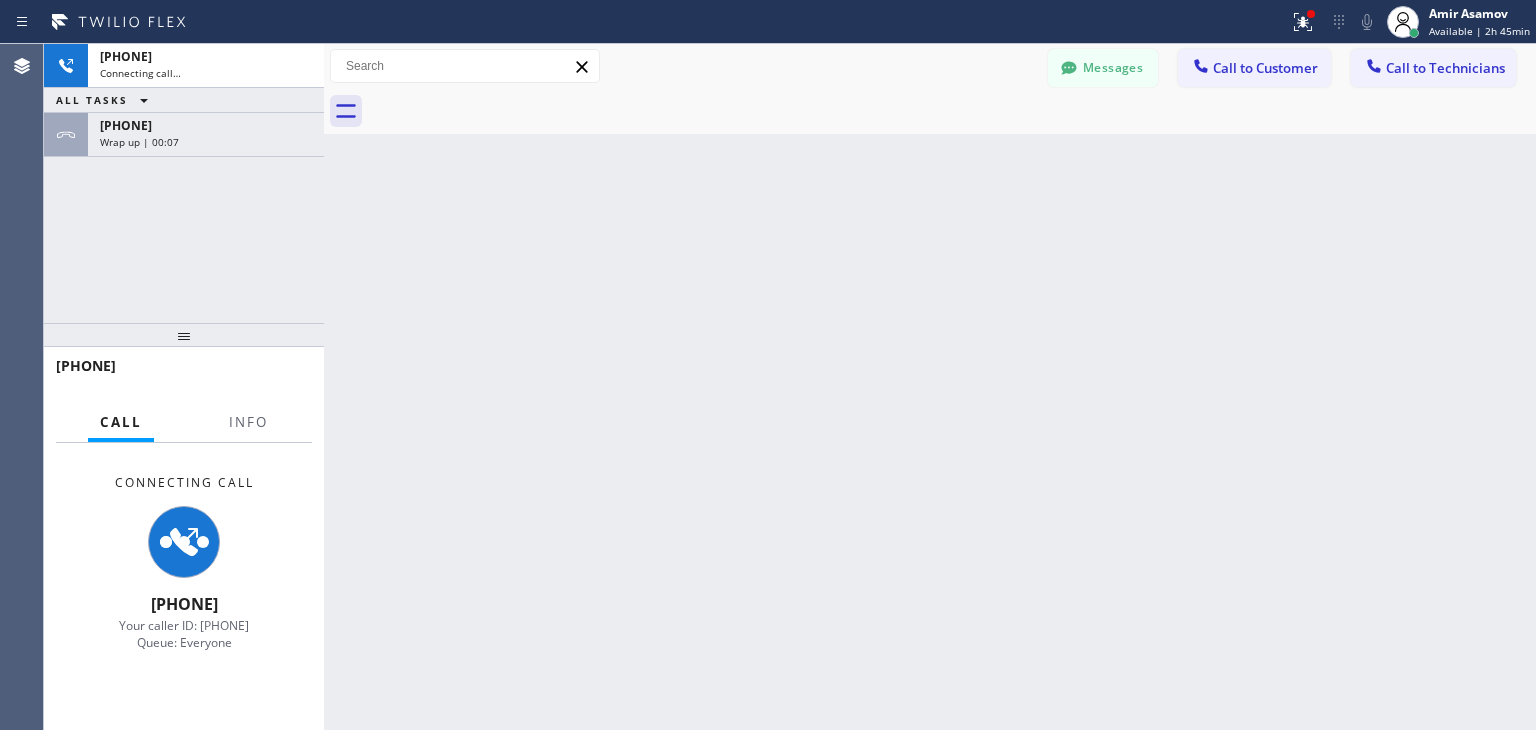 click on "[PHONE]" at bounding box center (184, 375) 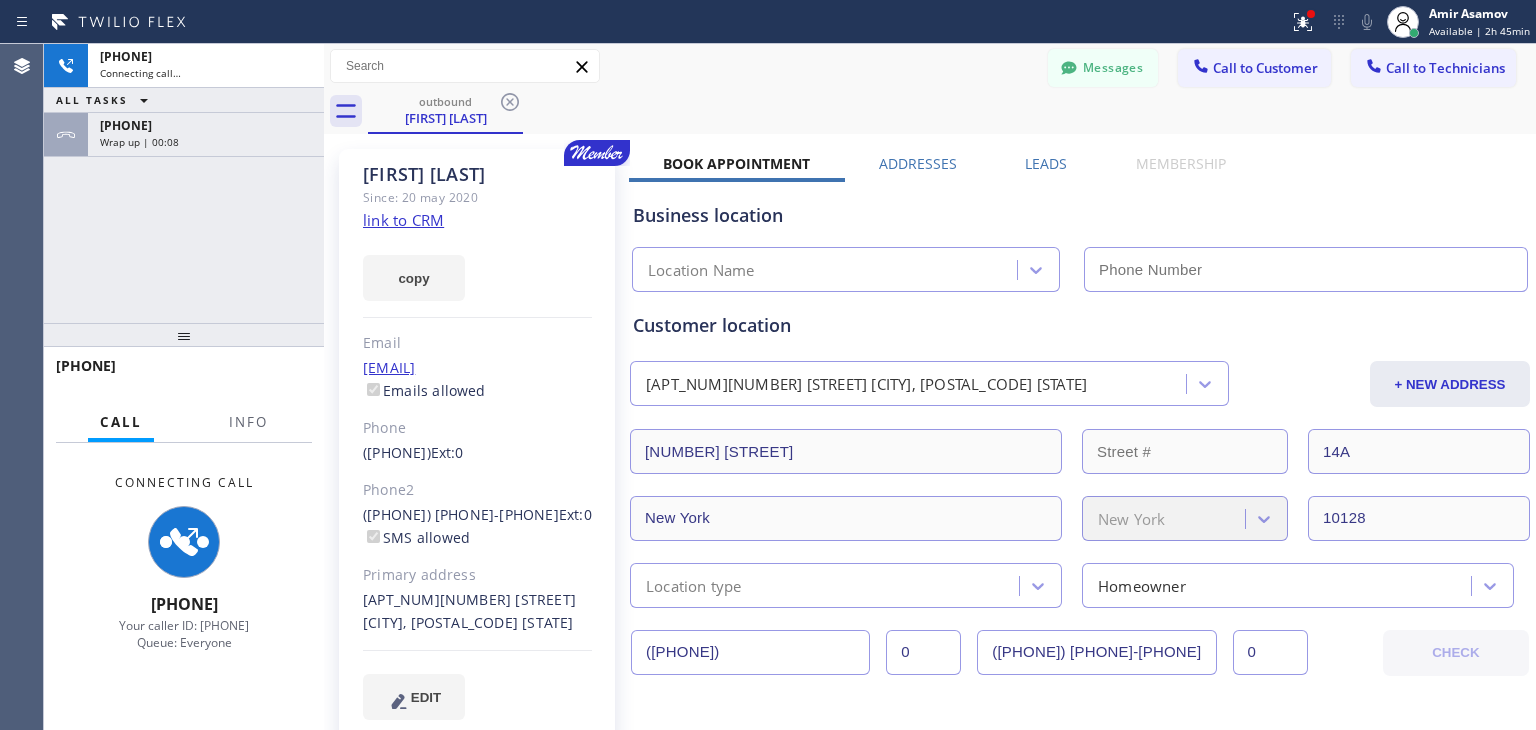 click at bounding box center [177, 385] 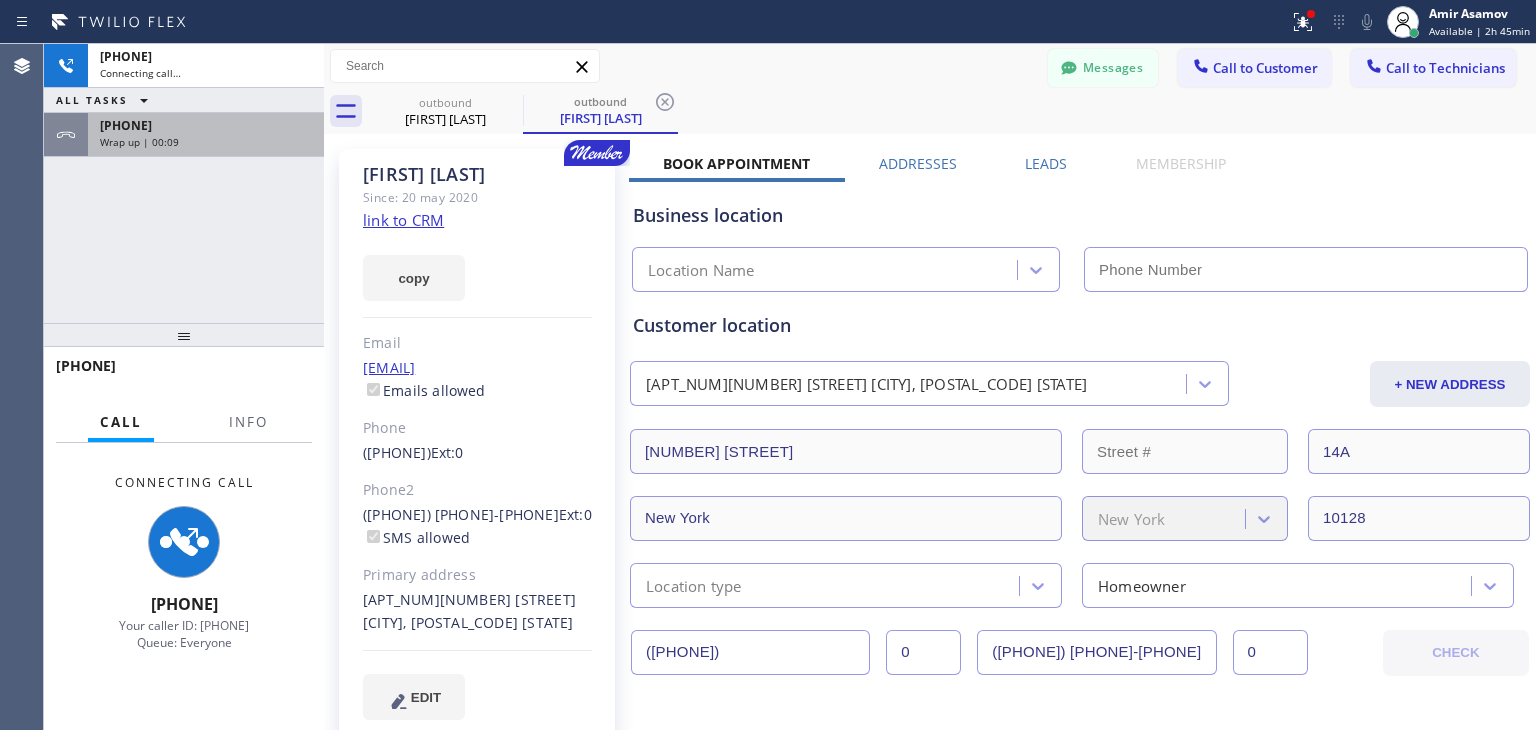 click on "[PHONE]" at bounding box center (206, 125) 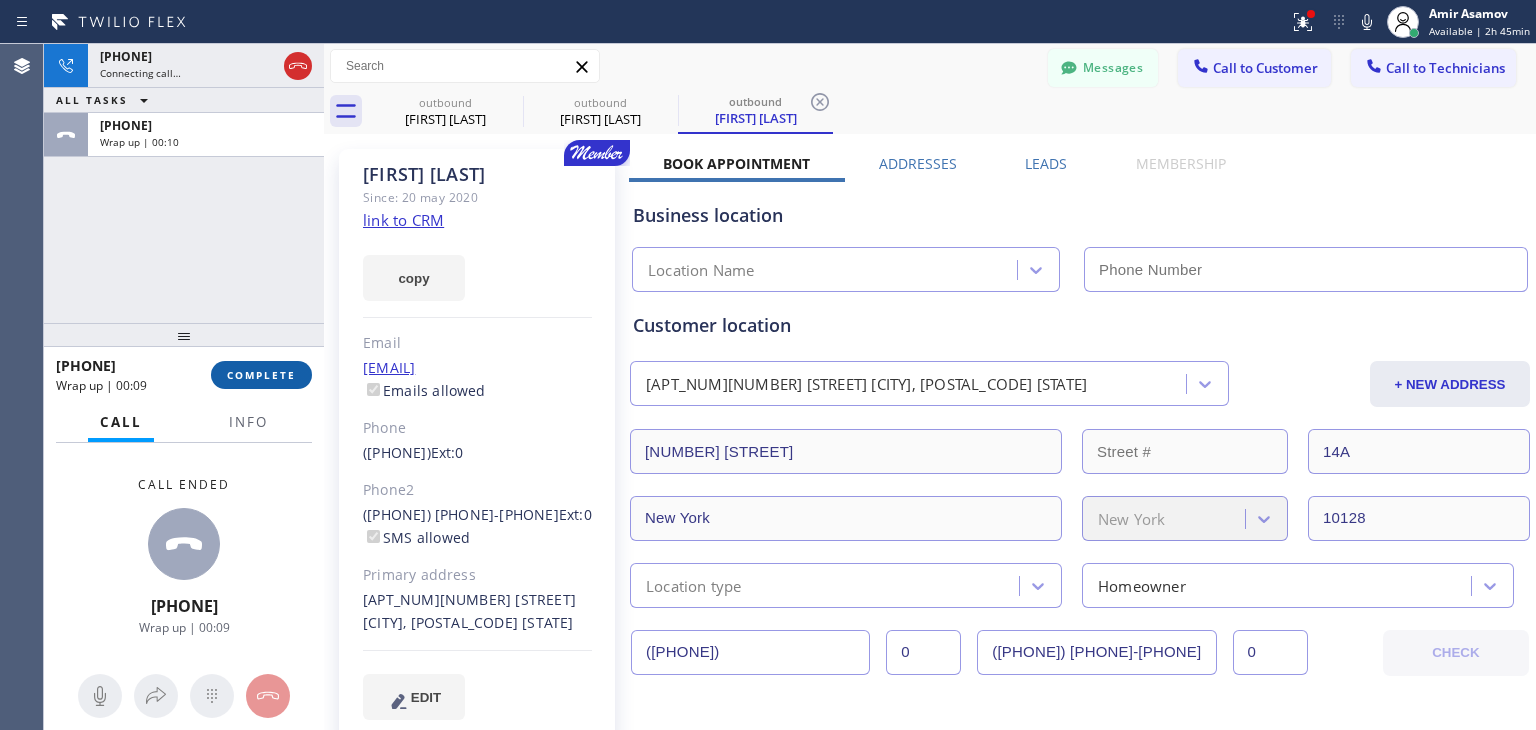 drag, startPoint x: 270, startPoint y: 394, endPoint x: 271, endPoint y: 373, distance: 21.023796 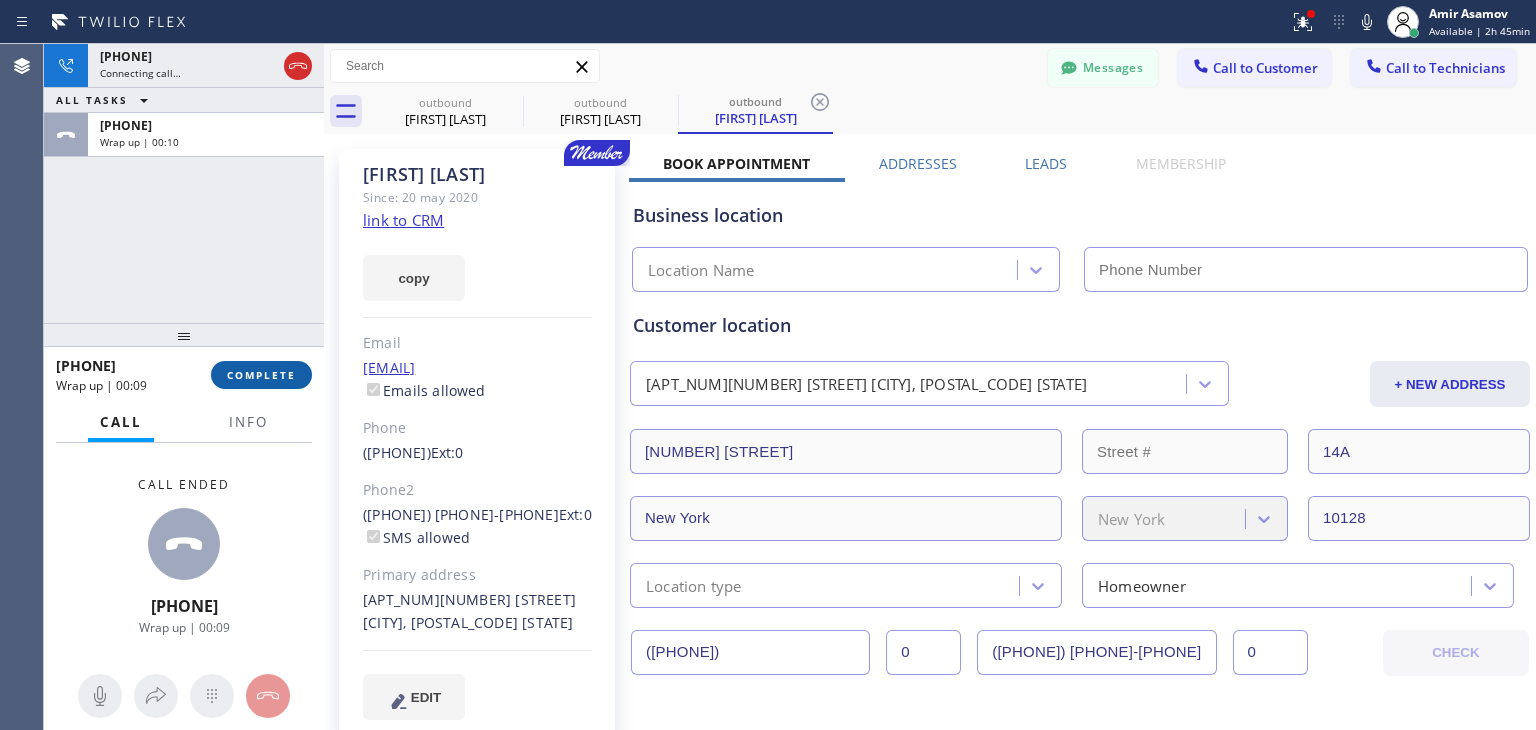 click on "+[PHONE] Wrap up | 00:09 COMPLETE" at bounding box center [184, 375] 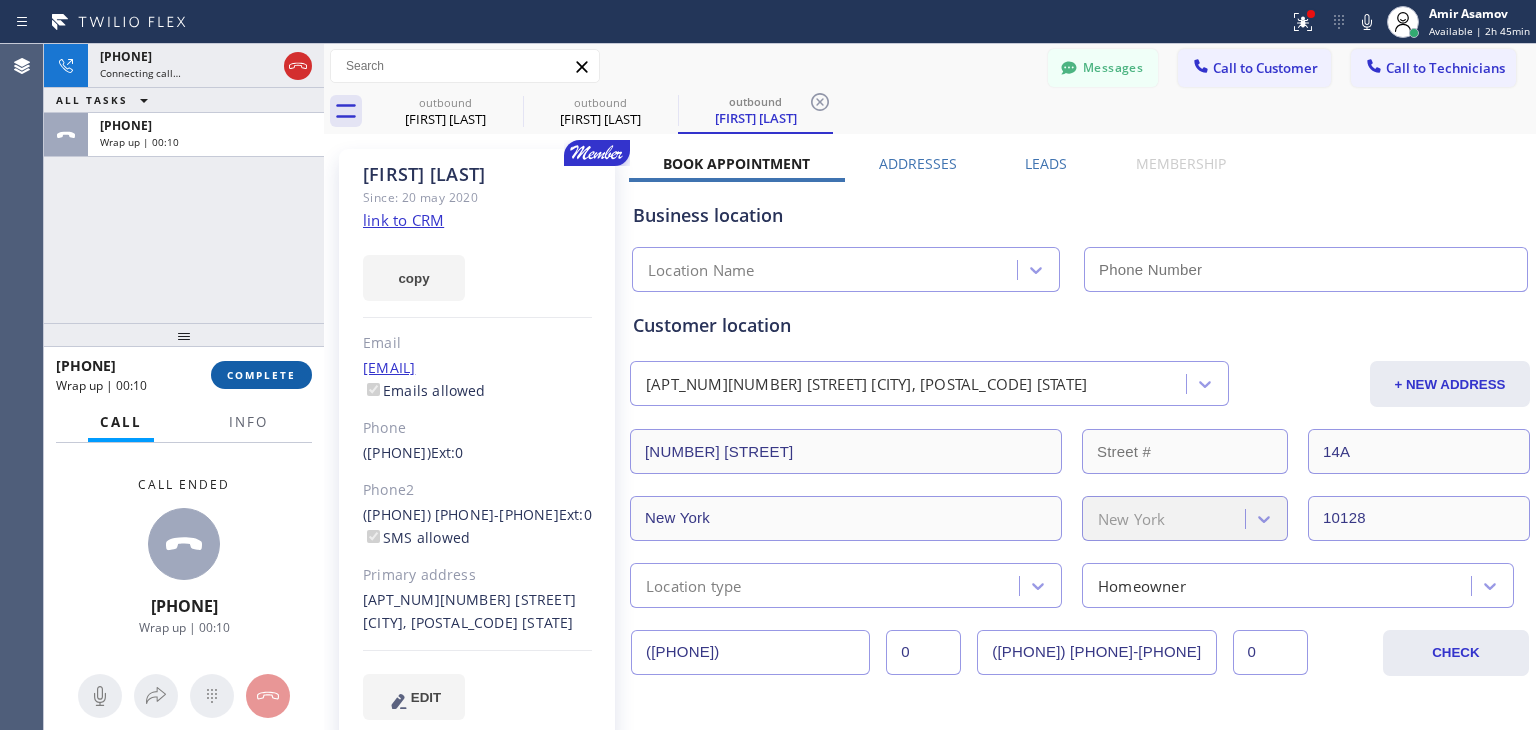click on "COMPLETE" at bounding box center [261, 375] 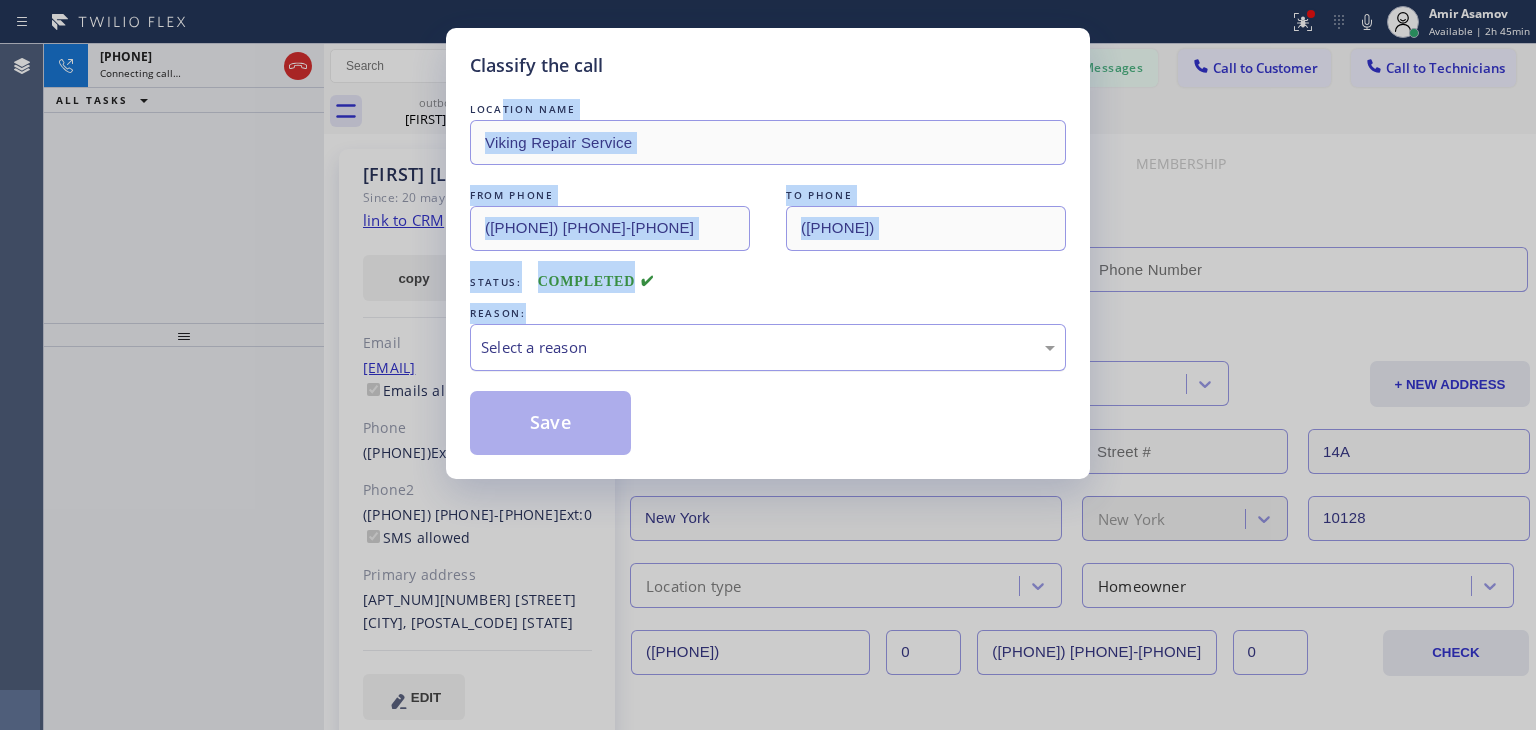 drag, startPoint x: 504, startPoint y: 97, endPoint x: 584, endPoint y: 327, distance: 243.51591 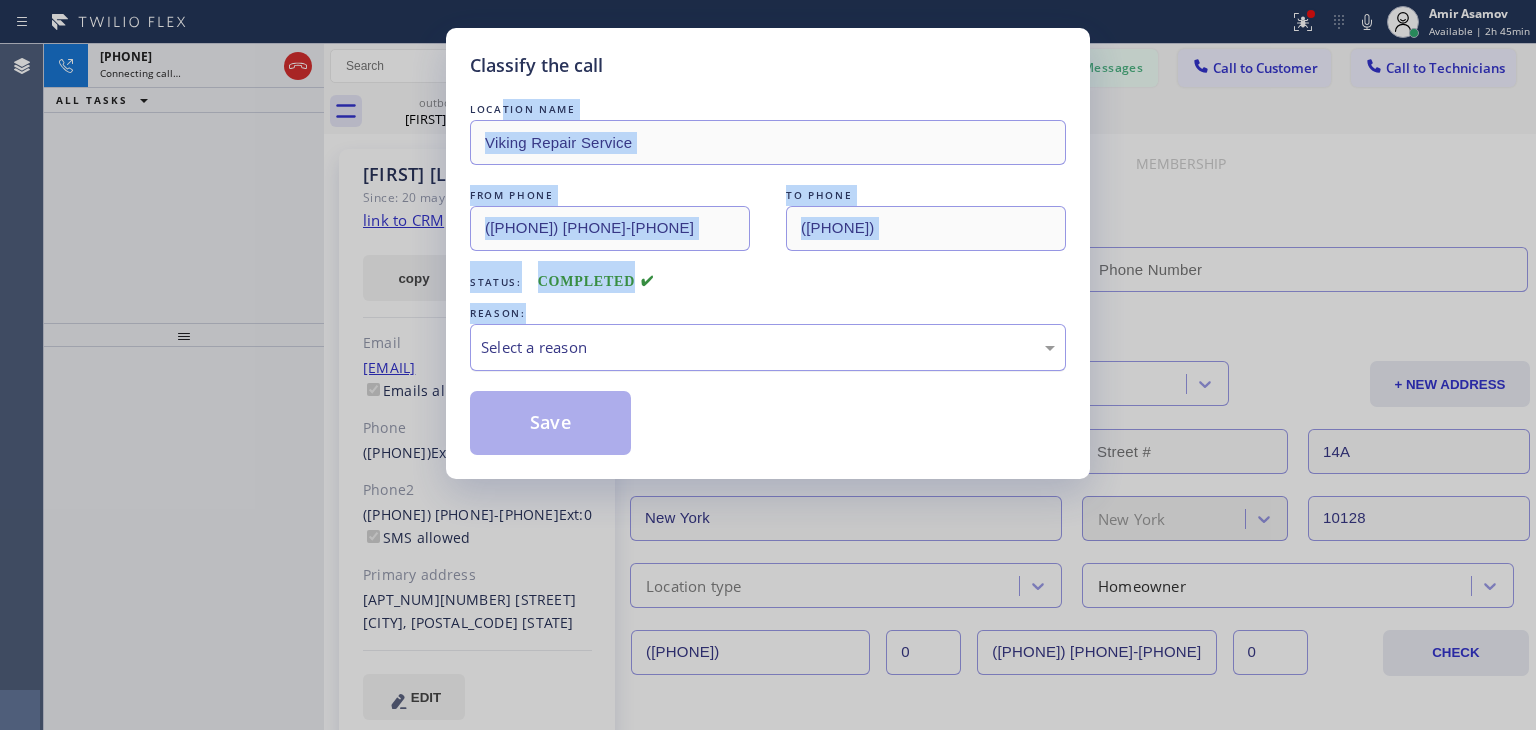 click on "LOCATION NAME [COMPANY] FROM PHONE ([PHONE]) [PHONE]-[PHONE] TO PHONE ([PHONE]) [PHONE]-[PHONE] Status: COMPLETED REASON: Select a reason Save" at bounding box center (768, 267) 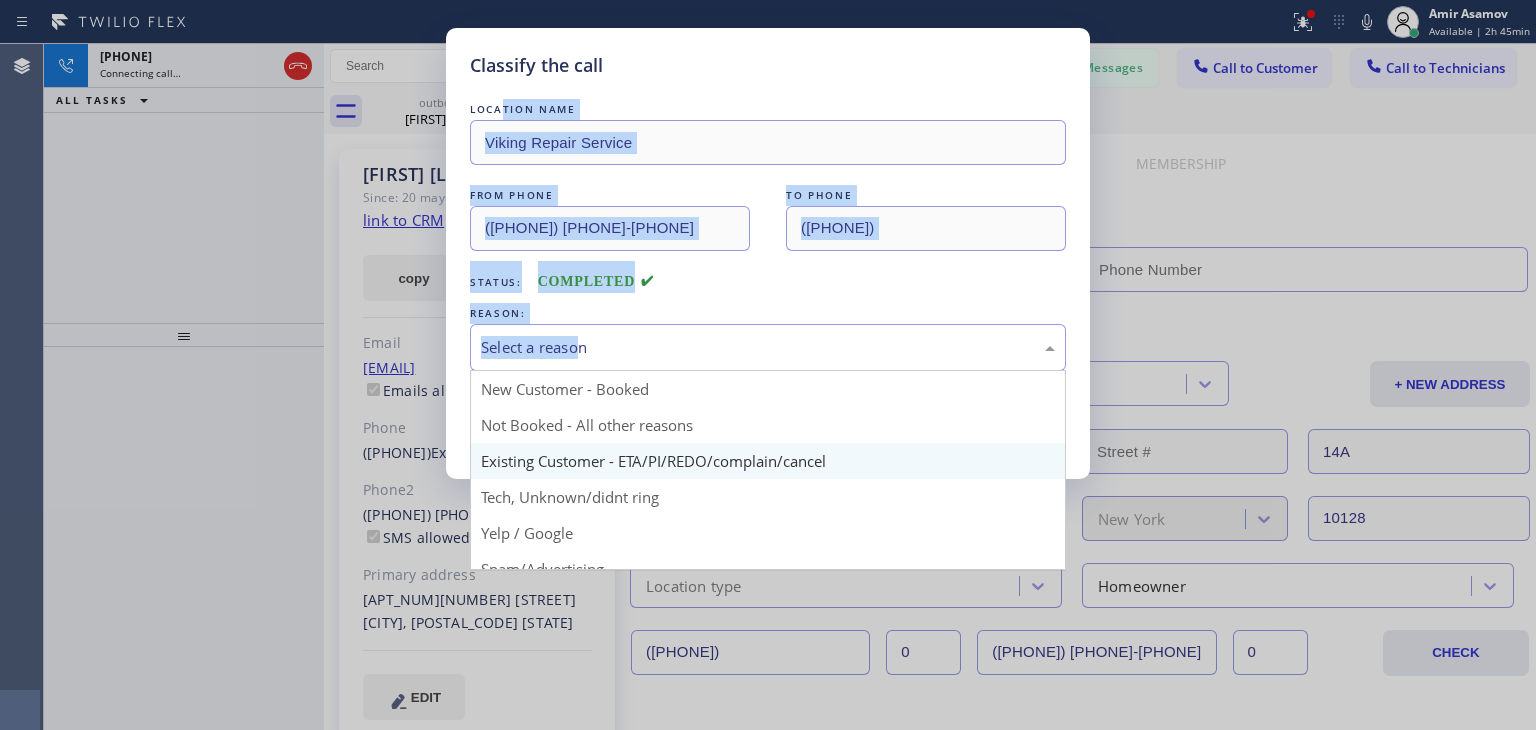 drag, startPoint x: 587, startPoint y: 347, endPoint x: 640, endPoint y: 461, distance: 125.71794 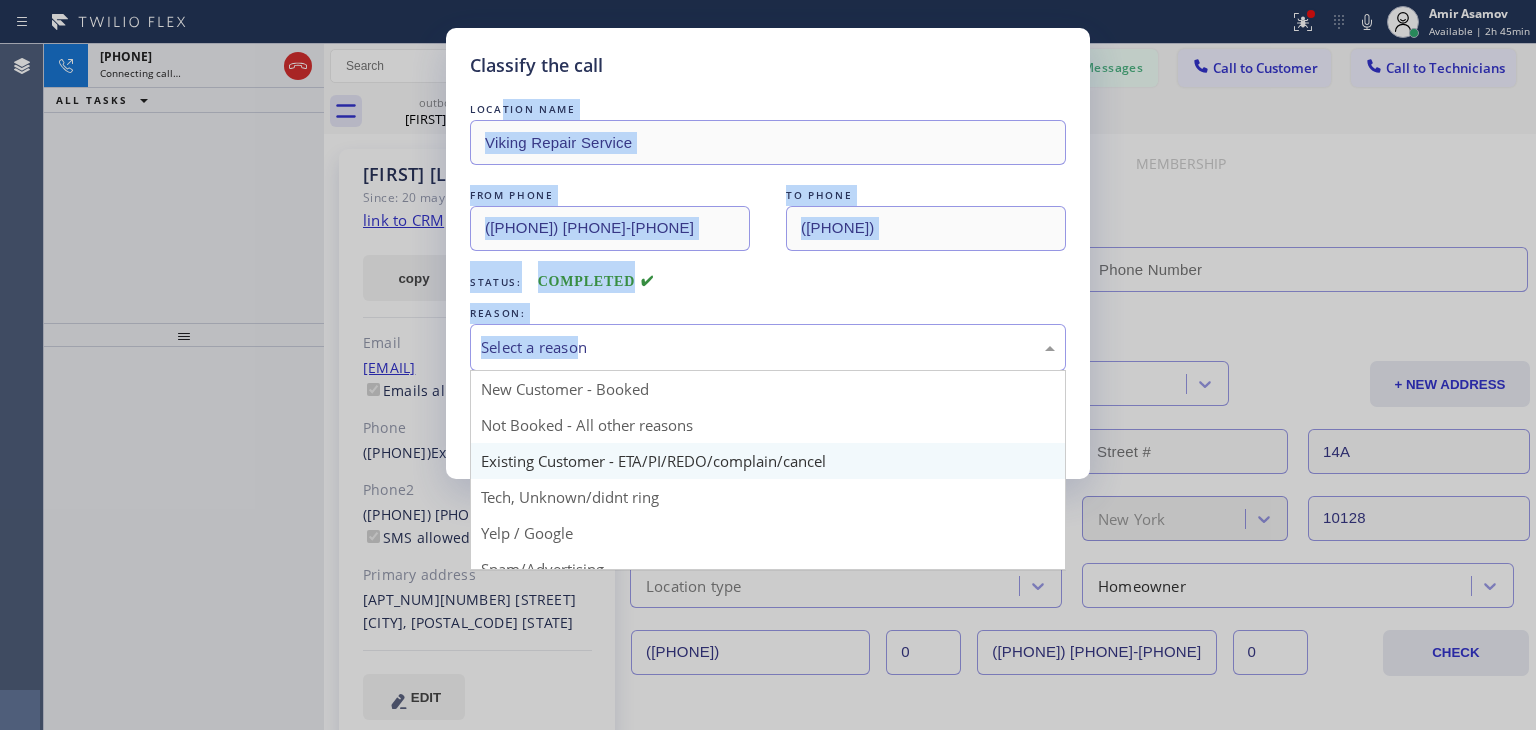 click on "Select a reason New Customer - Booked Not Booked - All other reasons Existing Customer - ETA/PI/REDO/complain/cancel Tech, Unknown/didnt ring Yelp / Google  Spam/Advertising Transferred HouseCallPro / HomeAdvisor / Other platforms  Test call" at bounding box center (768, 347) 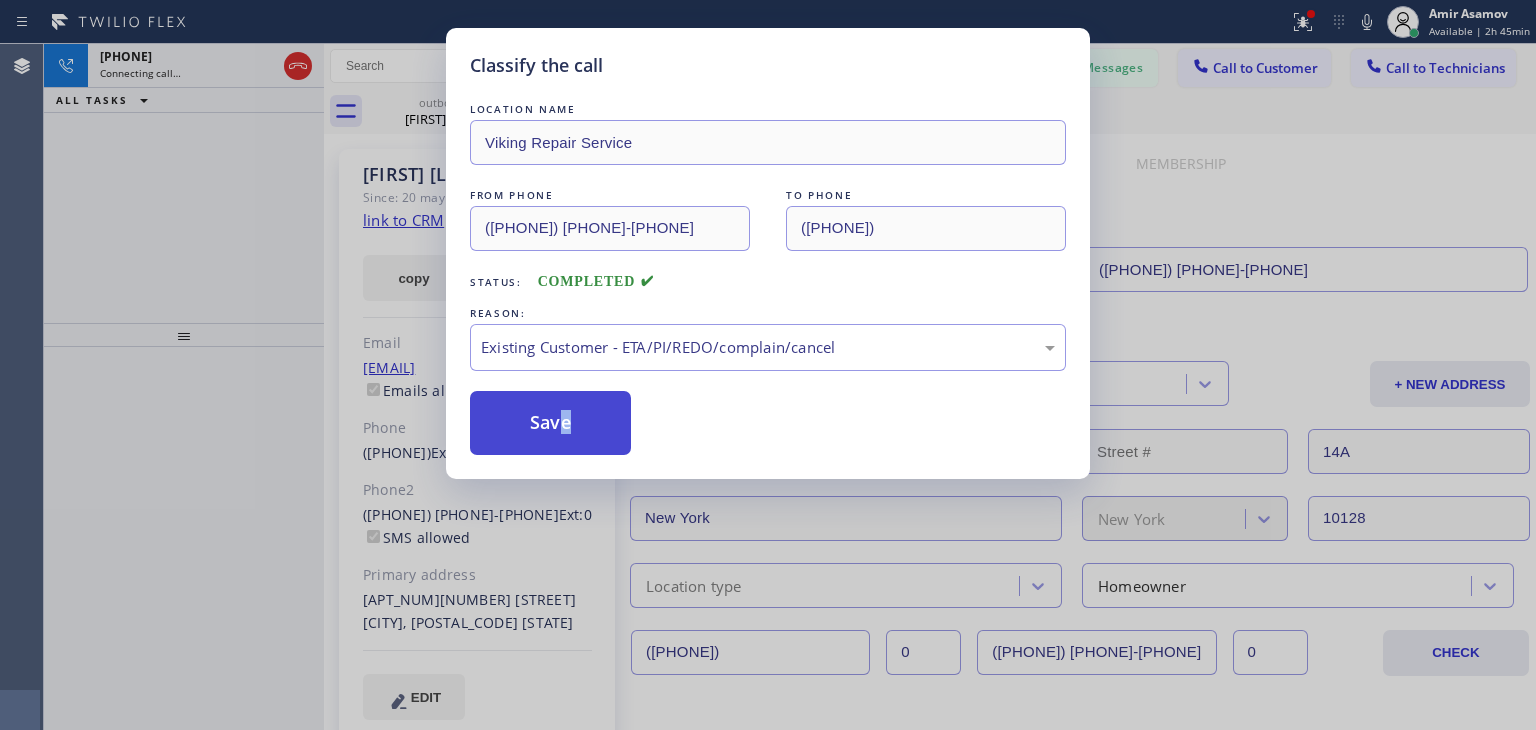 drag, startPoint x: 640, startPoint y: 461, endPoint x: 540, endPoint y: 423, distance: 106.97663 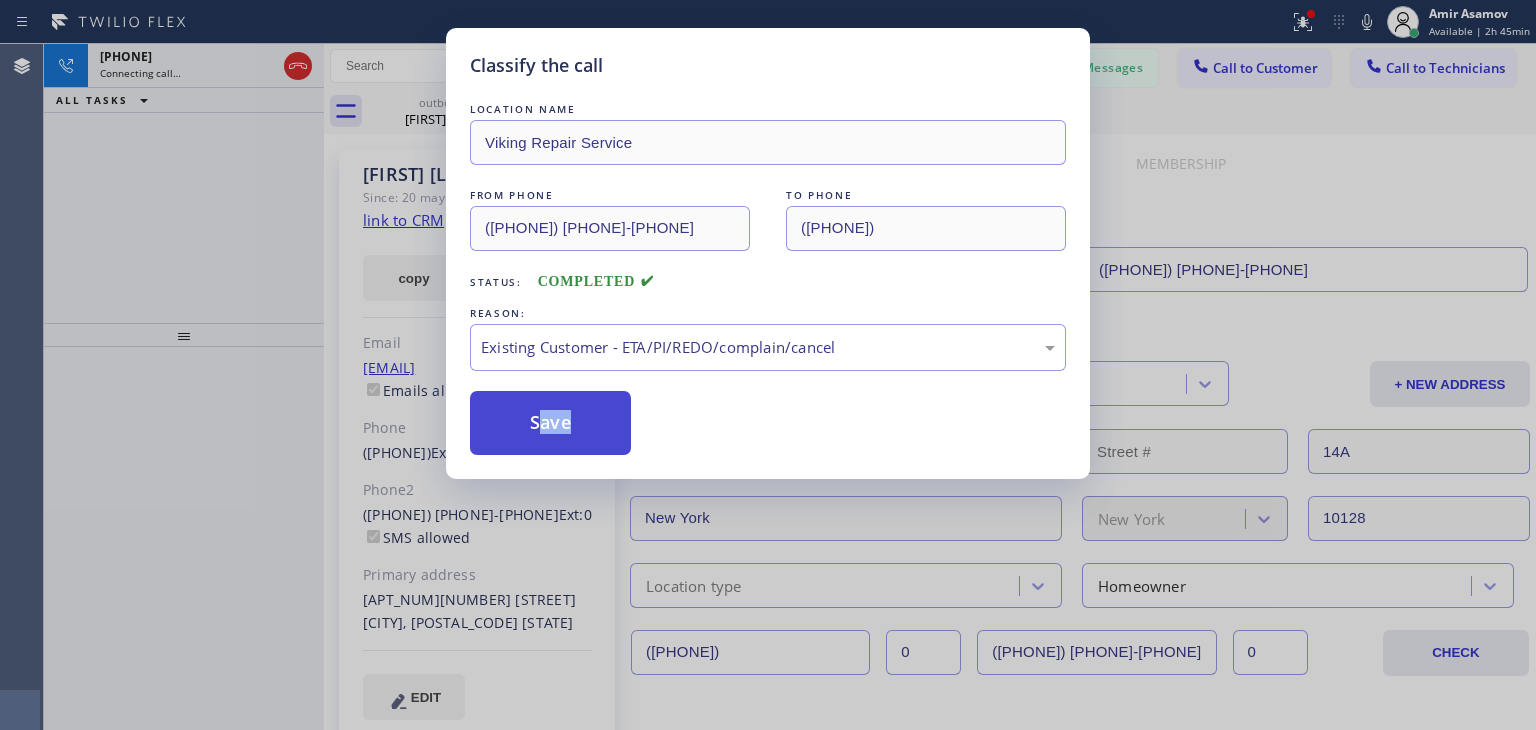 click on "Save" at bounding box center (550, 423) 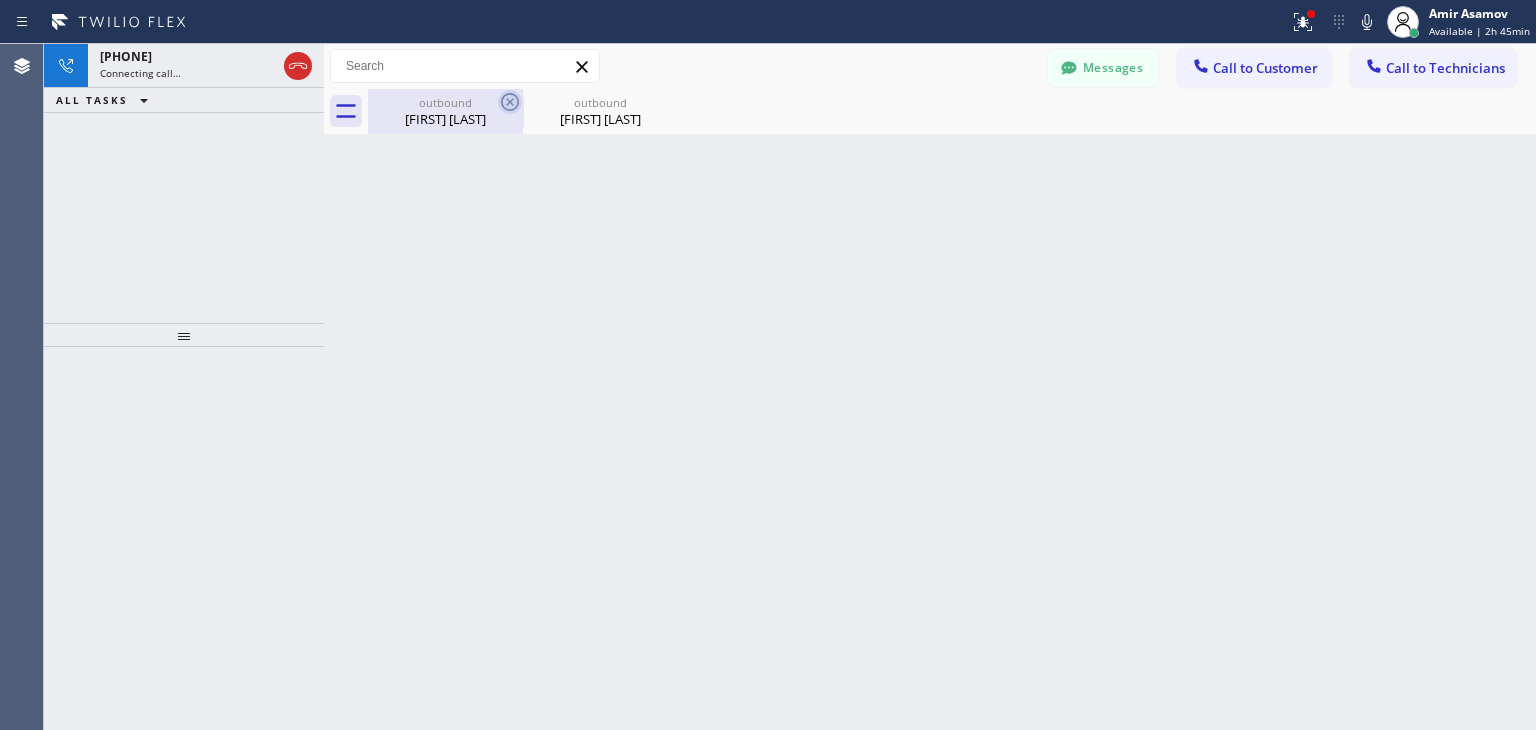 click 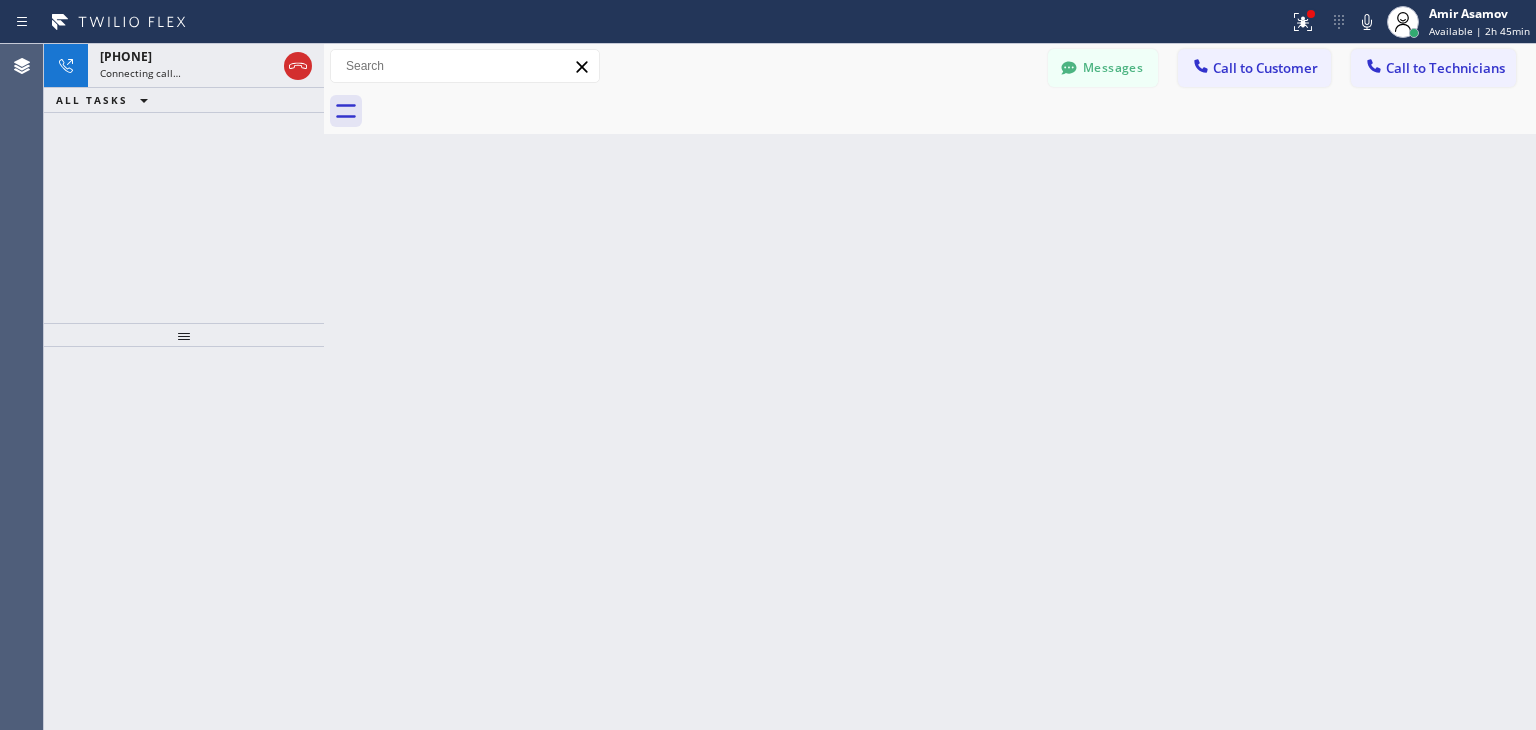 click at bounding box center [952, 111] 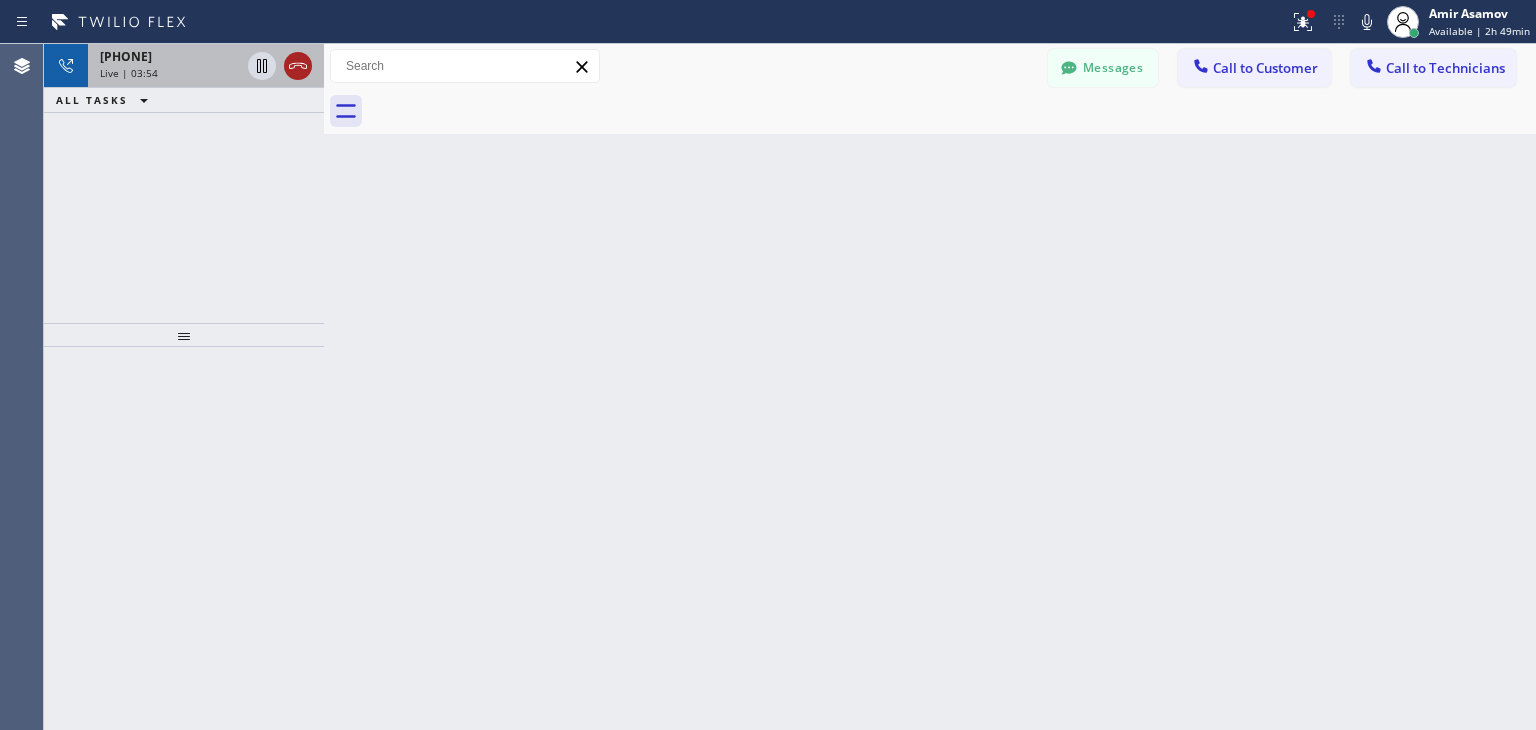 click 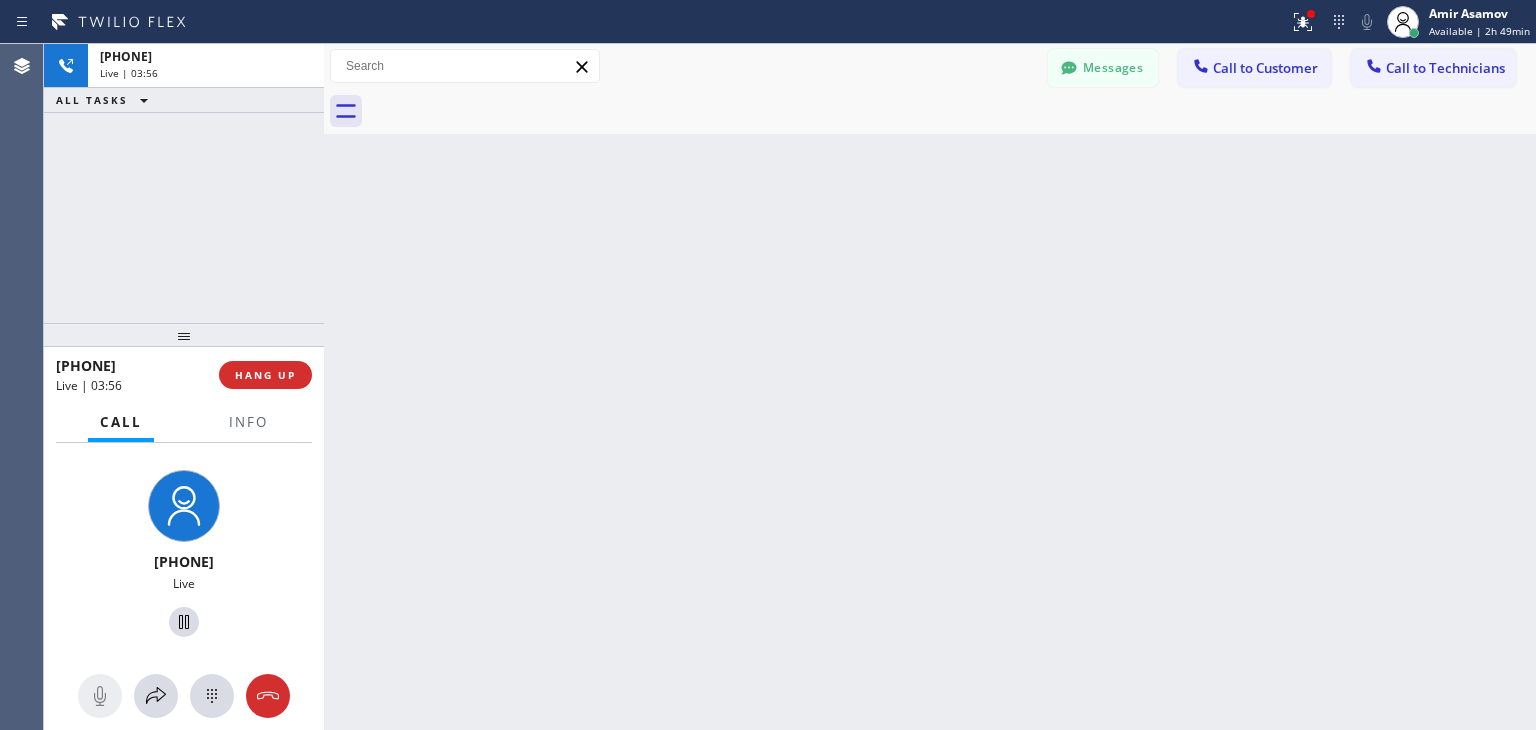drag, startPoint x: 295, startPoint y: 61, endPoint x: 283, endPoint y: 409, distance: 348.20685 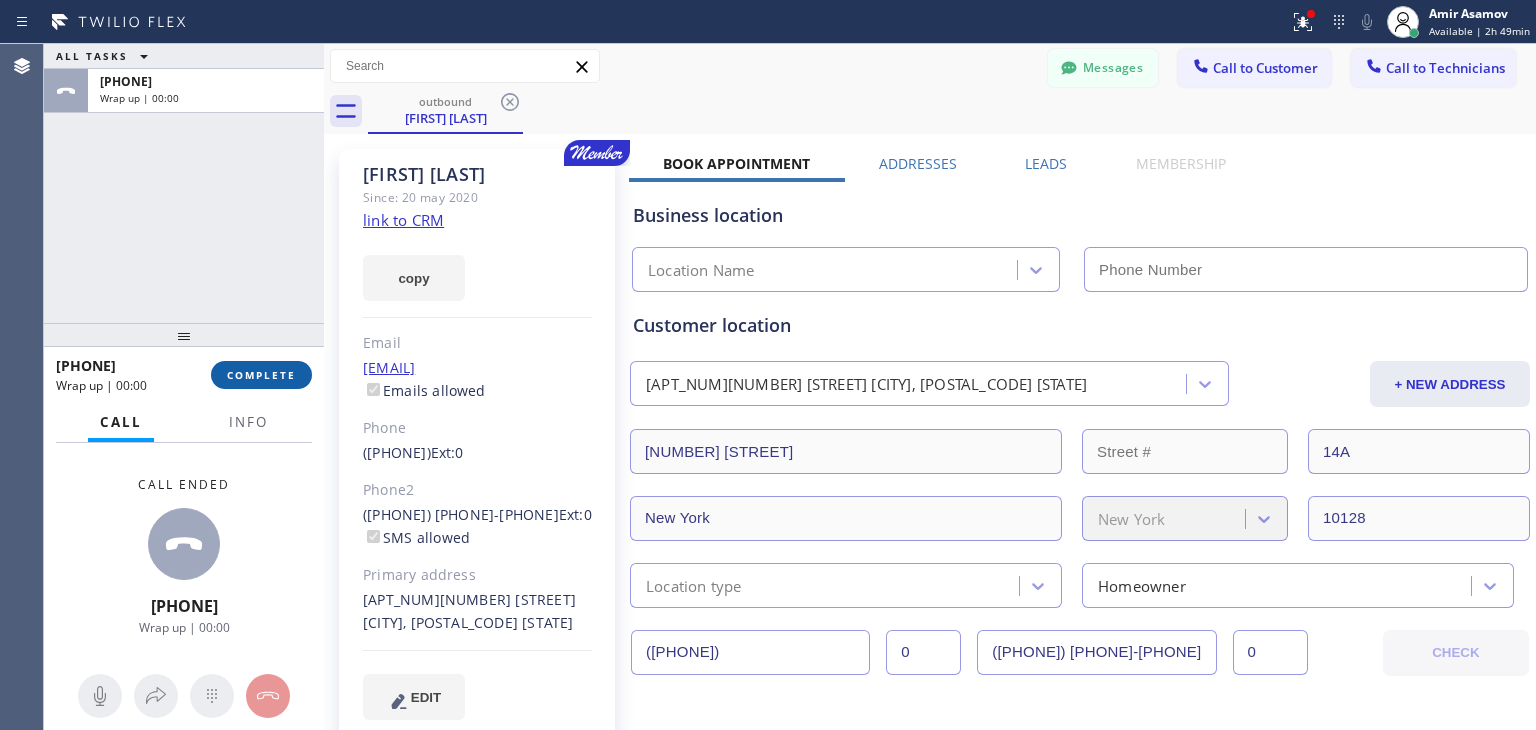 click on "[PHONE] Wrap up | 00:00 COMPLETE" at bounding box center (184, 375) 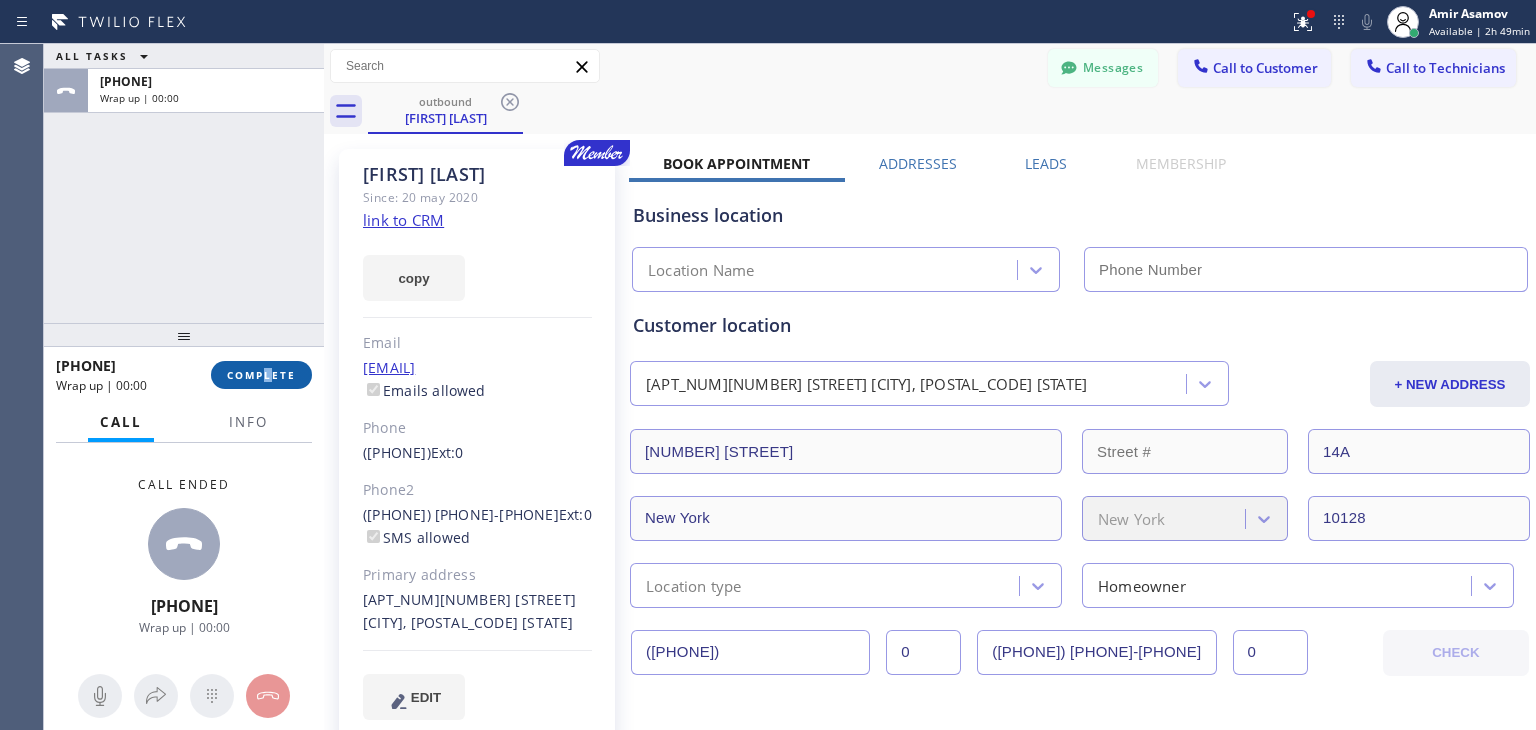 click on "COMPLETE" at bounding box center (261, 375) 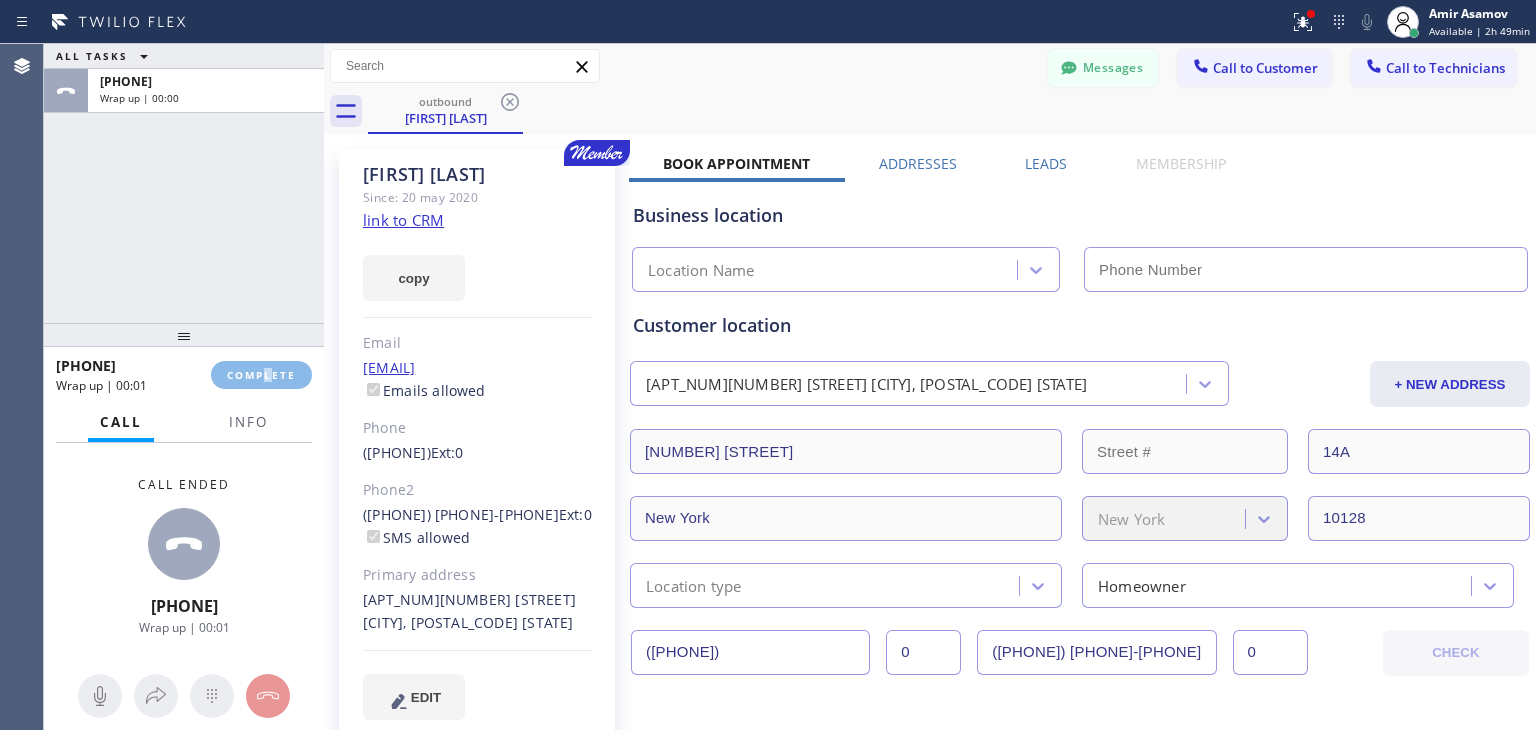 type on "([PHONE]) [PHONE]-[PHONE]" 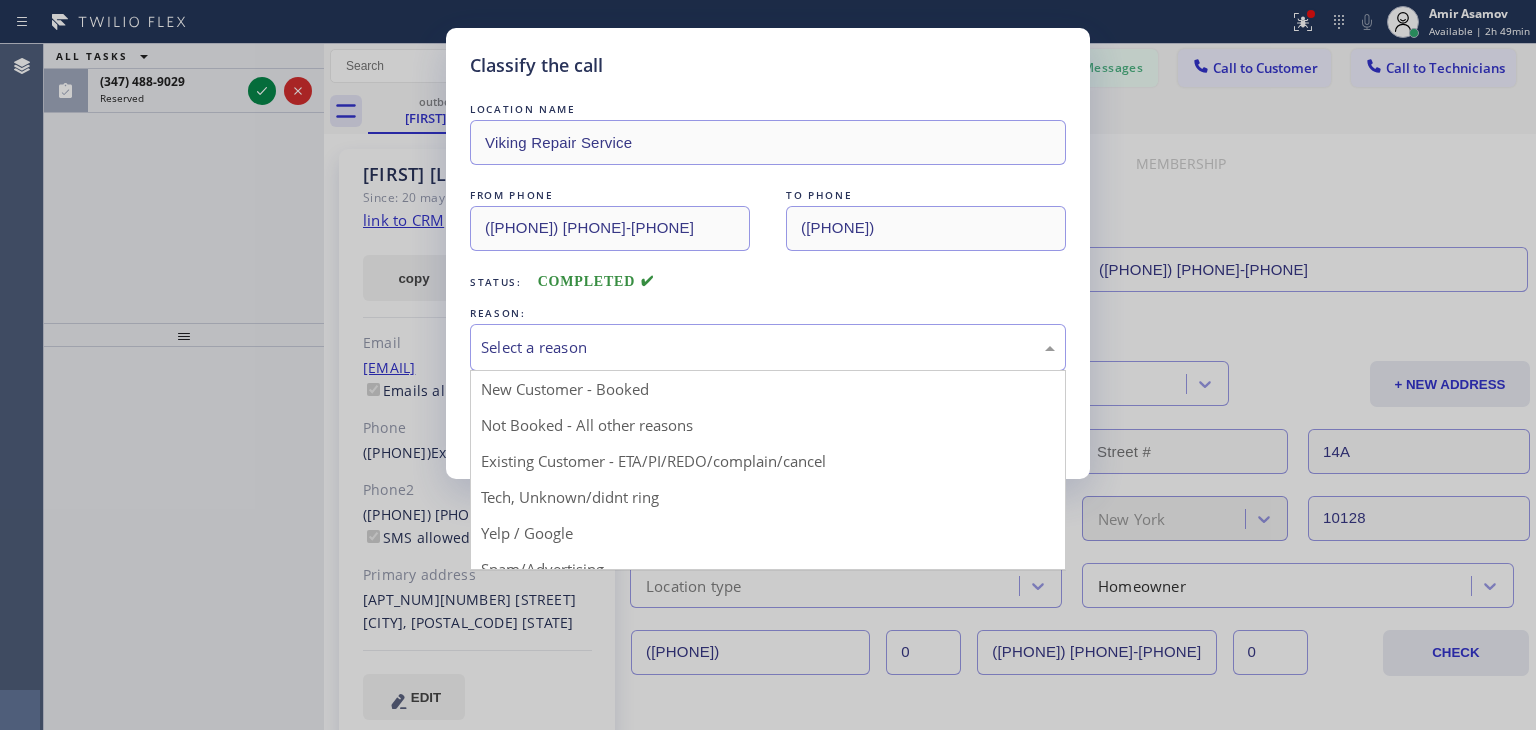 click on "Select a reason" at bounding box center (768, 347) 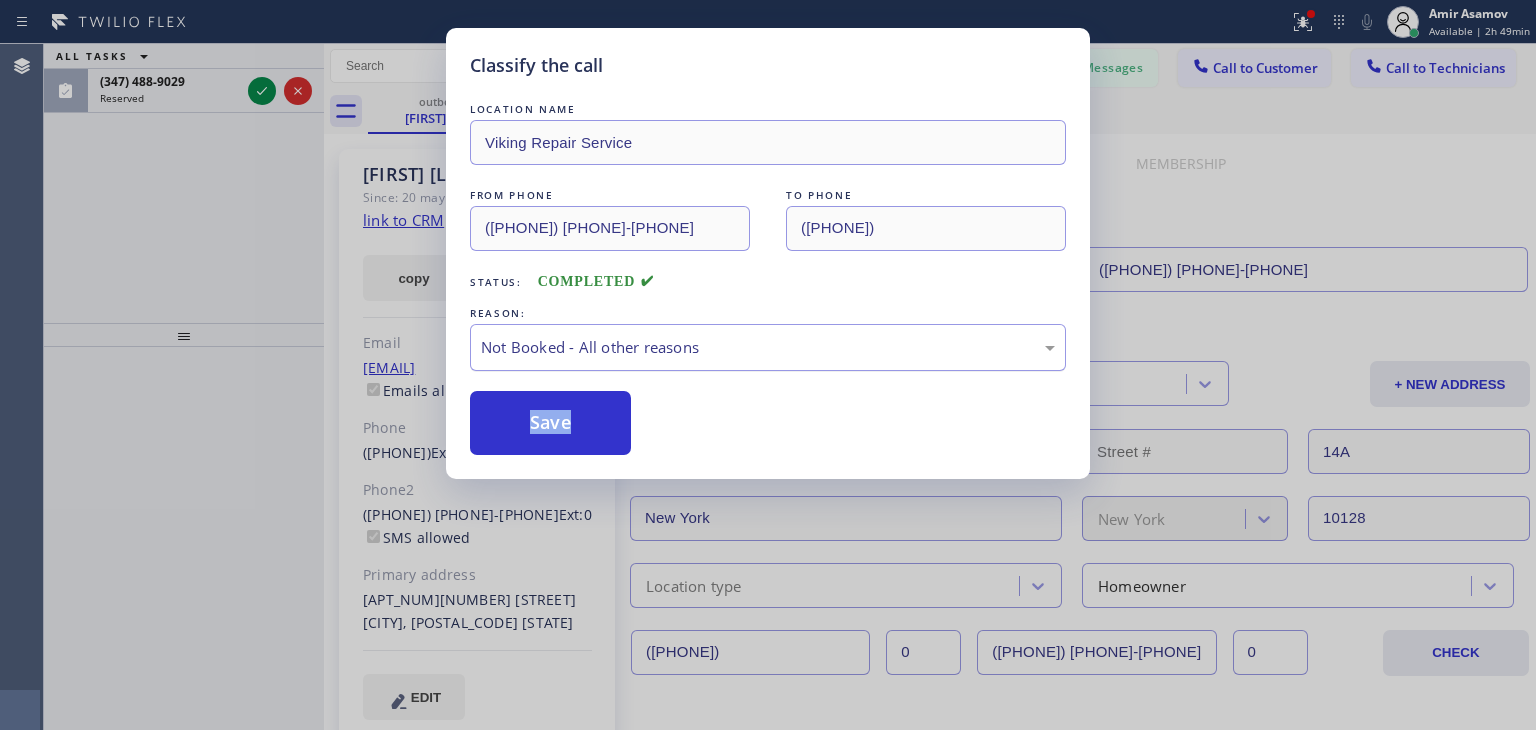 drag, startPoint x: 716, startPoint y: 433, endPoint x: 791, endPoint y: 337, distance: 121.82365 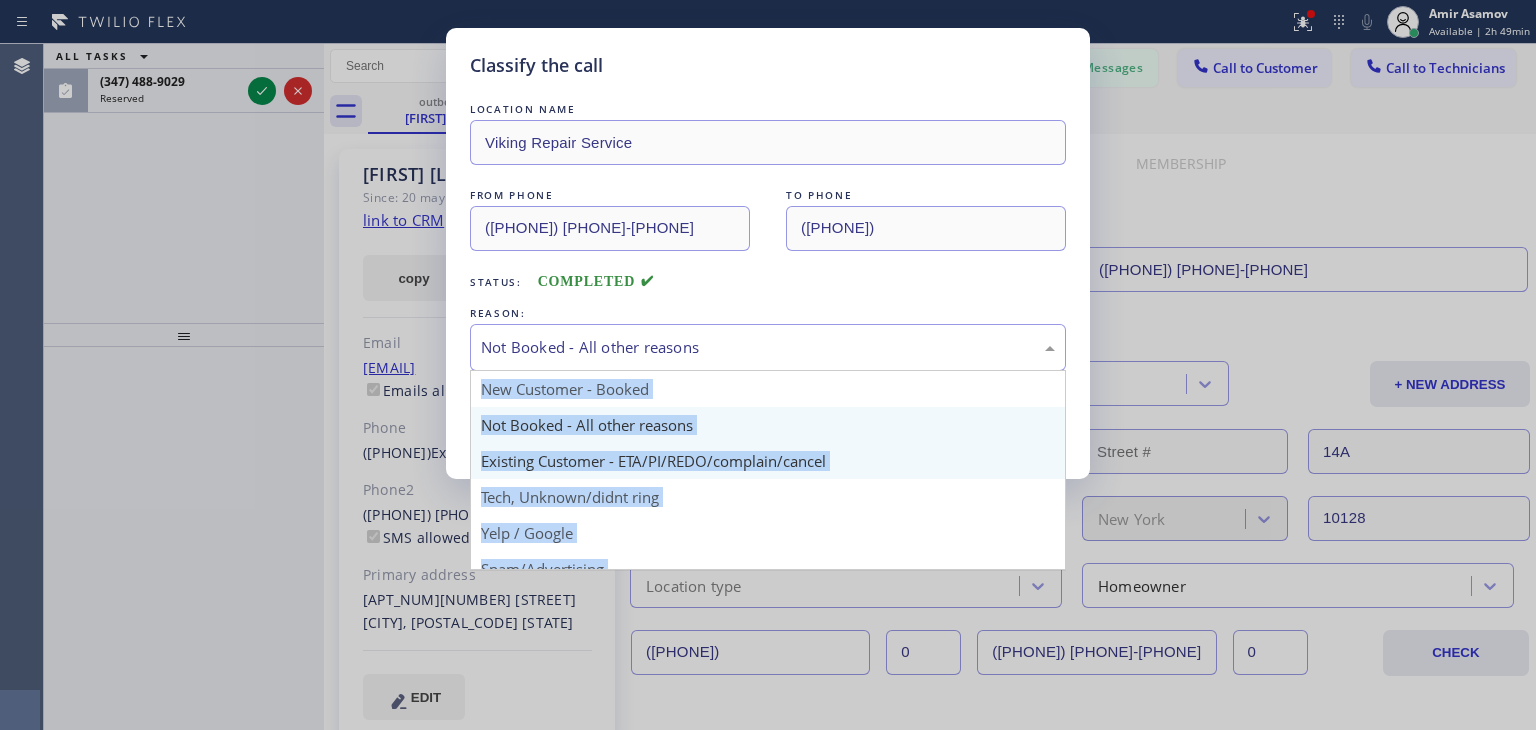 drag, startPoint x: 791, startPoint y: 337, endPoint x: 856, endPoint y: 457, distance: 136.47343 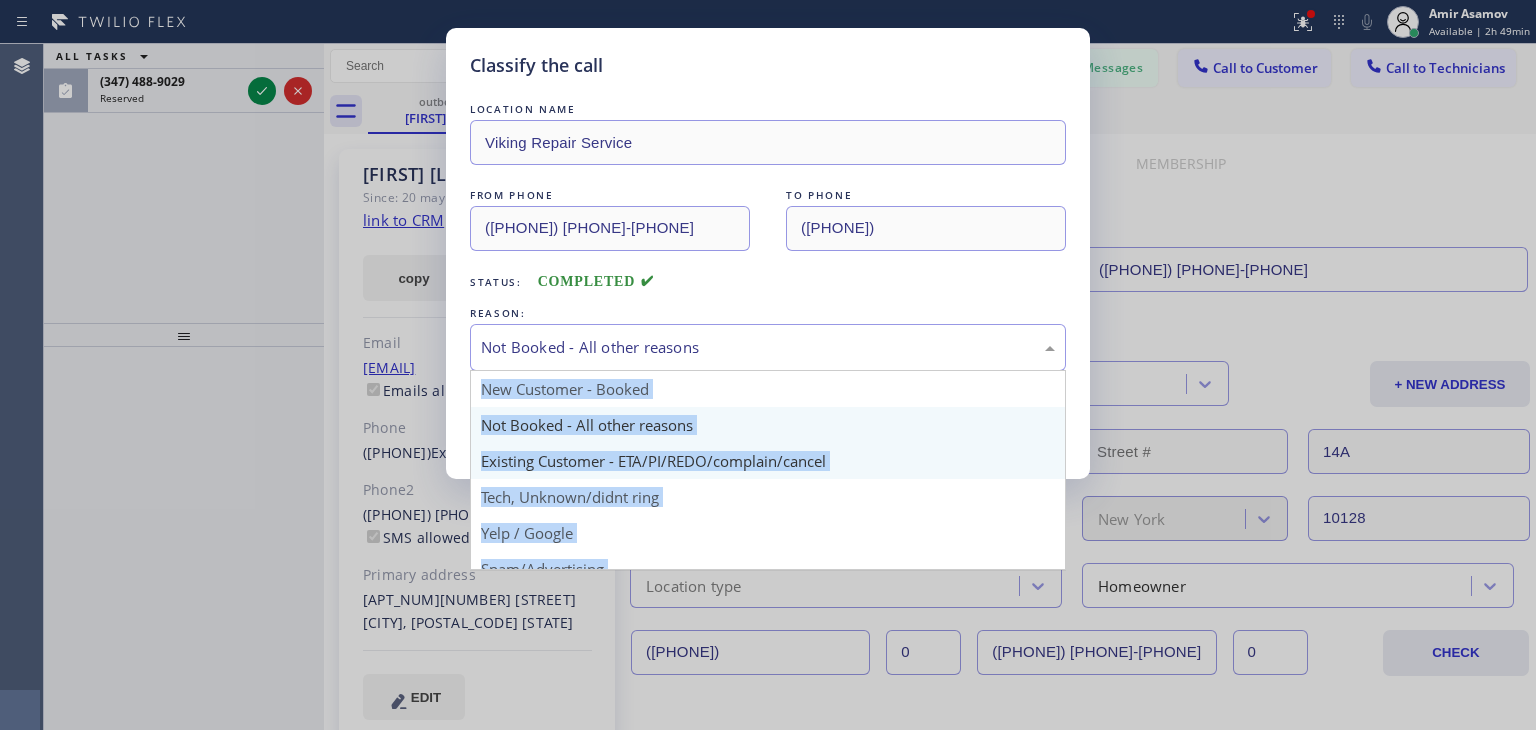 click on "Not Booked - All other reasons New Customer - Booked Not Booked - All other reasons Existing Customer - ETA/PI/REDO/complain/cancel Tech, Unknown/didnt ring Yelp / Google  Spam/Advertising Transferred HouseCallPro / HomeAdvisor / Other platforms  Test call" at bounding box center [768, 347] 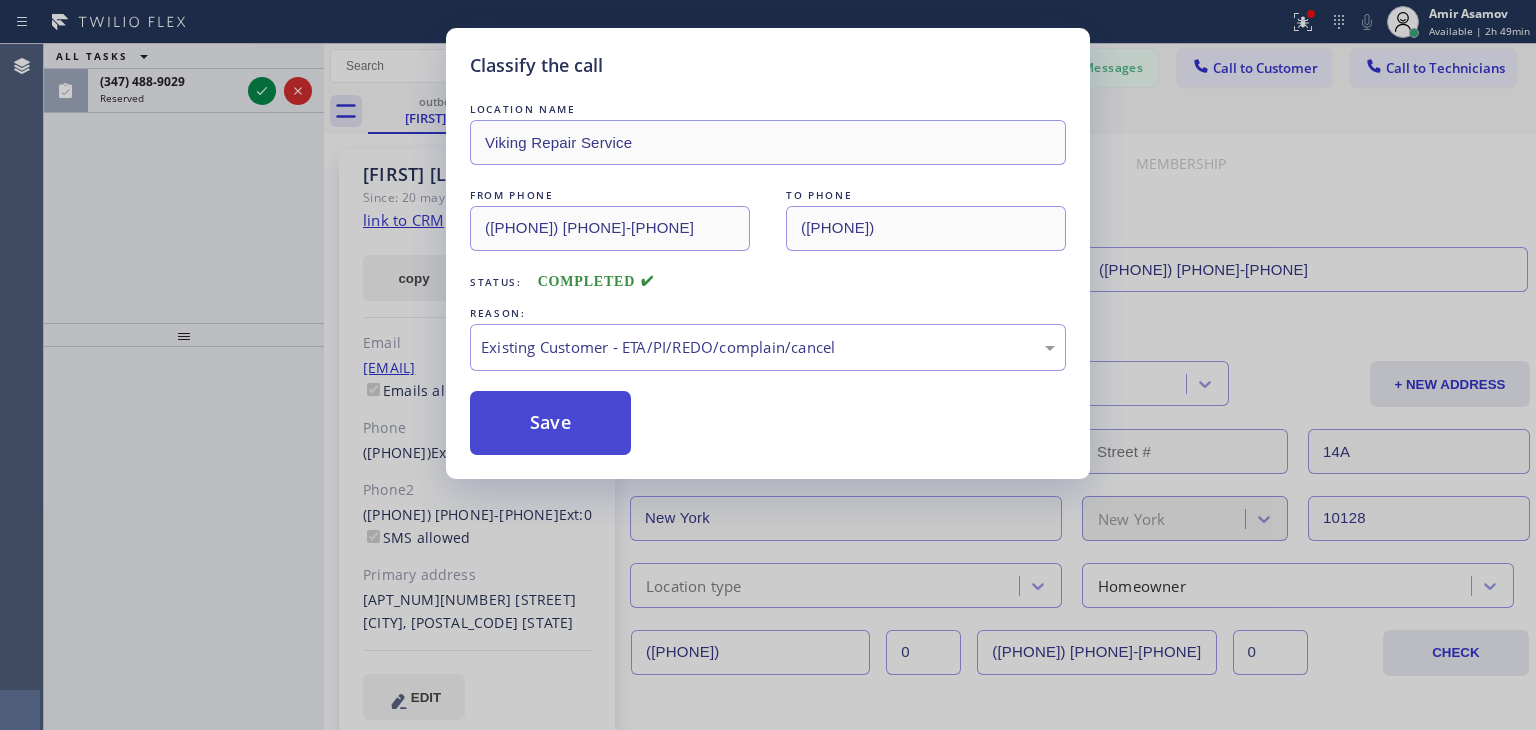 drag, startPoint x: 856, startPoint y: 457, endPoint x: 566, endPoint y: 426, distance: 291.6522 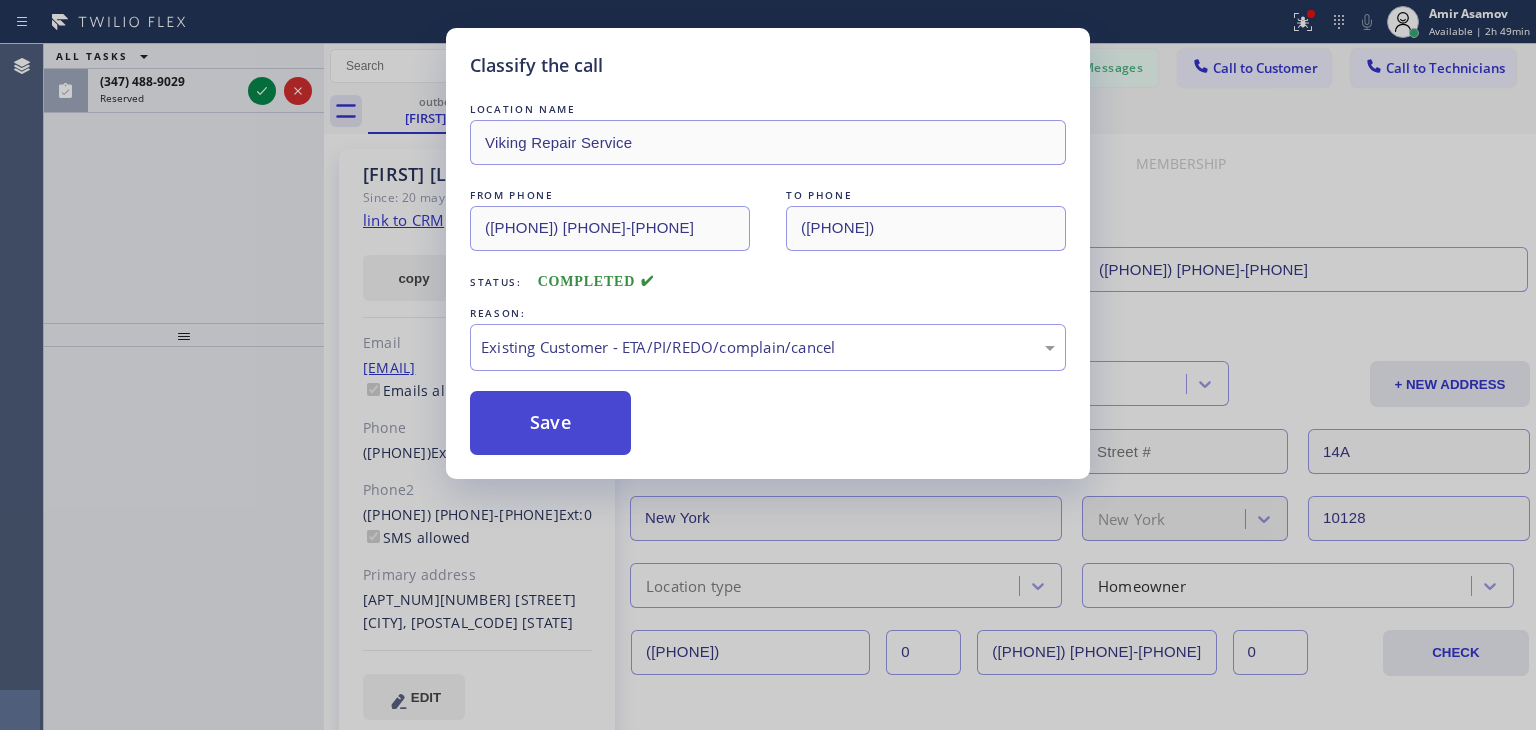 click on "Save" at bounding box center (550, 423) 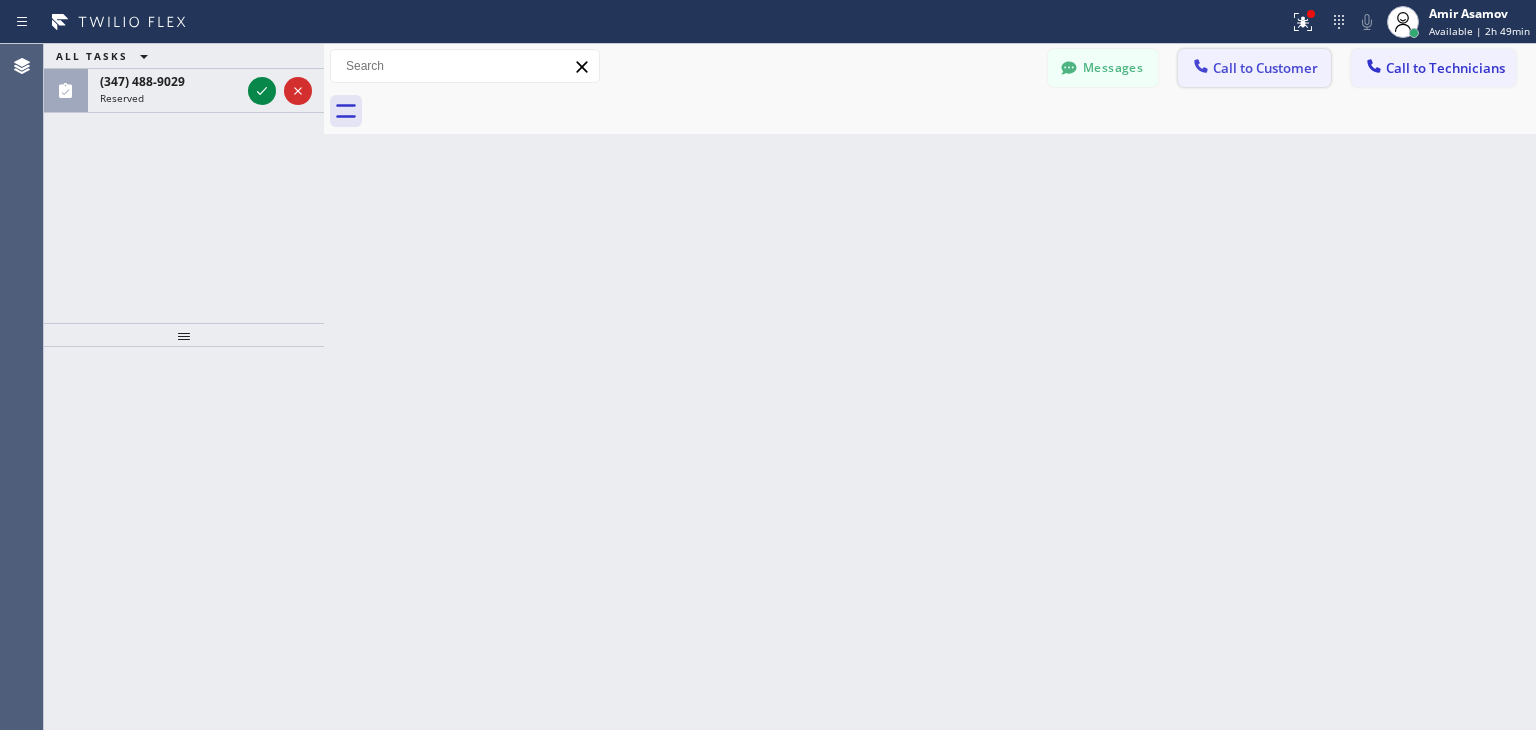 click on "Call to Customer" at bounding box center [1265, 68] 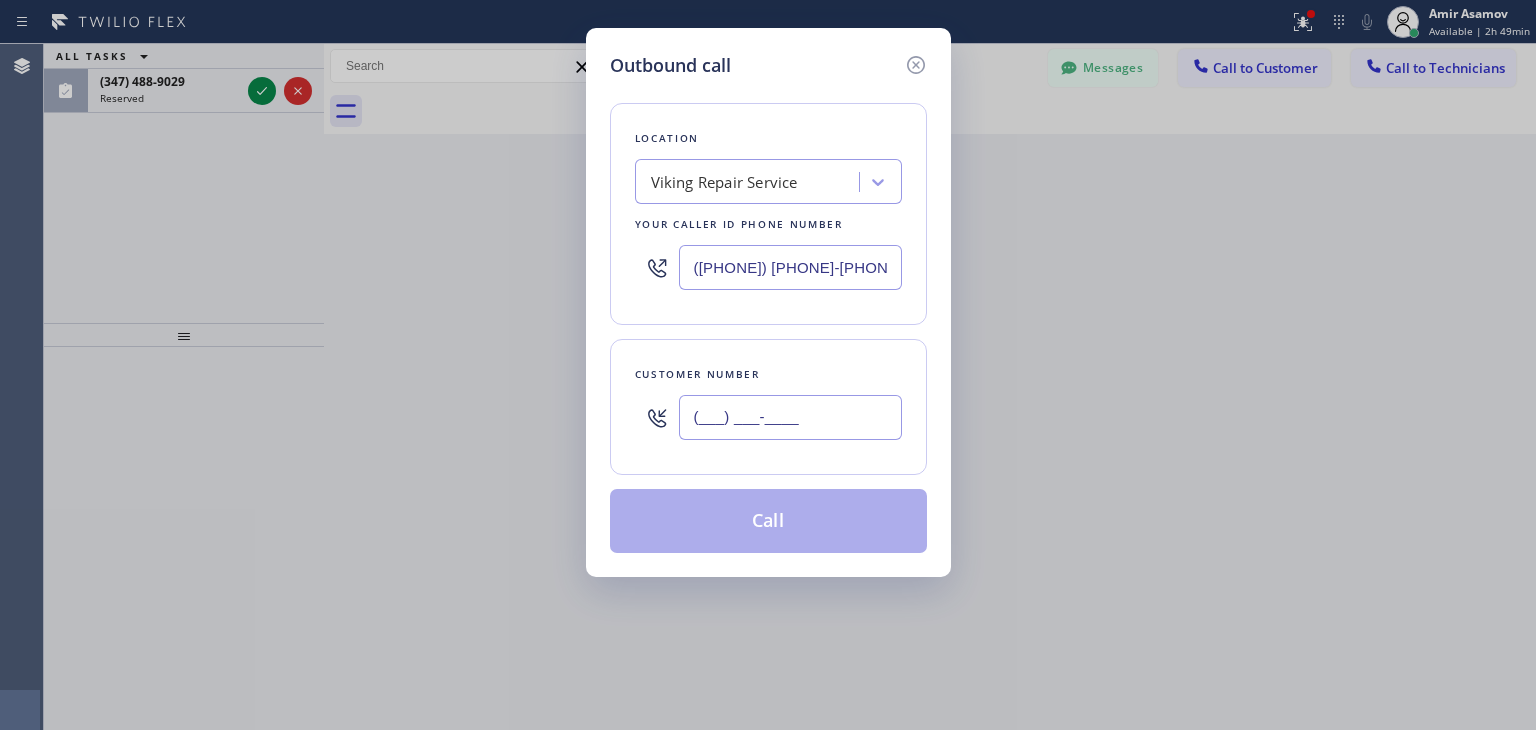 paste on "([PHONE])" 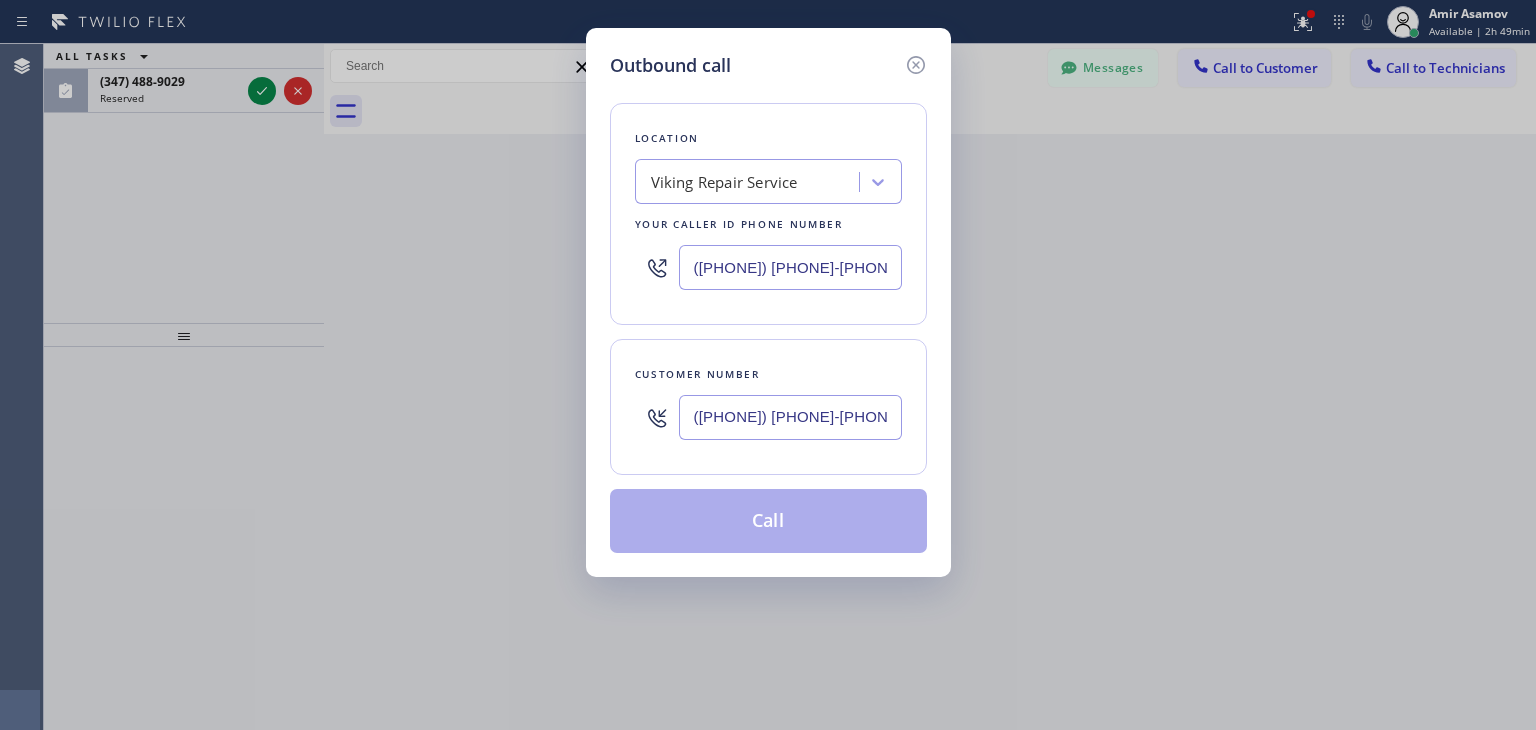 click on "([PHONE]) [PHONE]-[PHONE]" at bounding box center (790, 417) 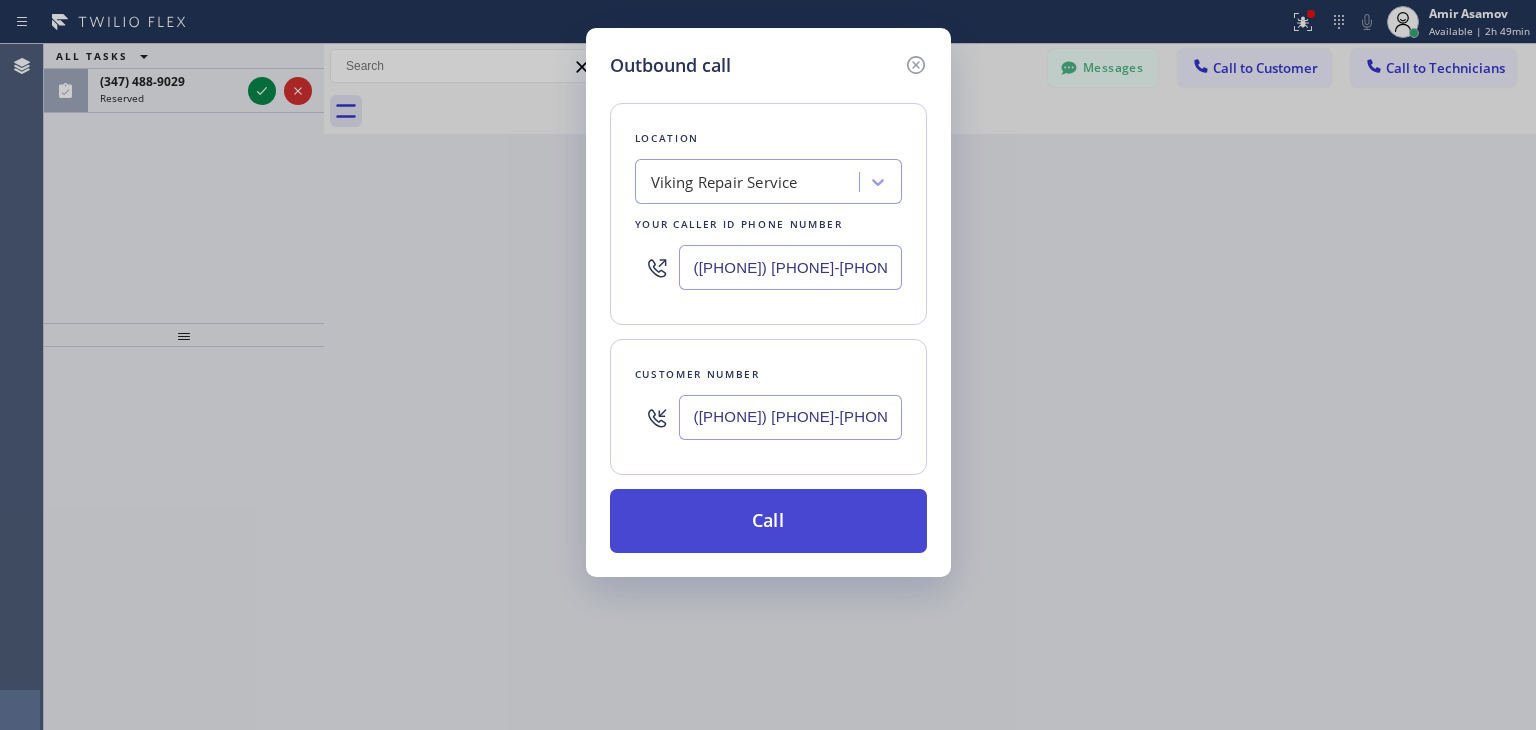 type on "([PHONE]) [PHONE]-[PHONE]" 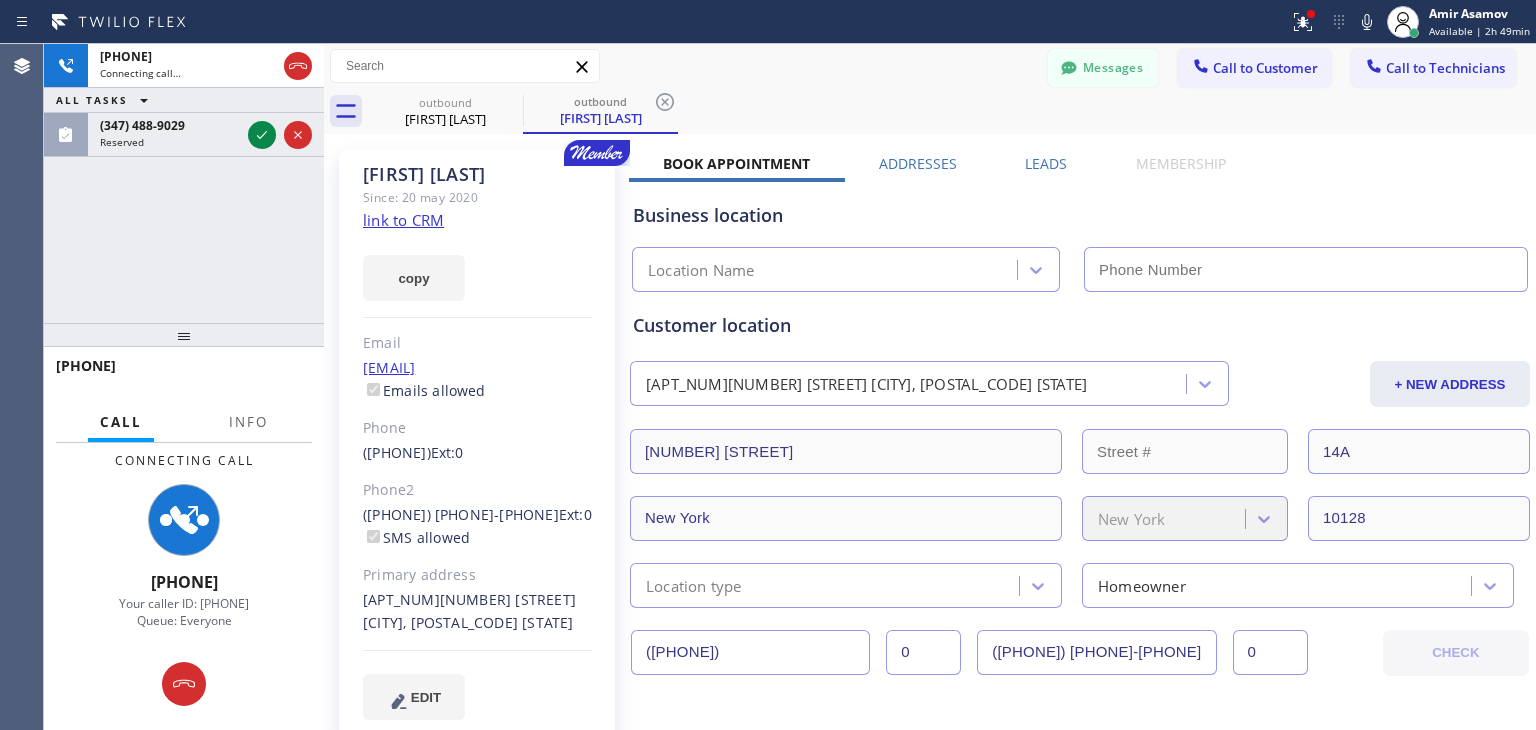 type on "([PHONE]) [PHONE]-[PHONE]" 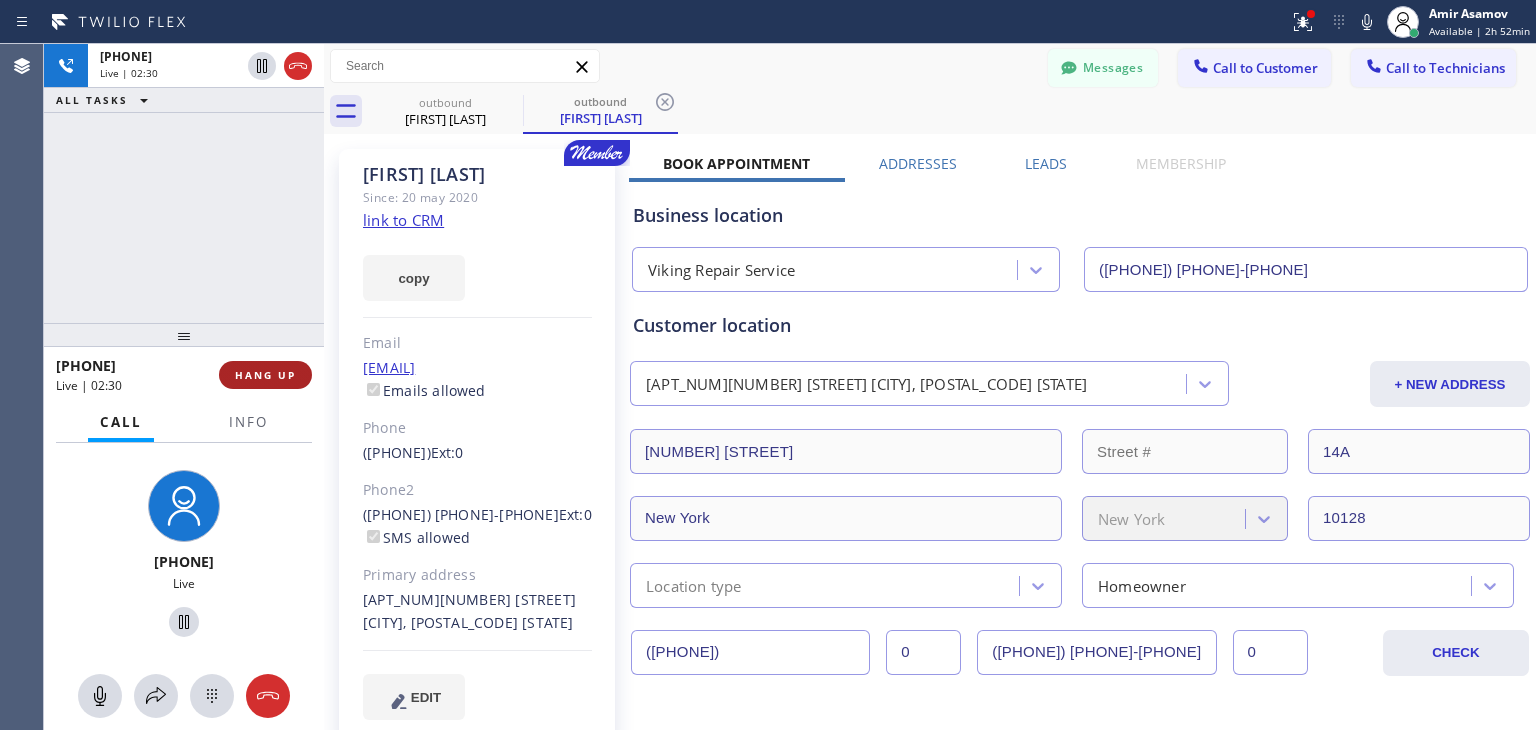 click on "+[PHONE] Live | [TIME] HANG UP" at bounding box center (184, 375) 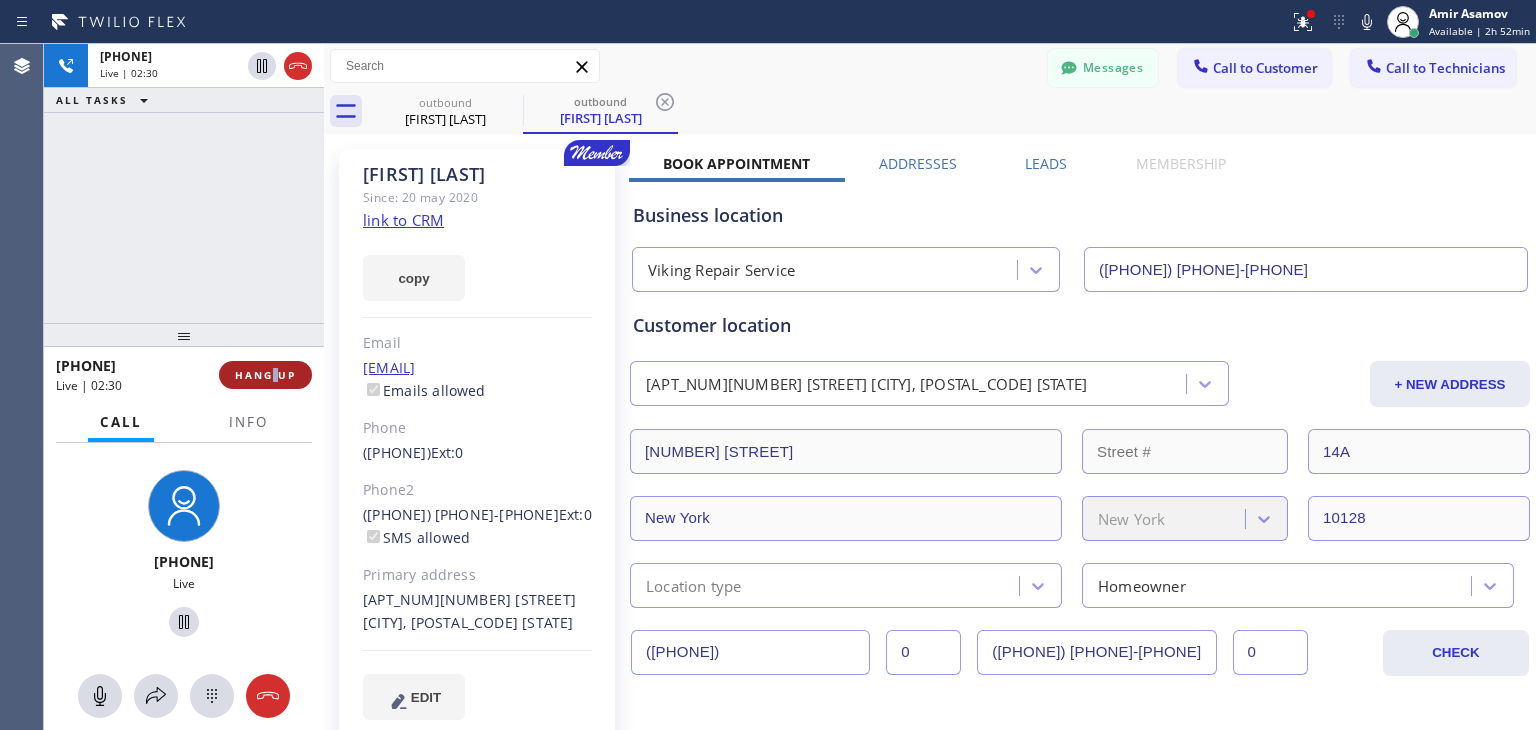 click on "HANG UP" at bounding box center [265, 375] 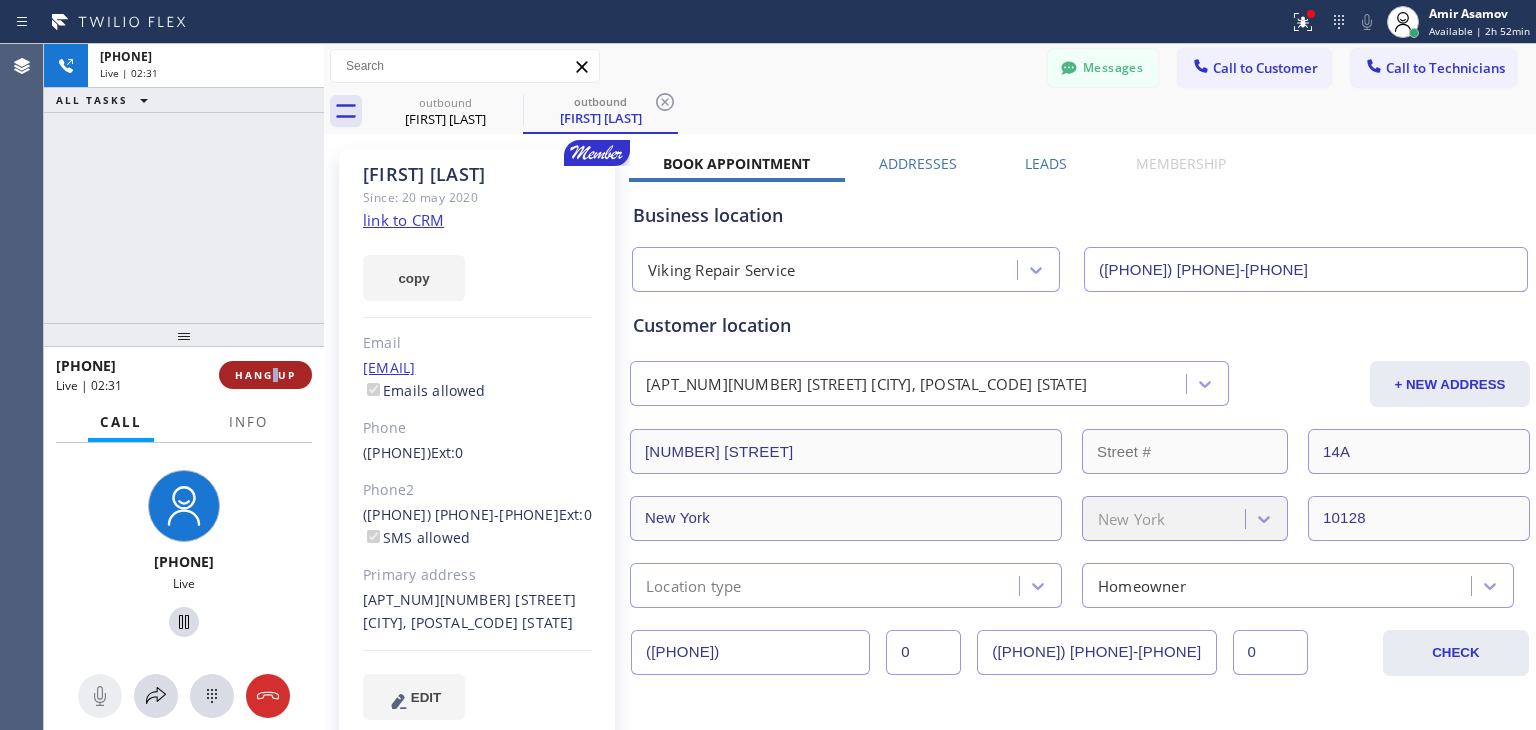 click on "HANG UP" at bounding box center (265, 375) 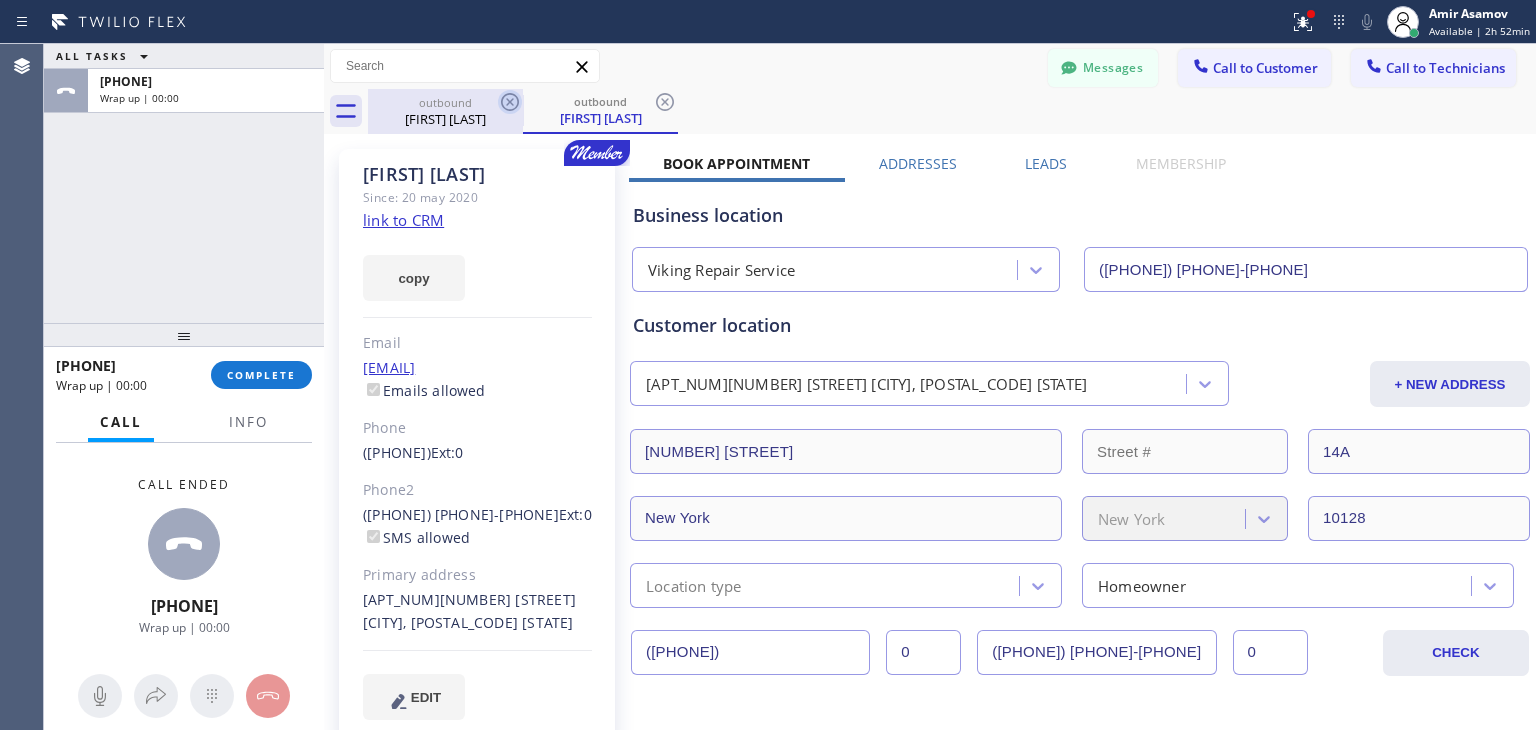 click 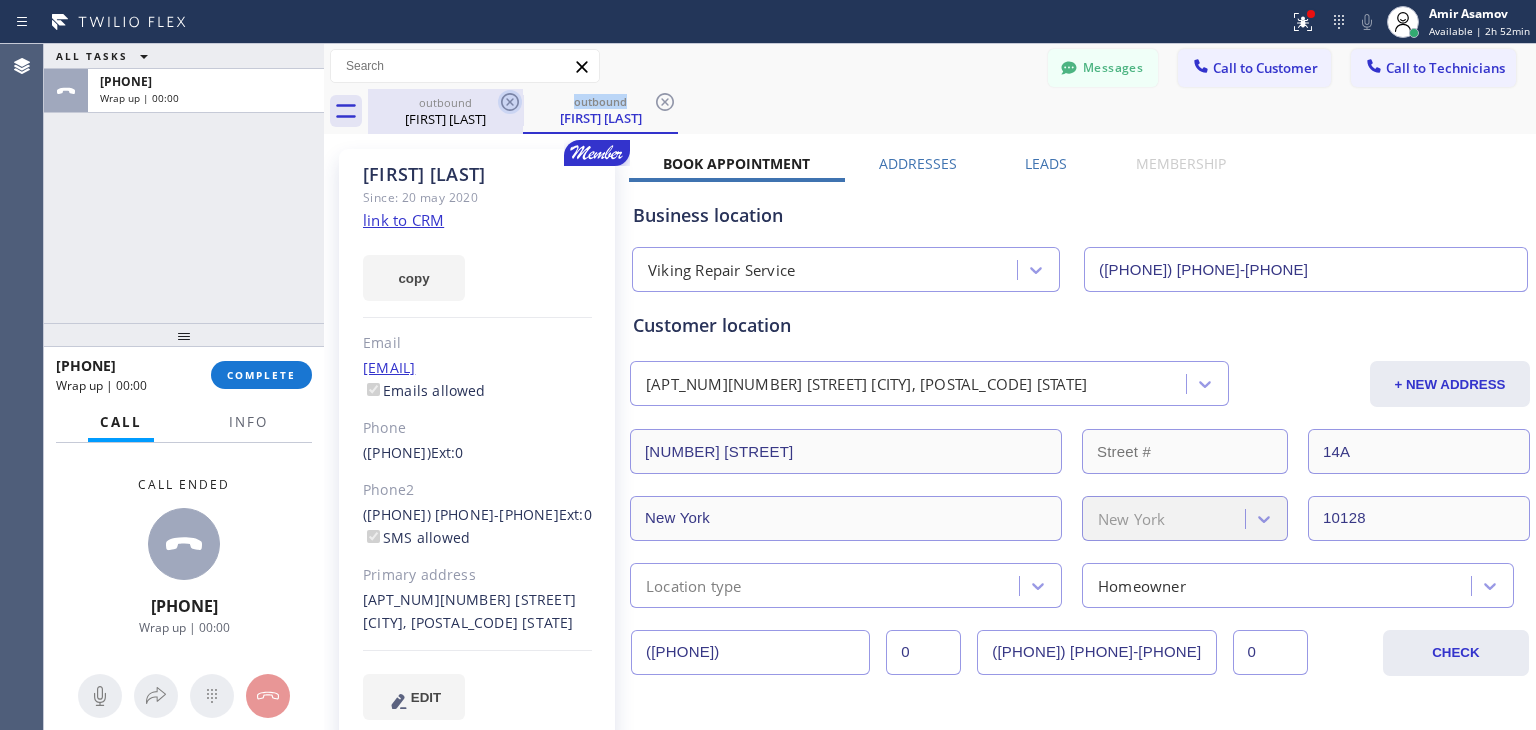 click 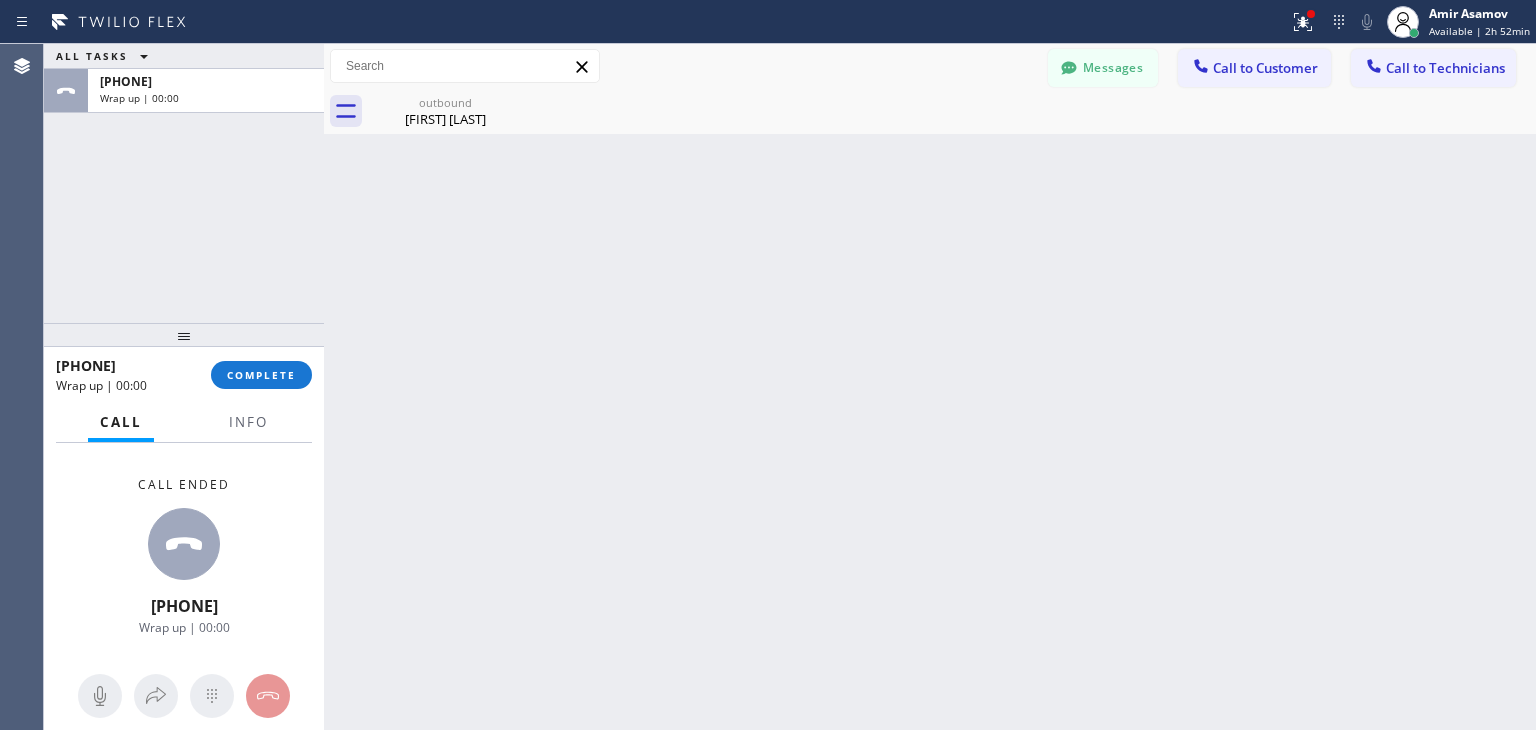 click 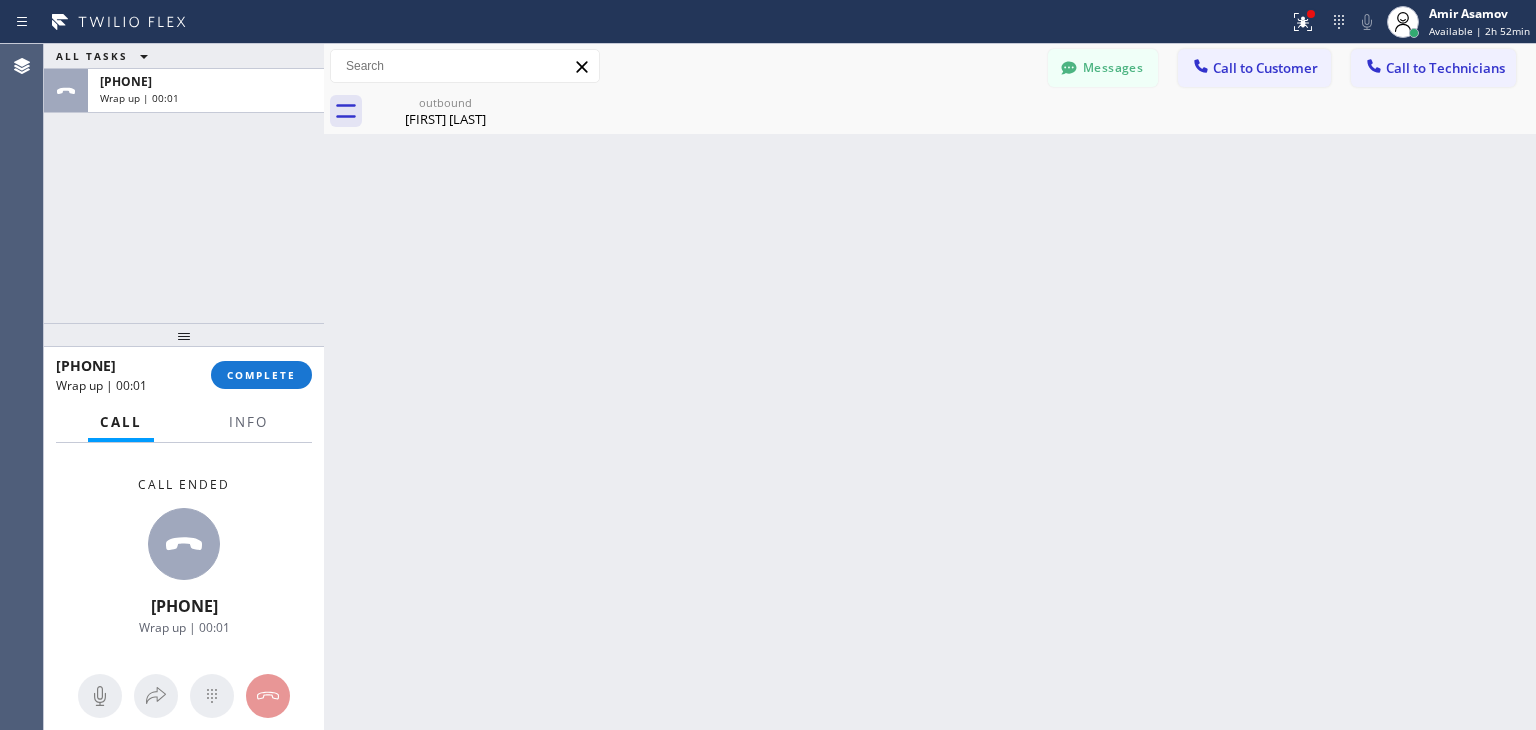 click 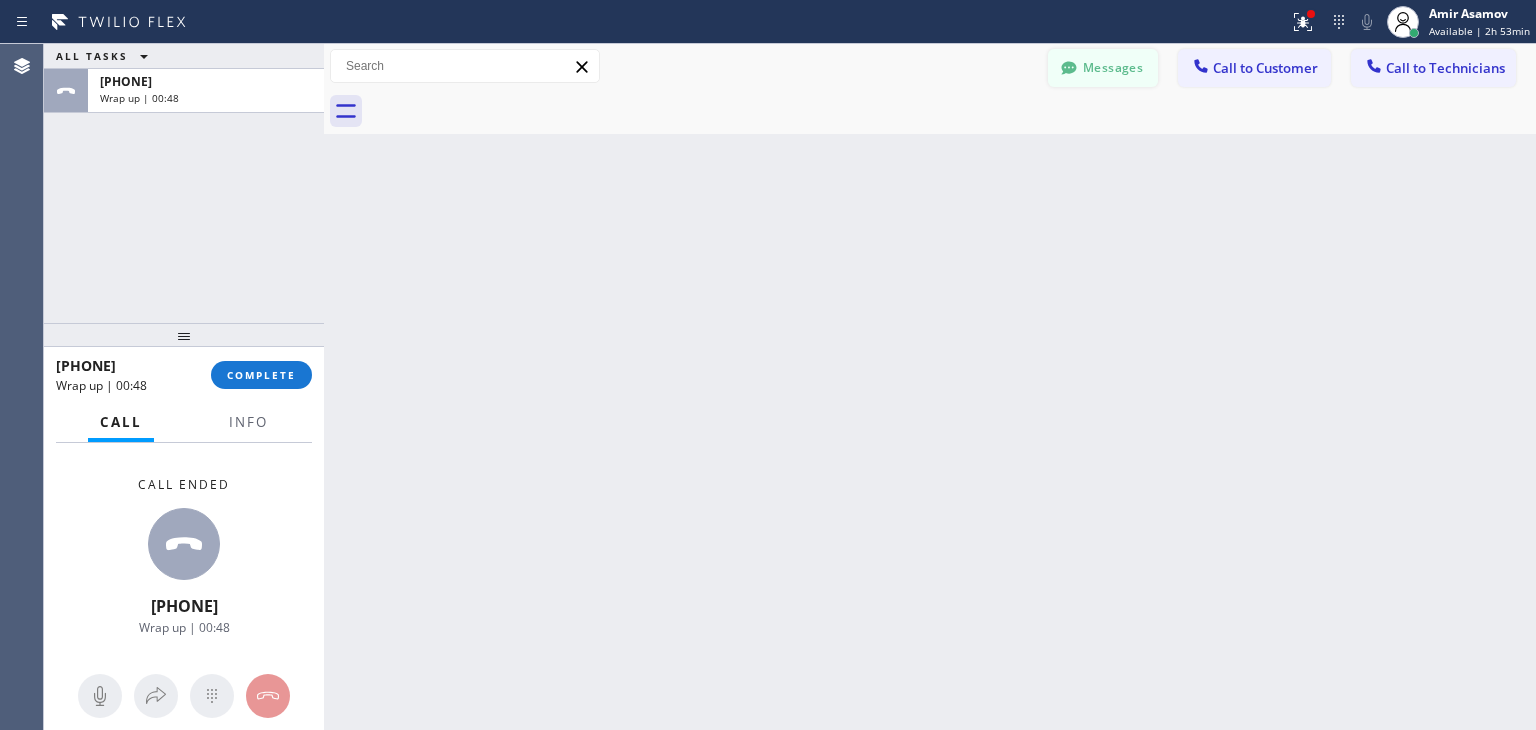 click on "Messages" at bounding box center (1103, 68) 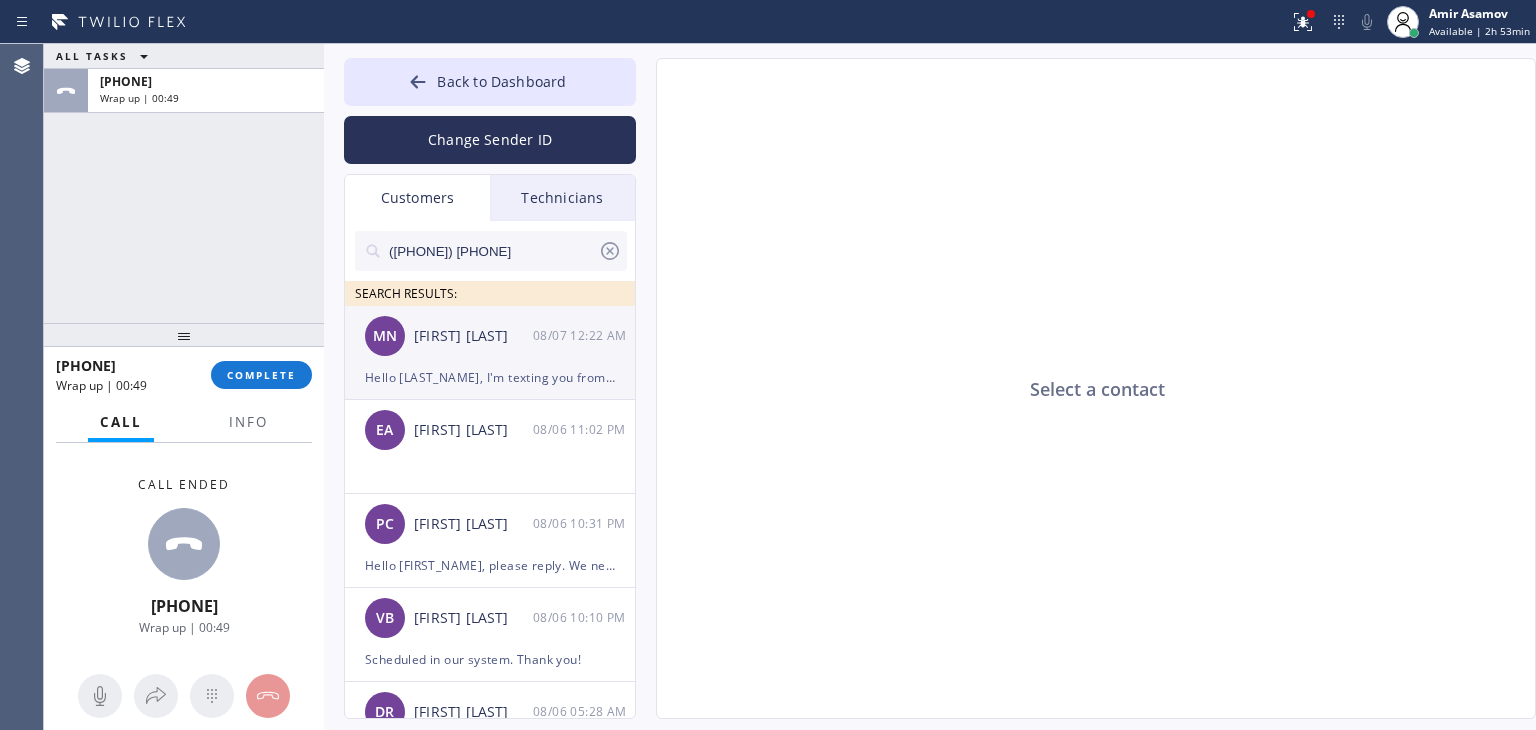 click on "[FIRST] [LAST]" at bounding box center (473, 336) 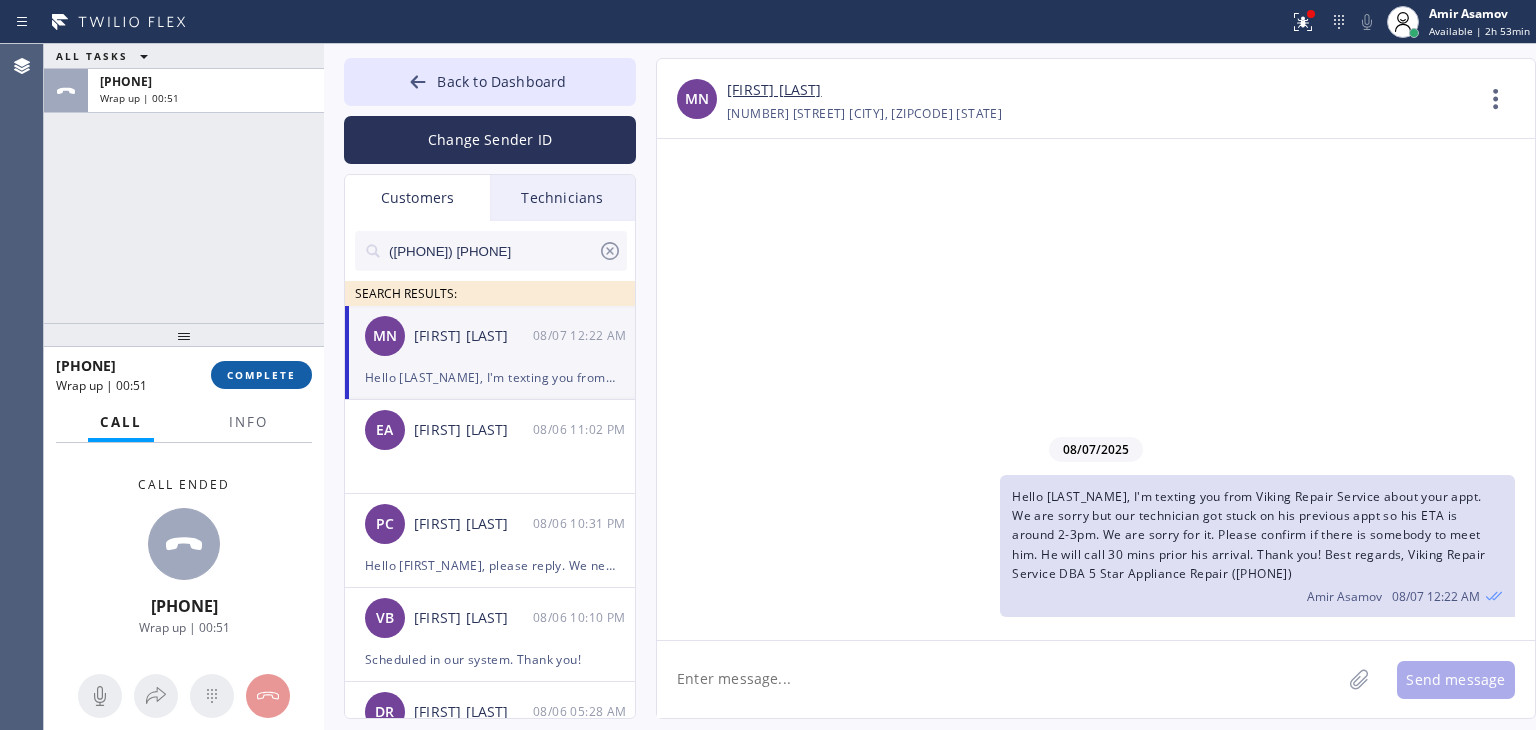 click on "COMPLETE" at bounding box center (261, 375) 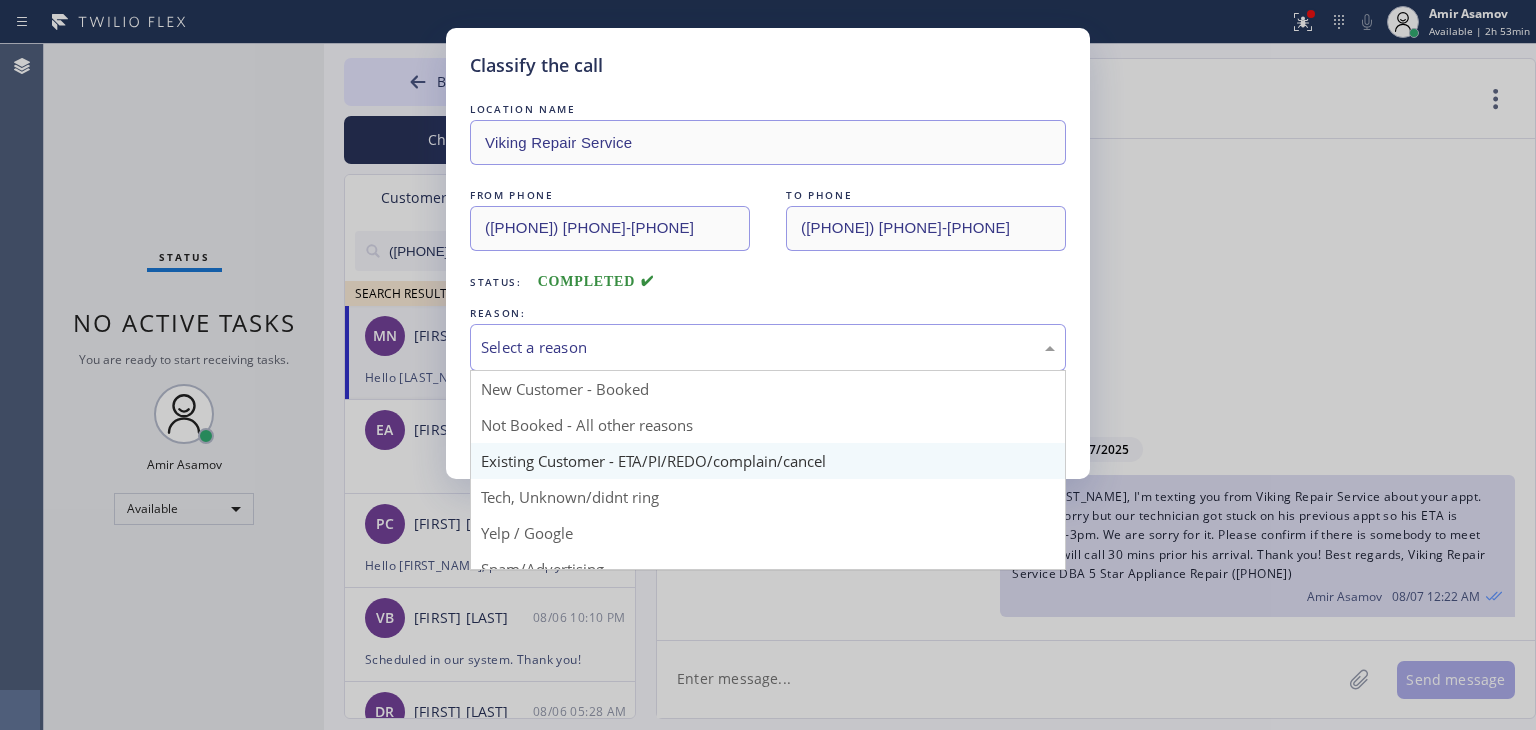 drag, startPoint x: 675, startPoint y: 330, endPoint x: 690, endPoint y: 473, distance: 143.78456 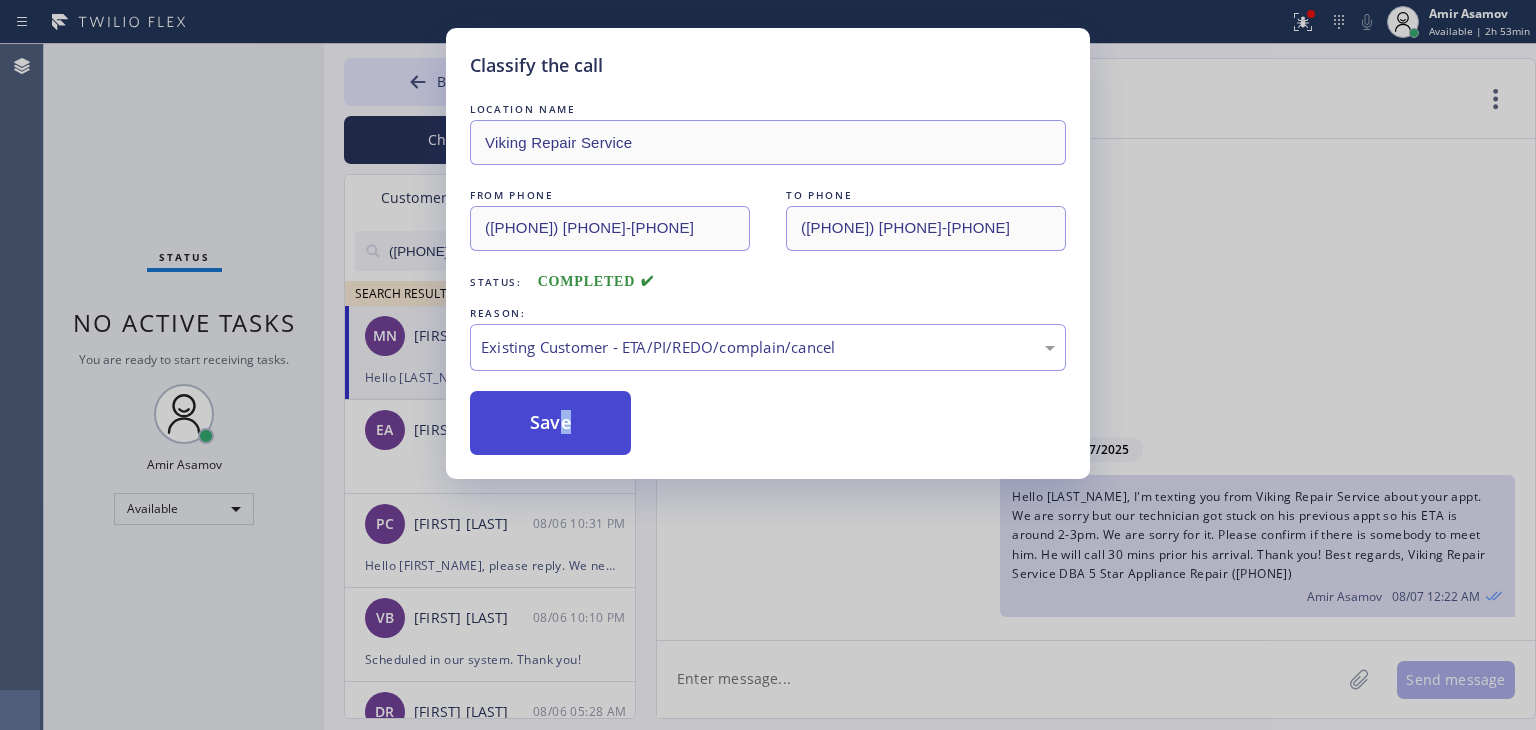 drag, startPoint x: 690, startPoint y: 473, endPoint x: 492, endPoint y: 424, distance: 203.97304 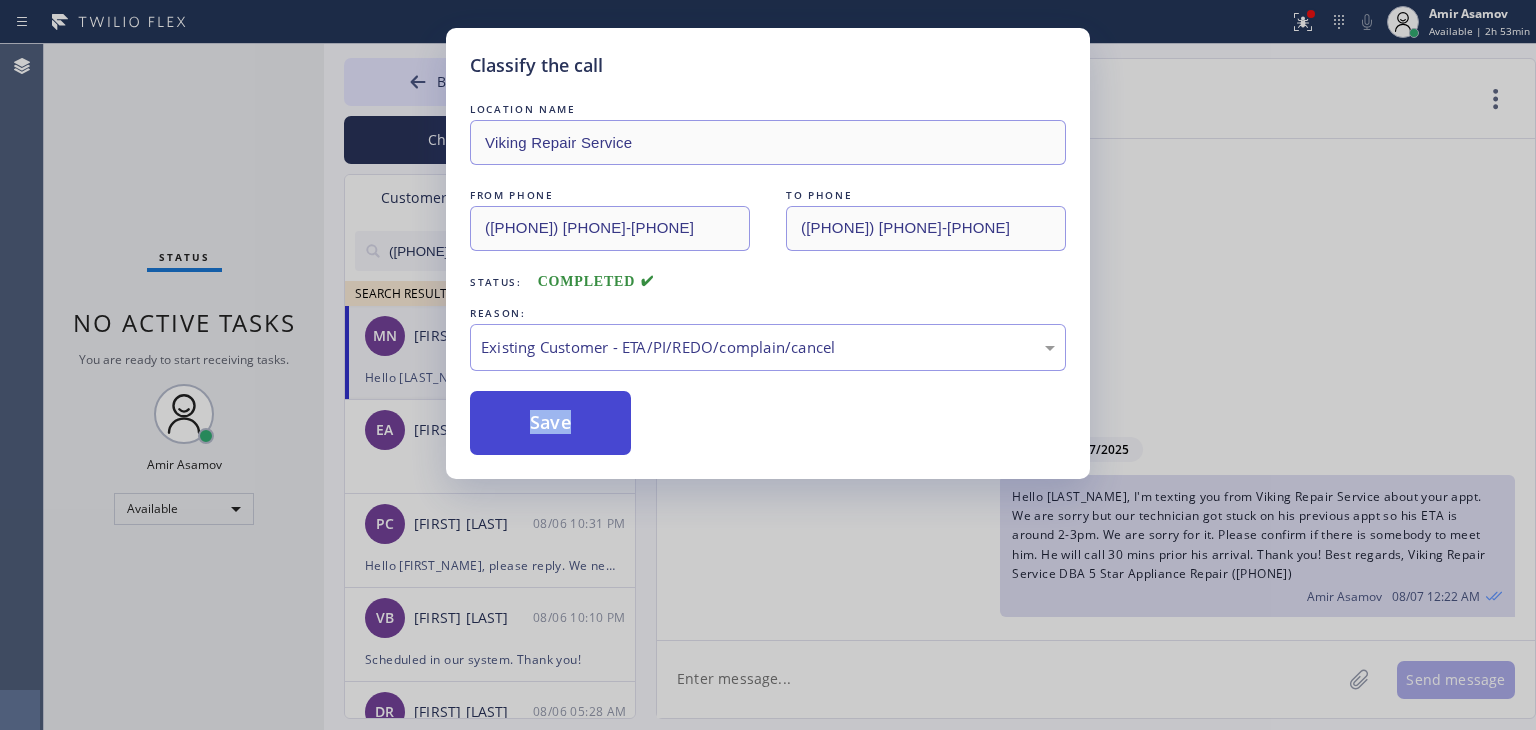 click on "Save" at bounding box center (550, 423) 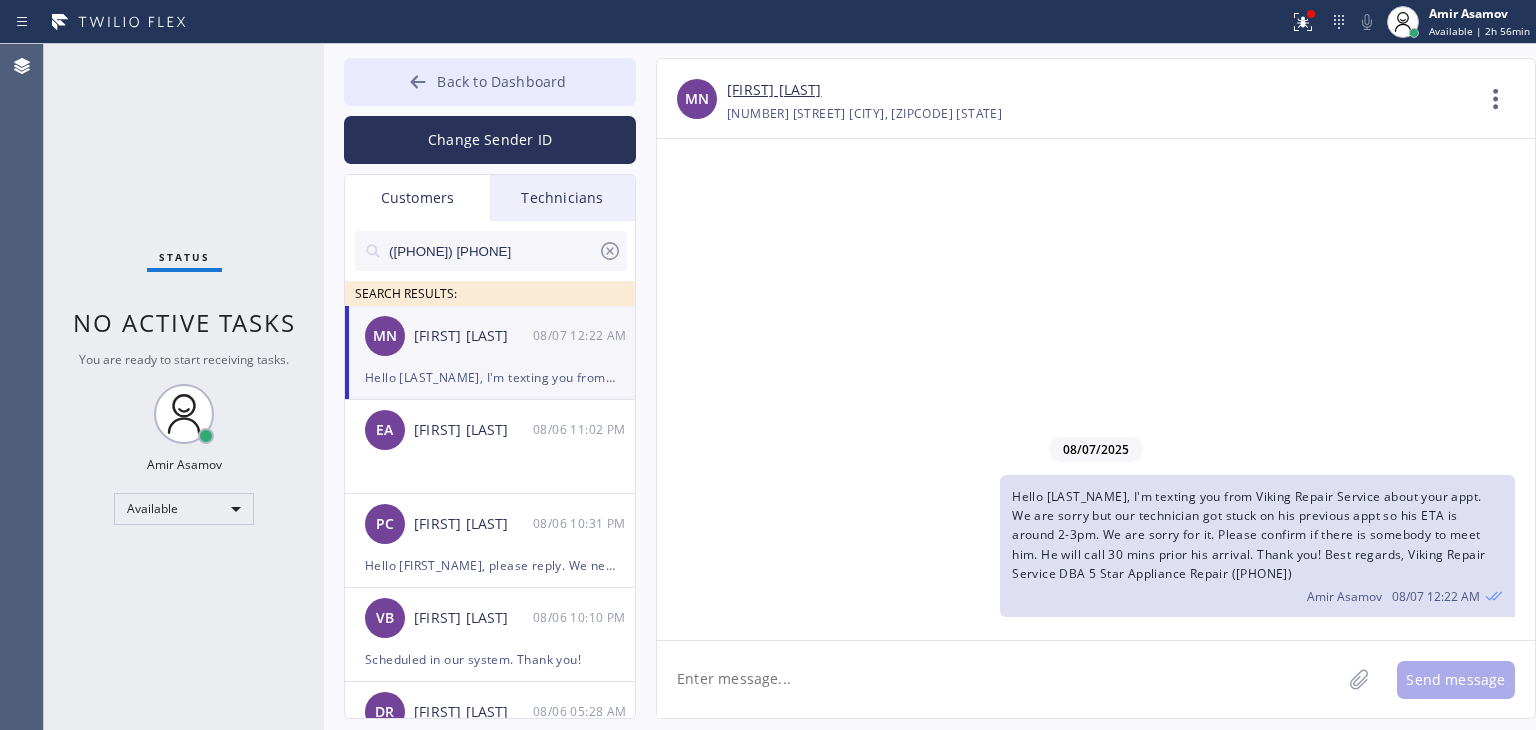 click on "Back to Dashboard" at bounding box center (501, 81) 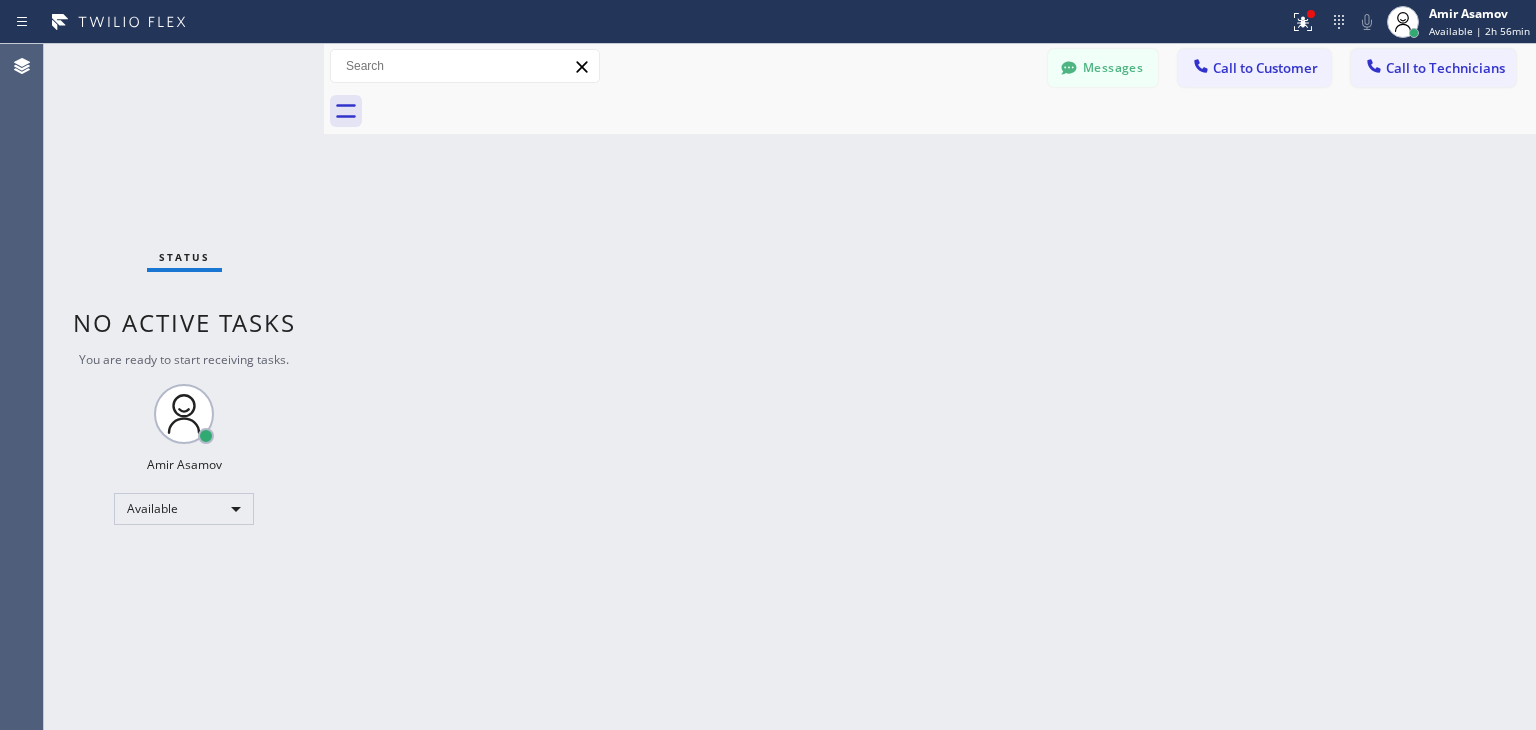 drag, startPoint x: 1416, startPoint y: 55, endPoint x: 1390, endPoint y: 60, distance: 26.476404 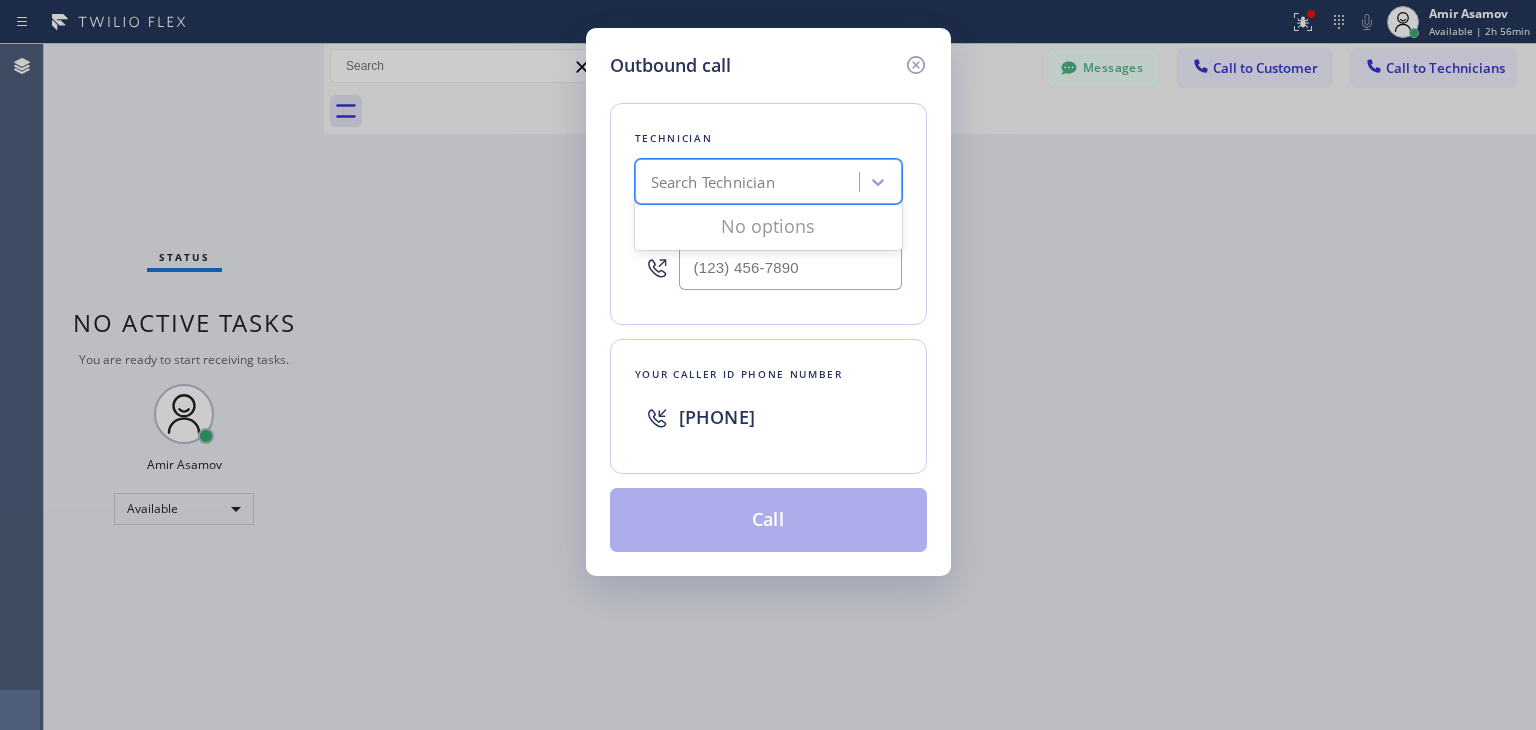 click on "Search Technician" at bounding box center [713, 182] 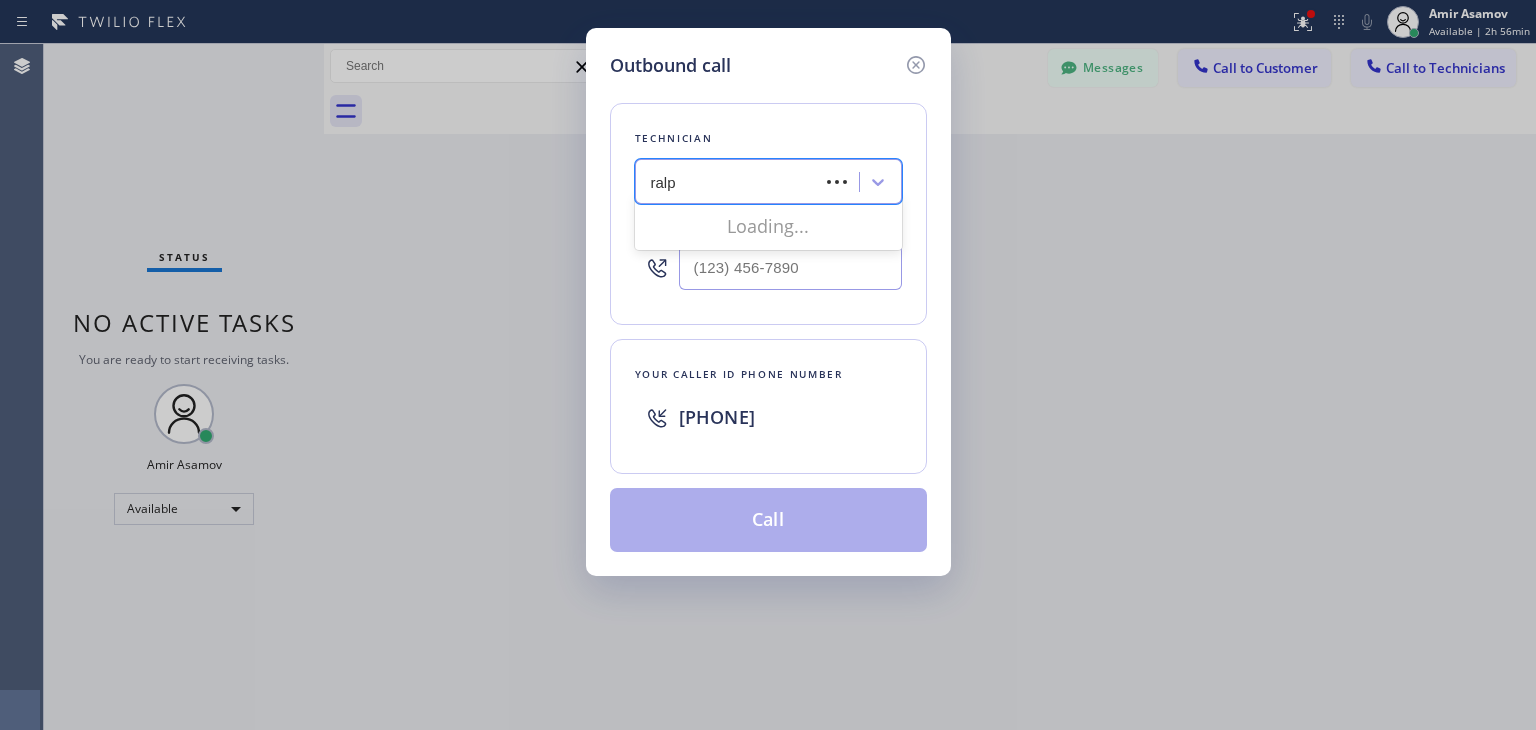 type on "ralph" 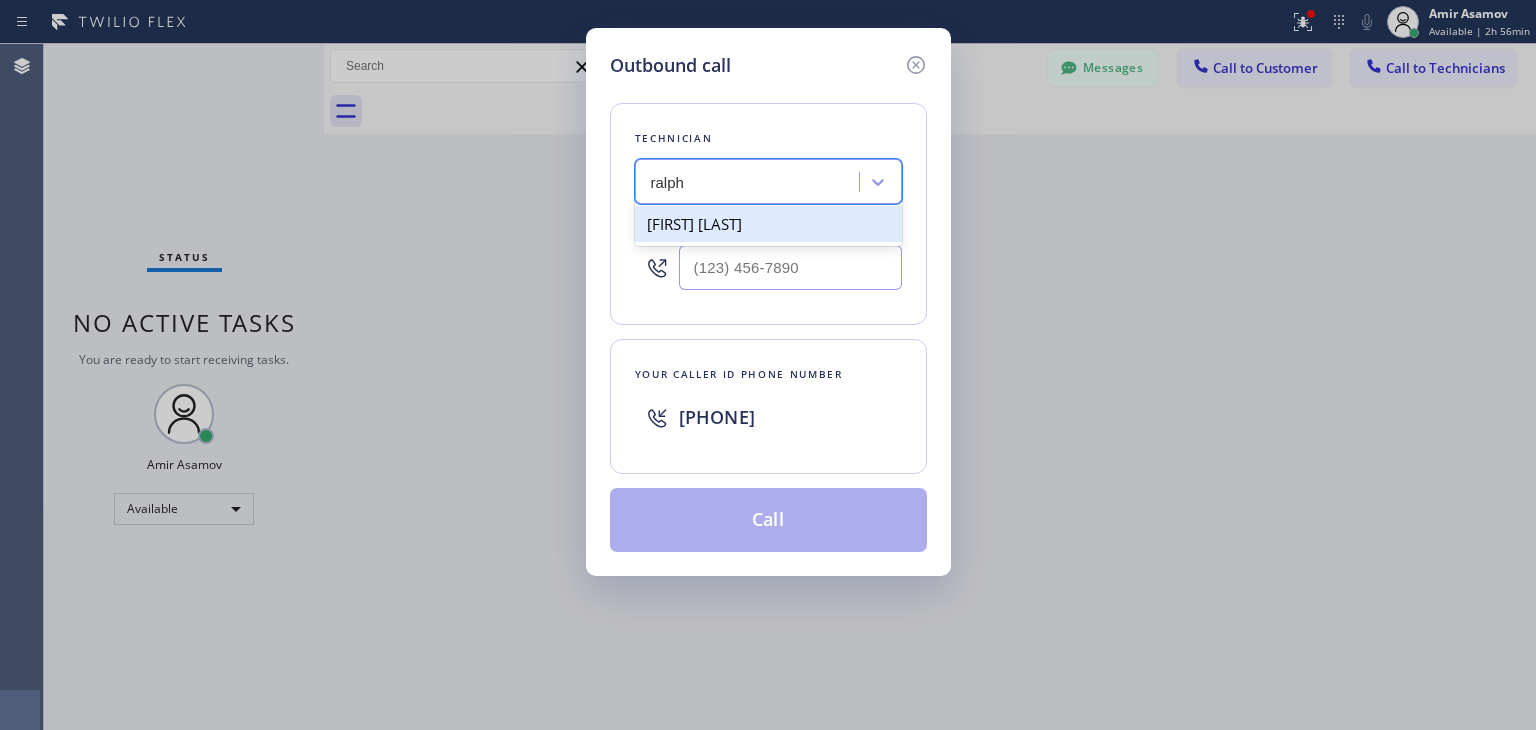 click on "[FIRST] [LAST]" at bounding box center [768, 224] 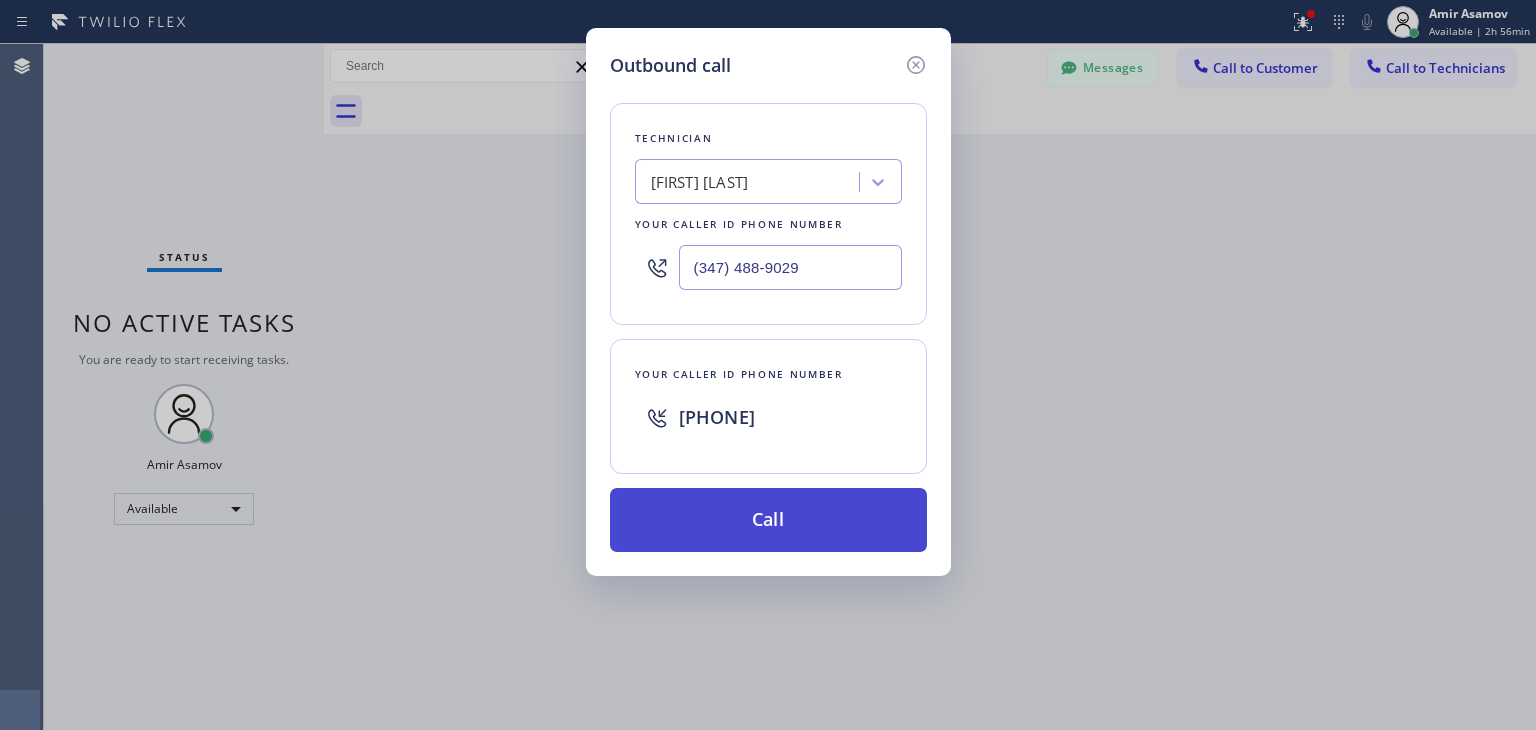 click on "Call" at bounding box center (768, 520) 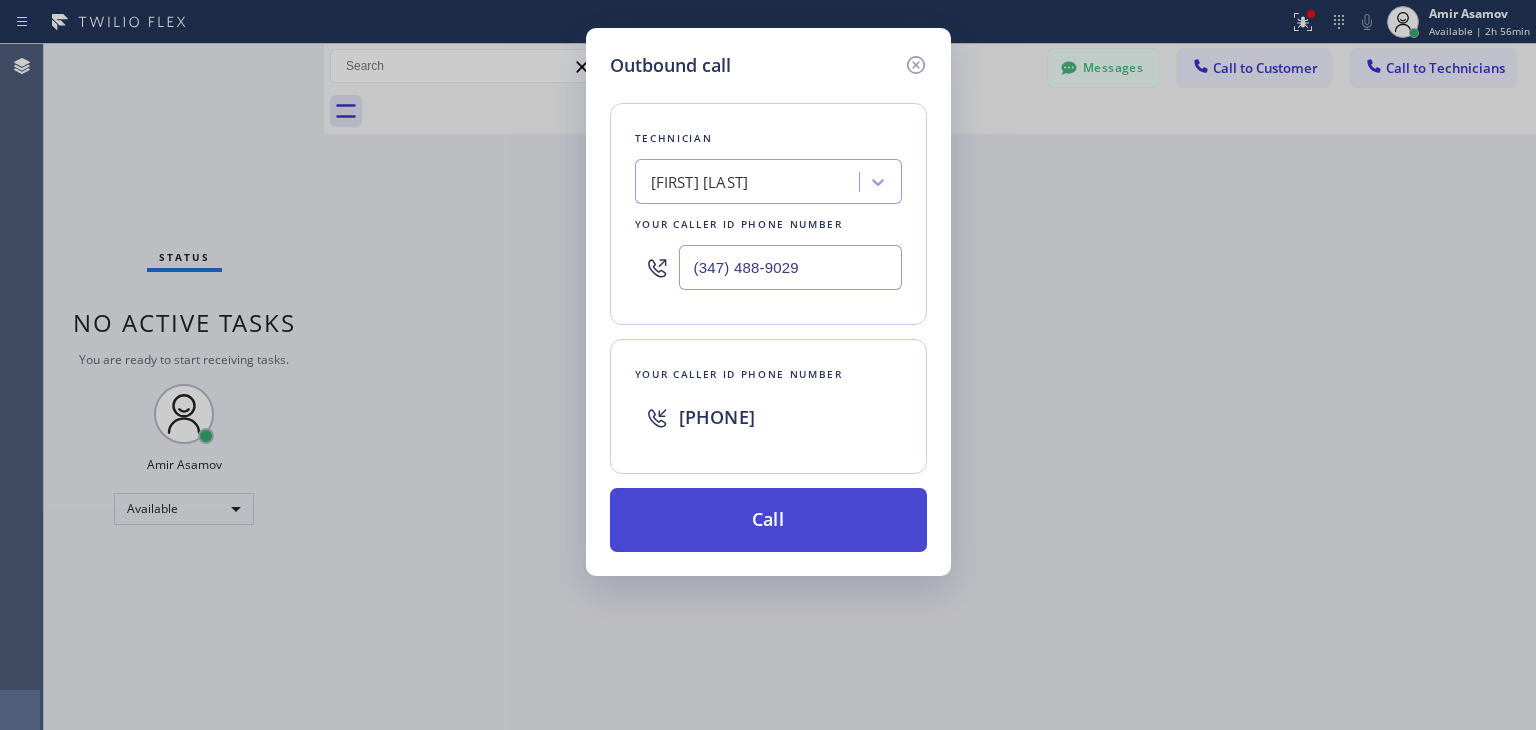 click on "Call" at bounding box center [768, 520] 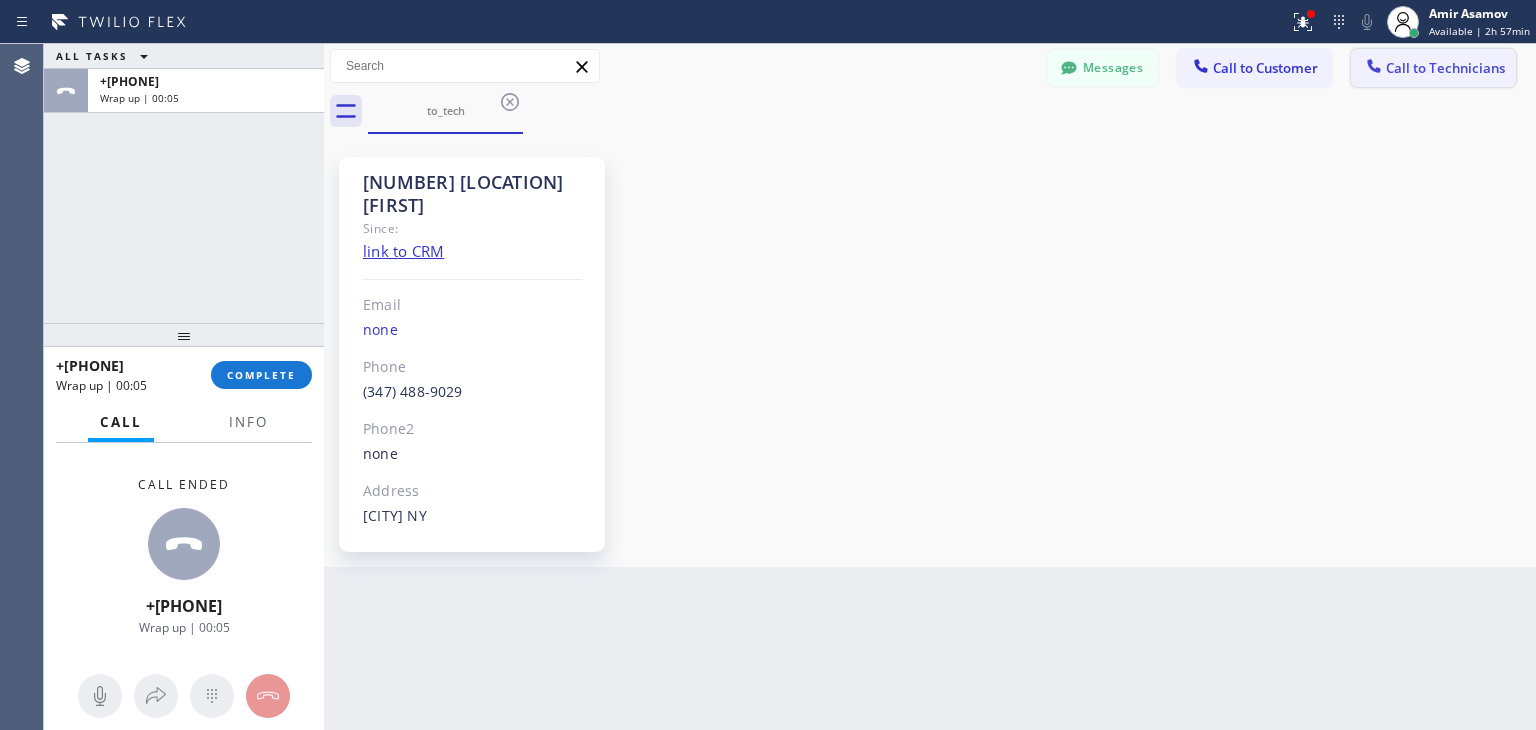 click on "Call to Technicians" at bounding box center (1433, 68) 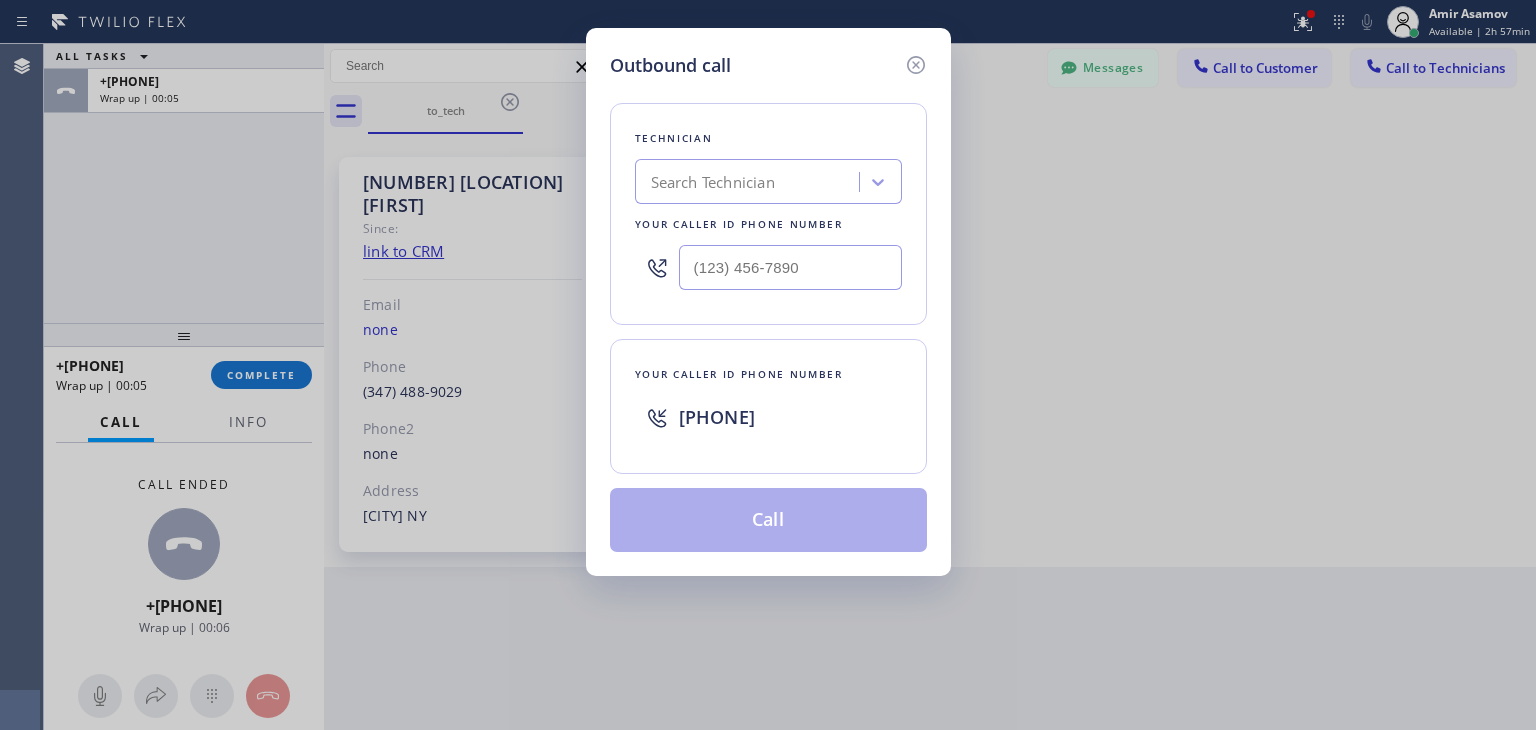 click on "Technician Search Technician Your caller id phone number" at bounding box center [768, 214] 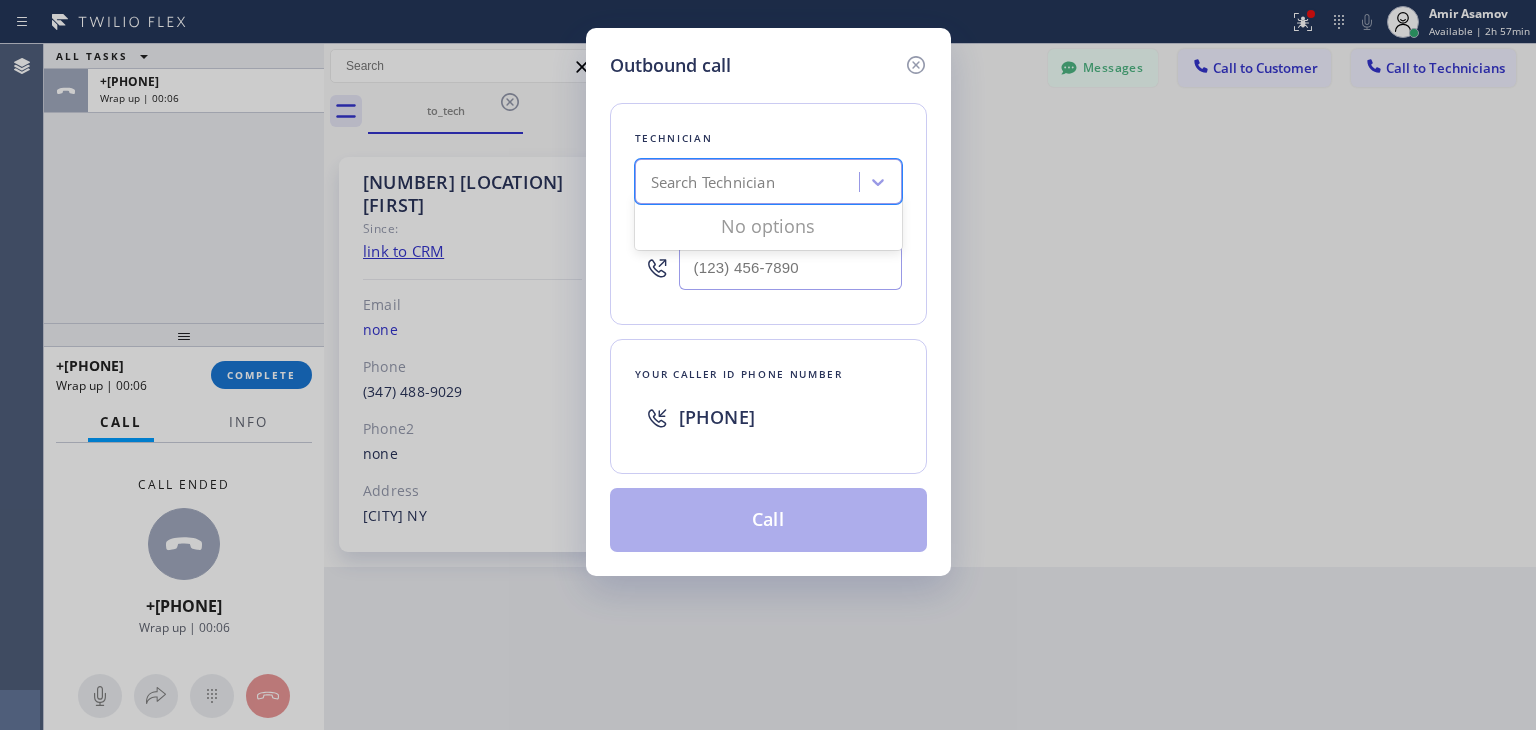 click on "Search Technician" at bounding box center (750, 182) 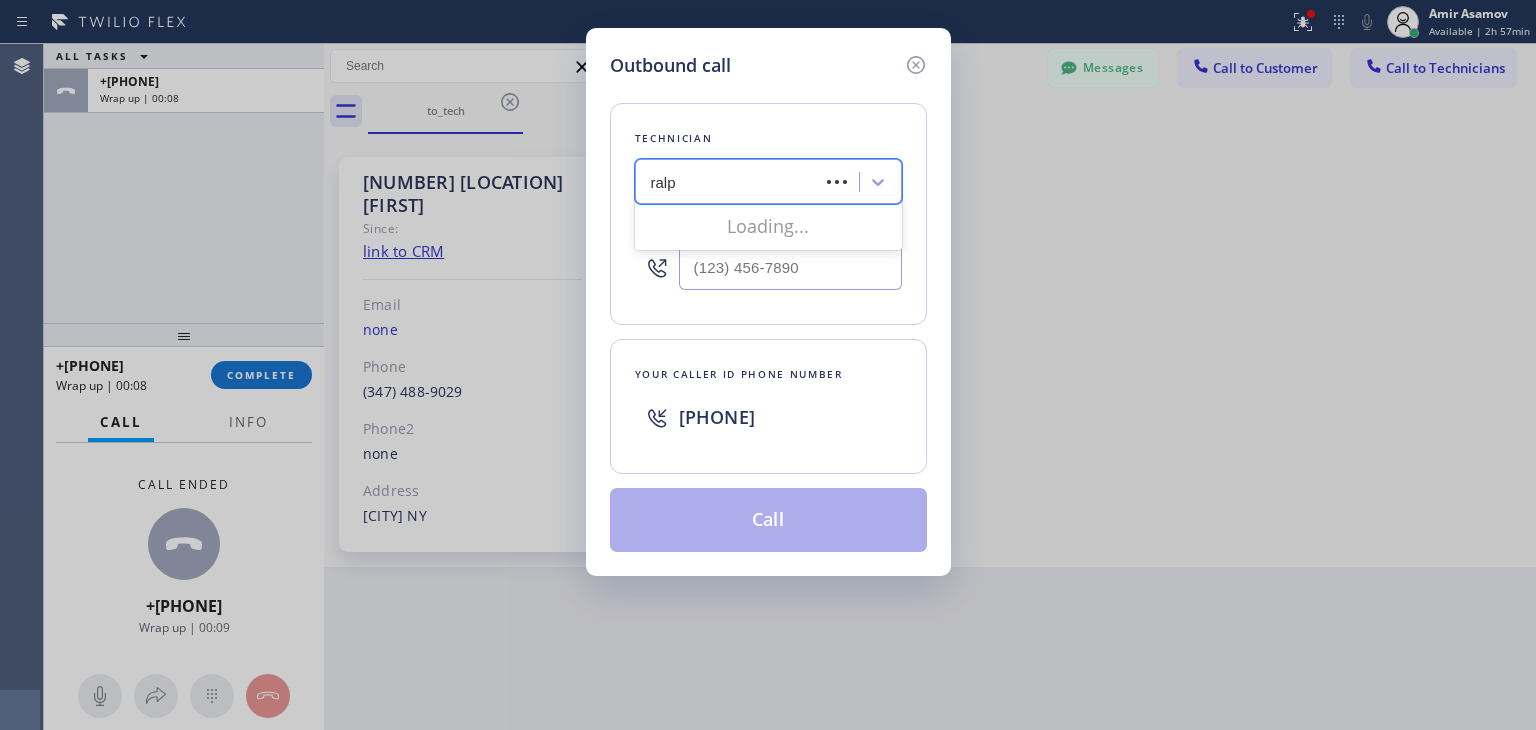 type on "ralph" 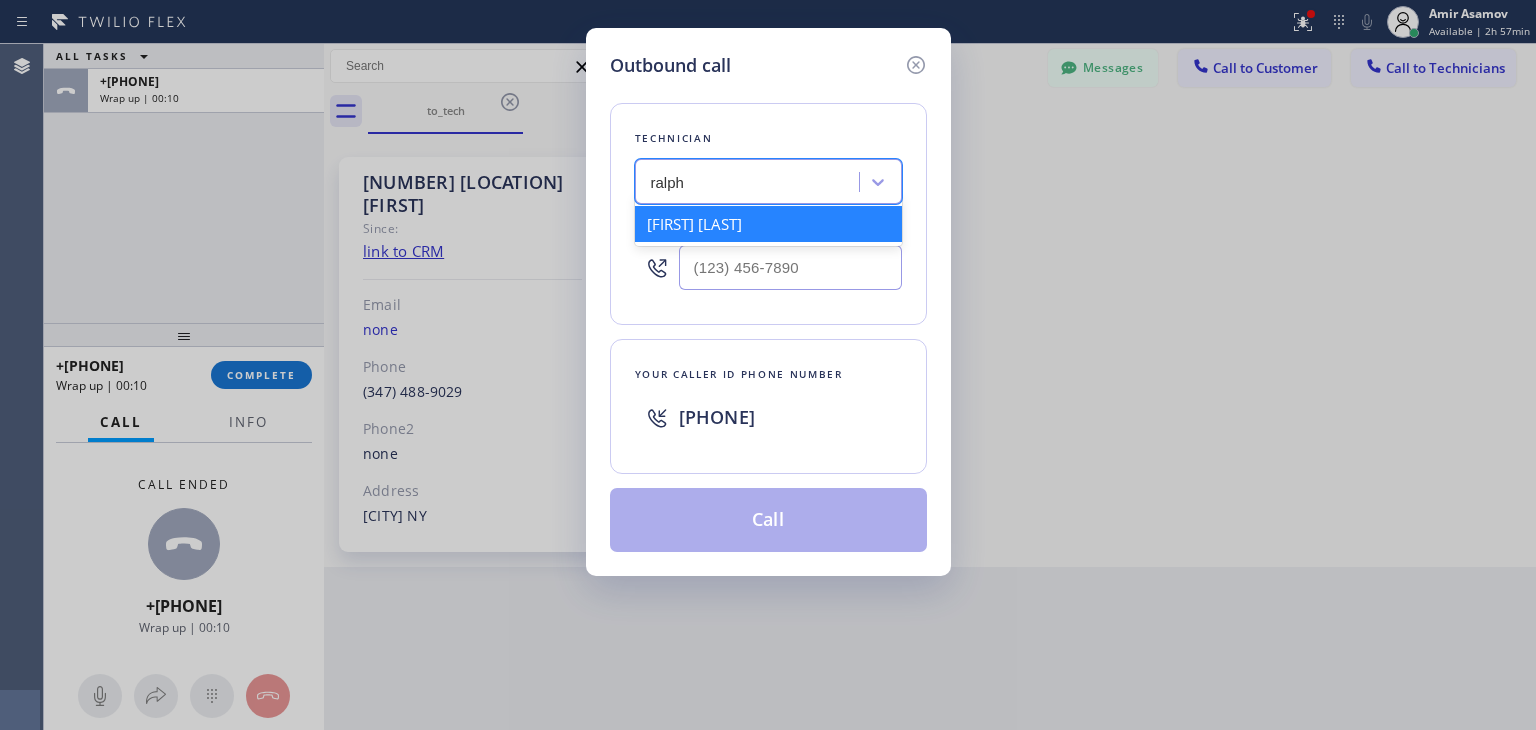 click on "[FIRST] [LAST]" at bounding box center (768, 224) 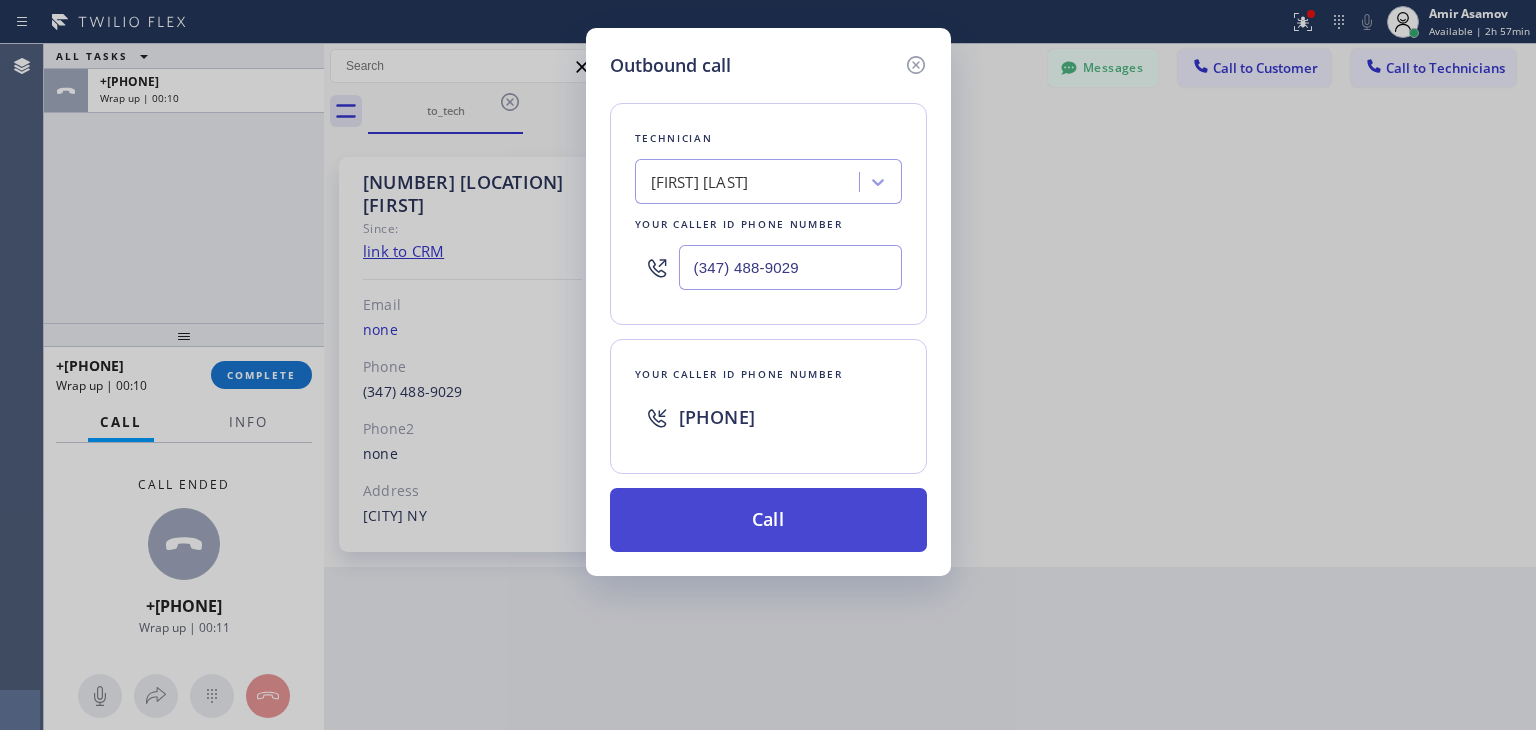 click on "Call" at bounding box center [768, 520] 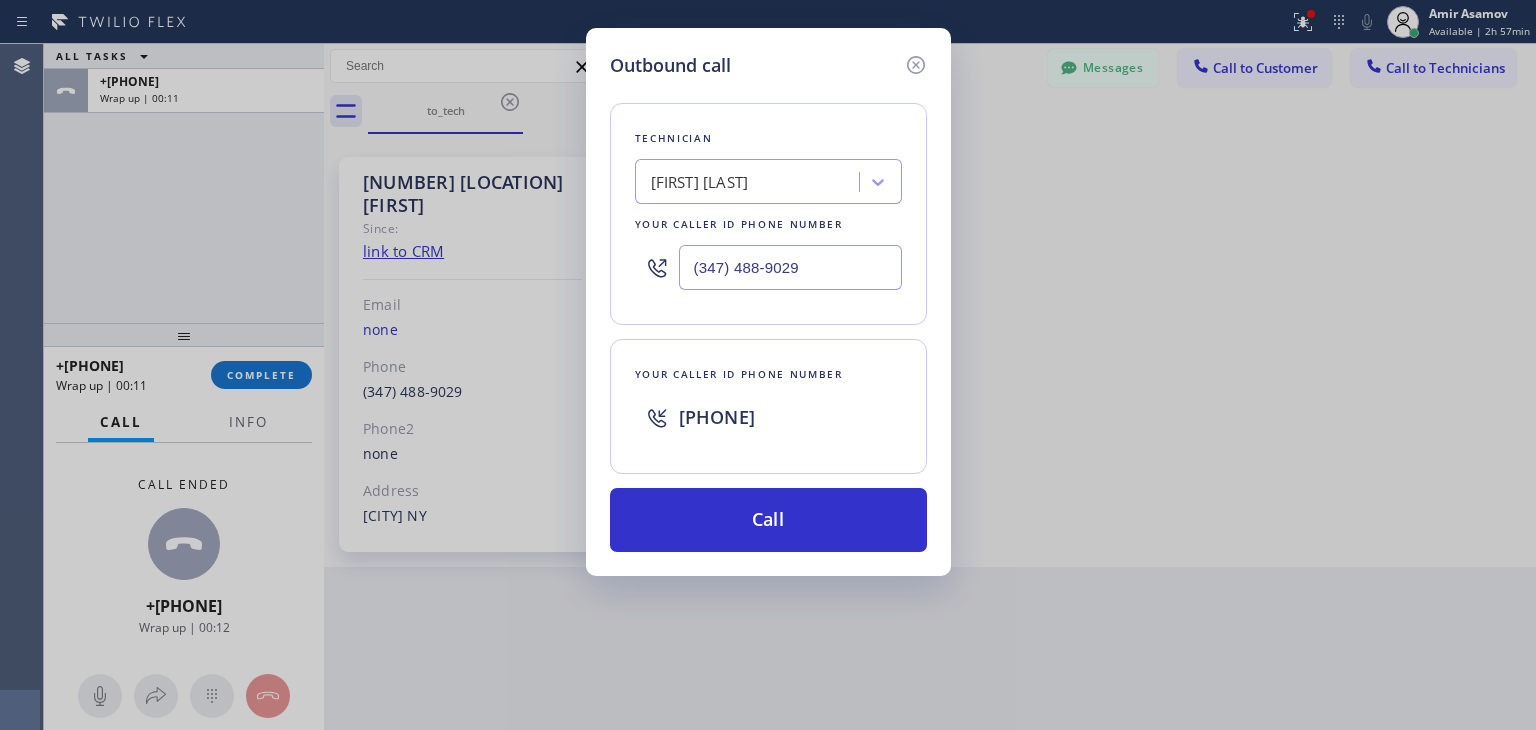 click on "Outbound call Technician [FIRST] [LAST] Your caller id phone number [PHONE] Your caller id phone number +[PHONE] Call" at bounding box center [768, 365] 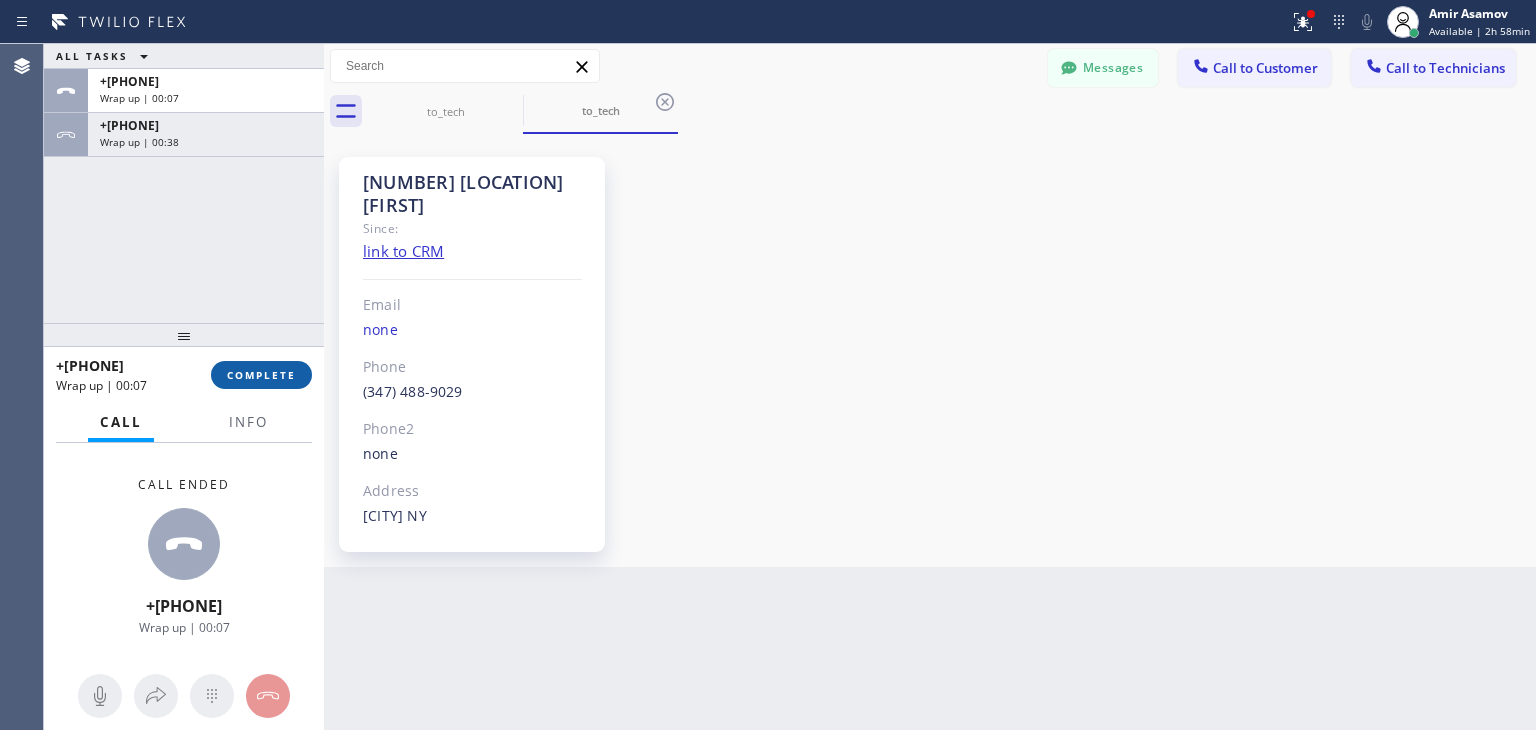 click on "COMPLETE" at bounding box center (261, 375) 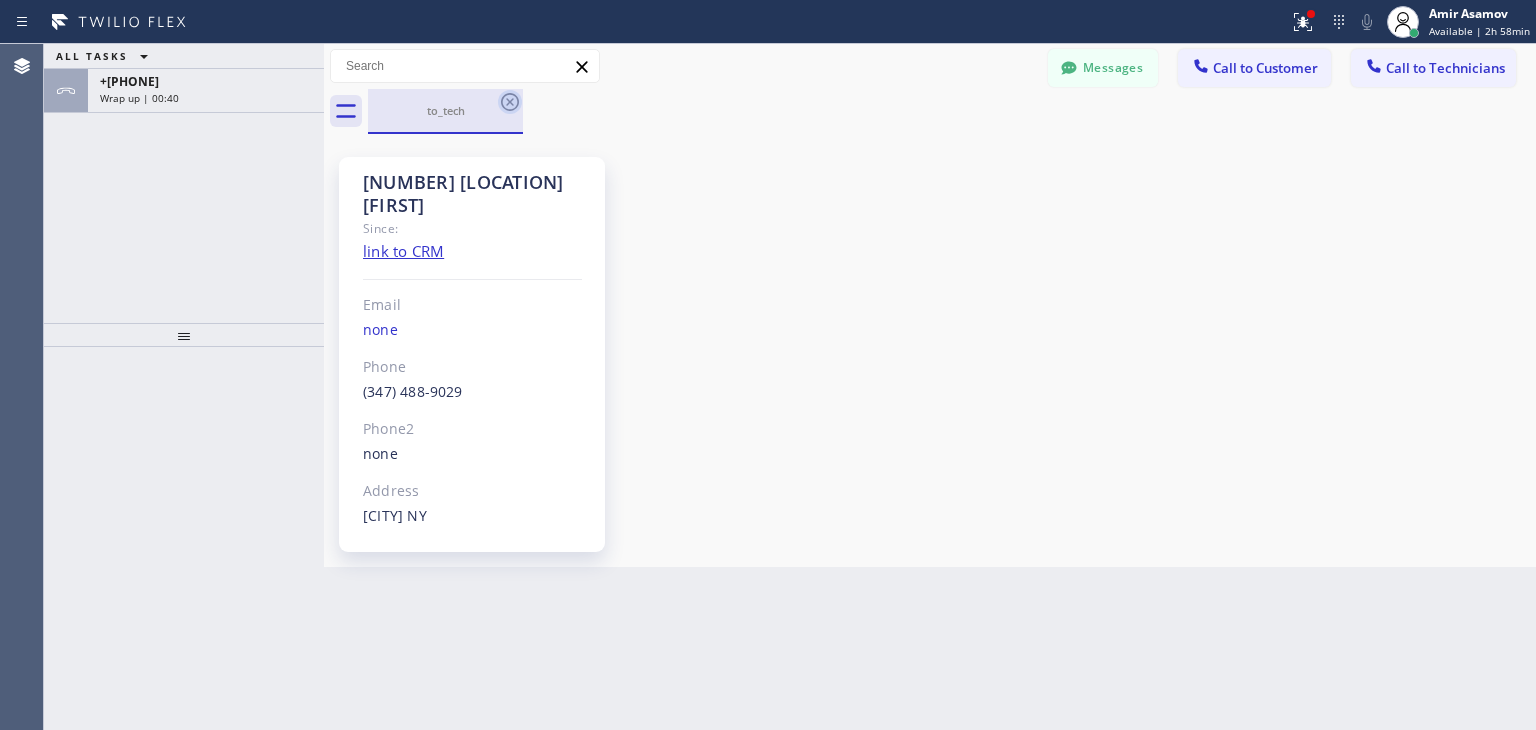 click 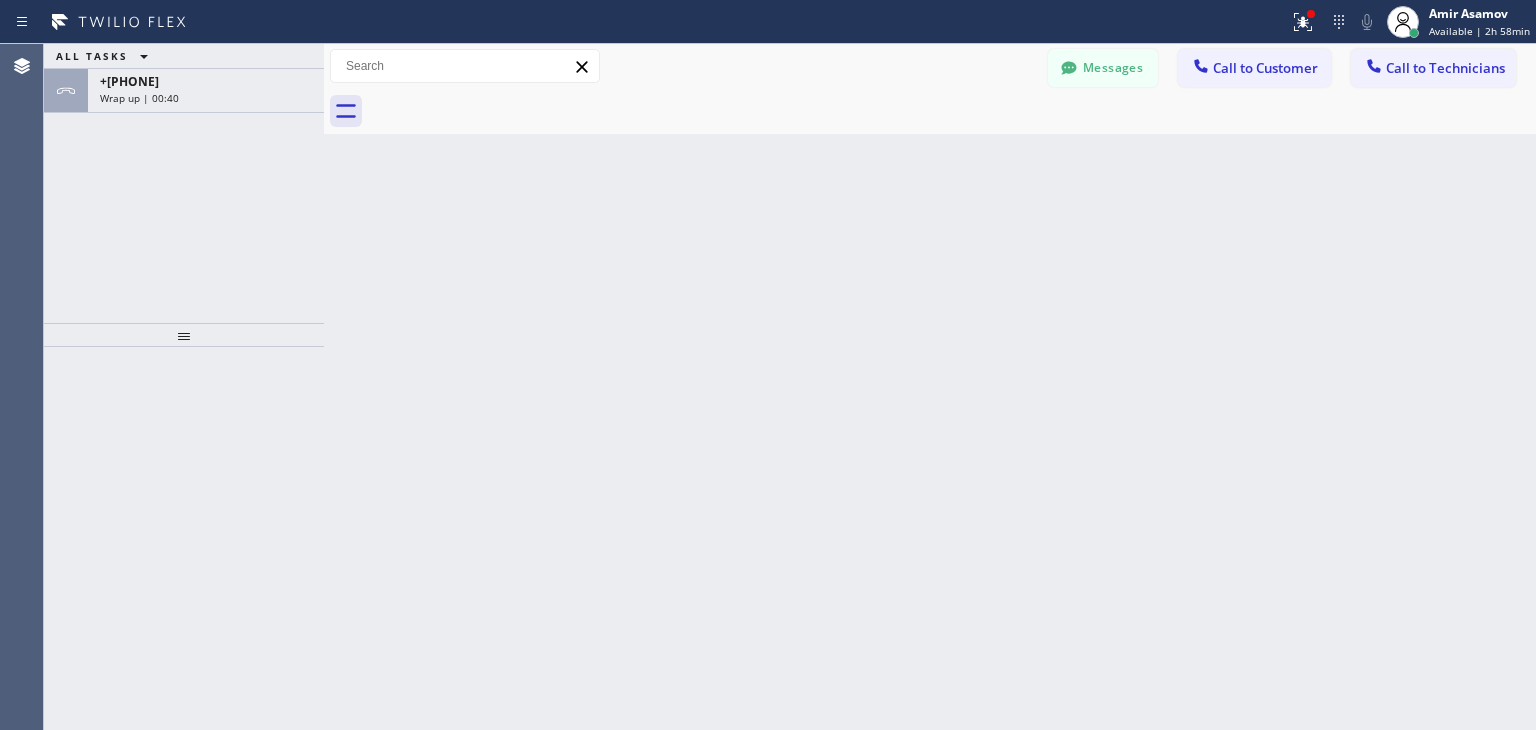 click at bounding box center (952, 111) 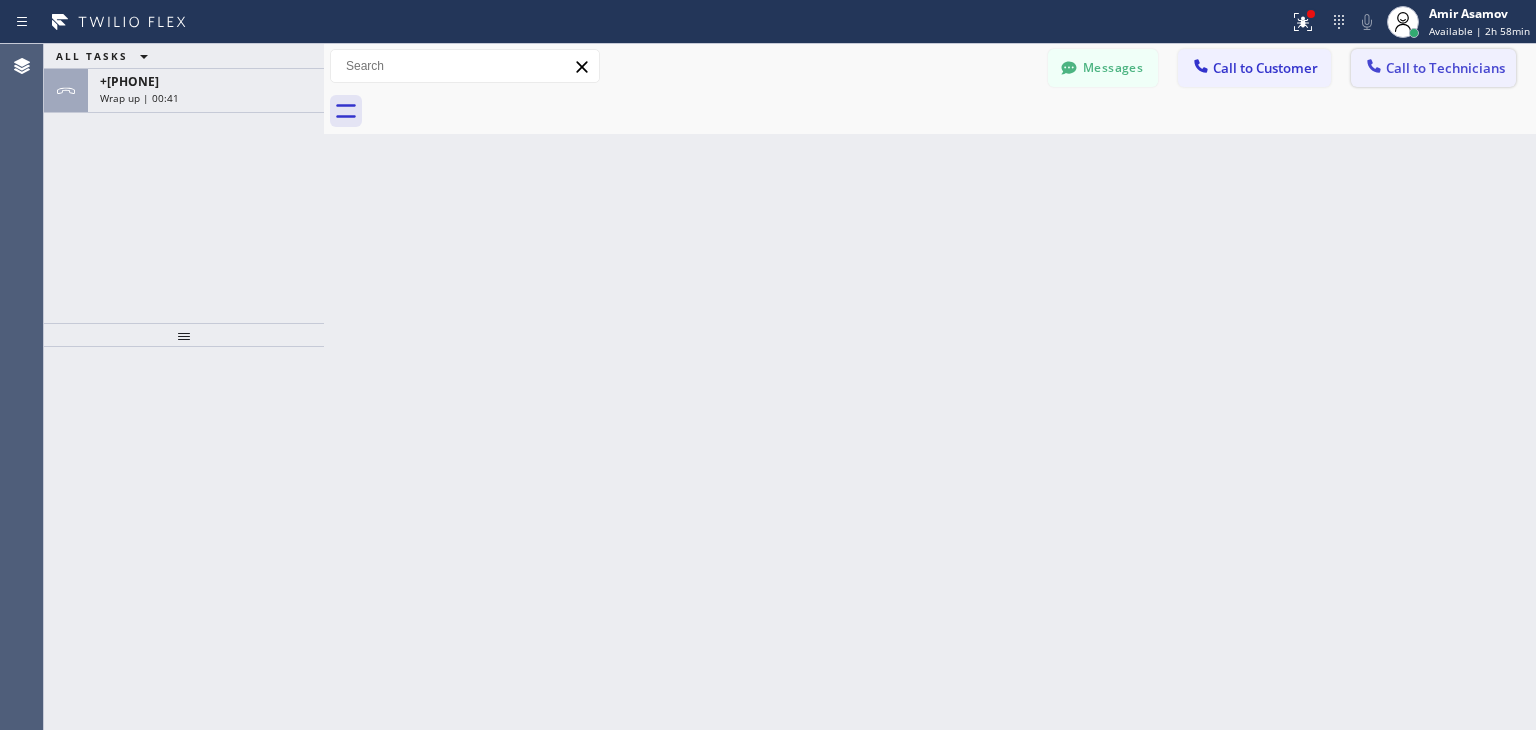 click on "Call to Technicians" at bounding box center (1433, 68) 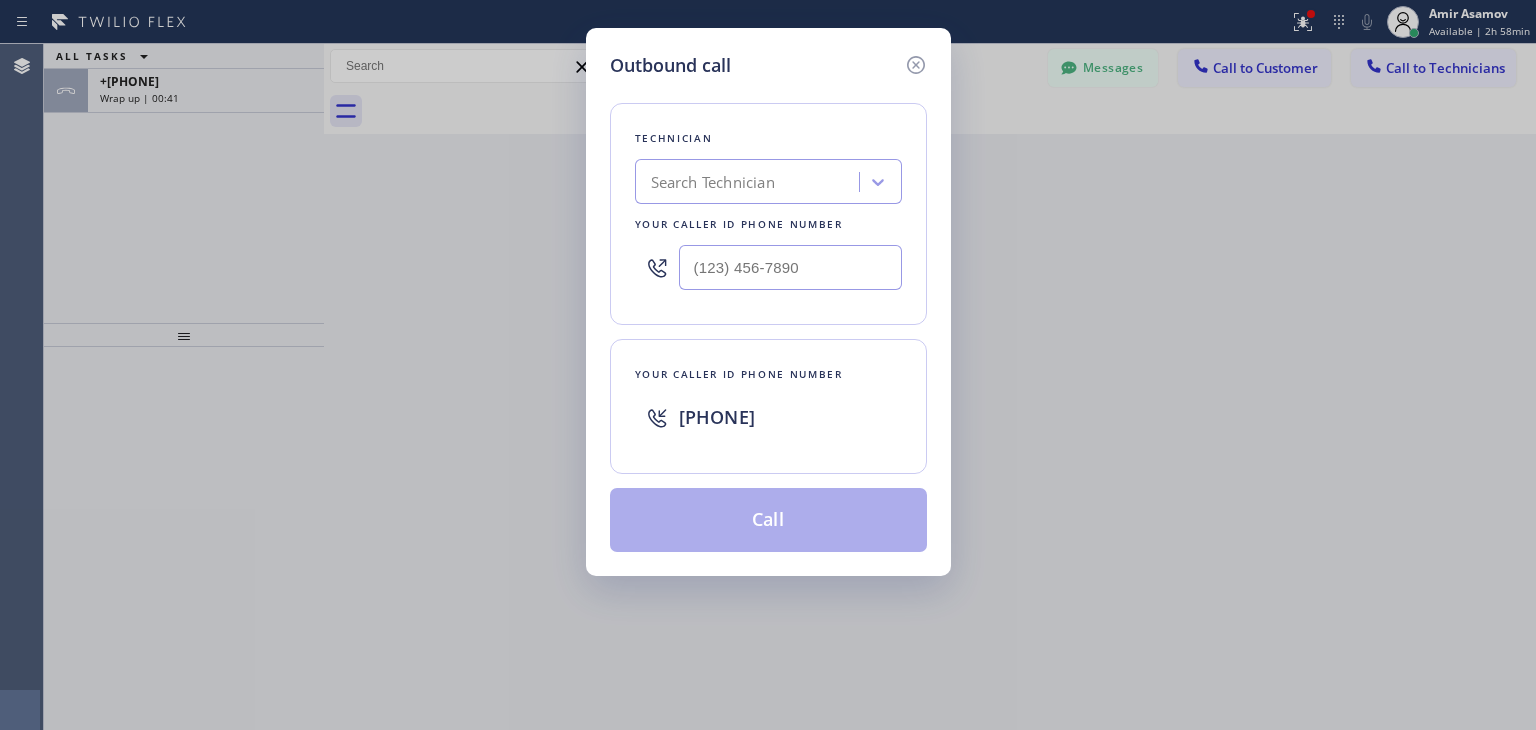 type on "t" 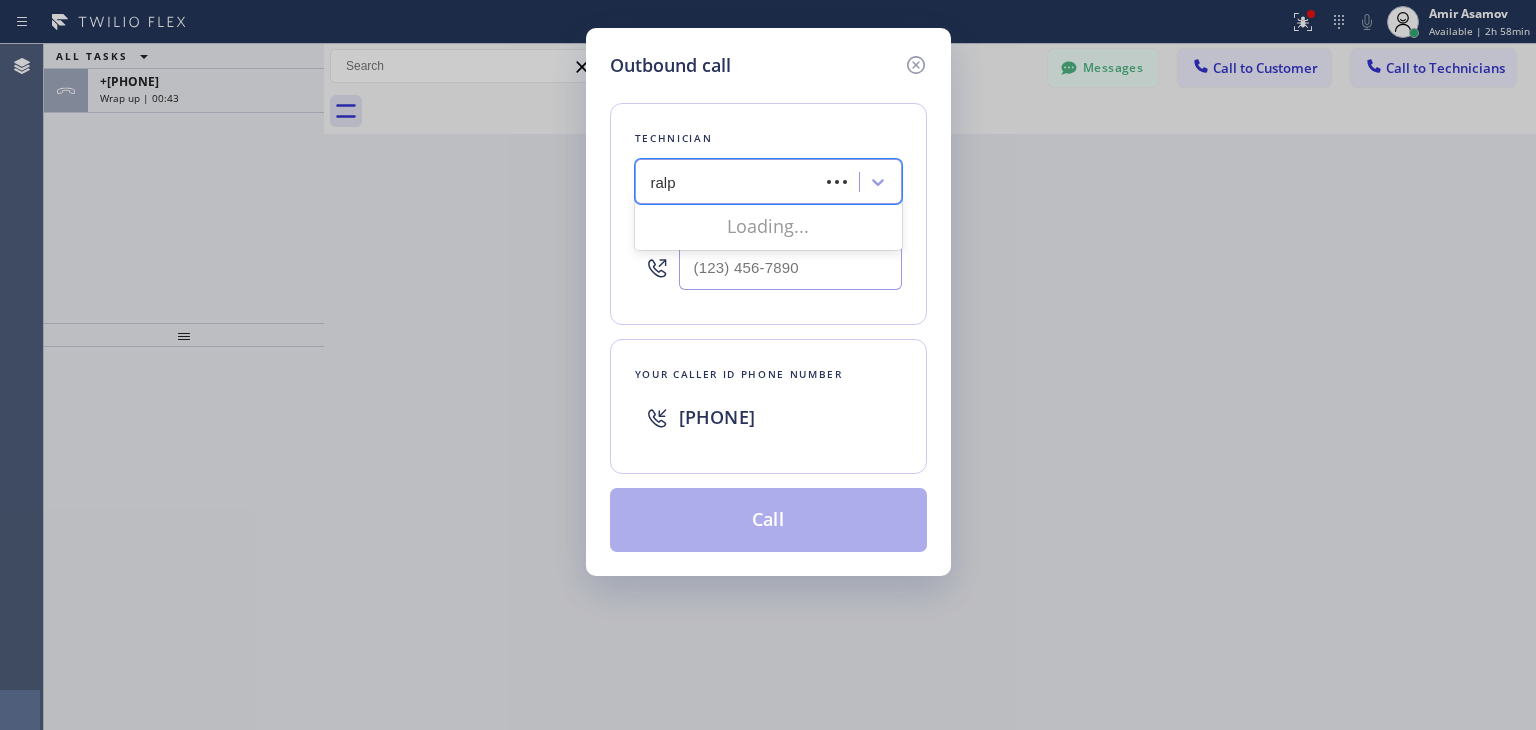 type on "ralph" 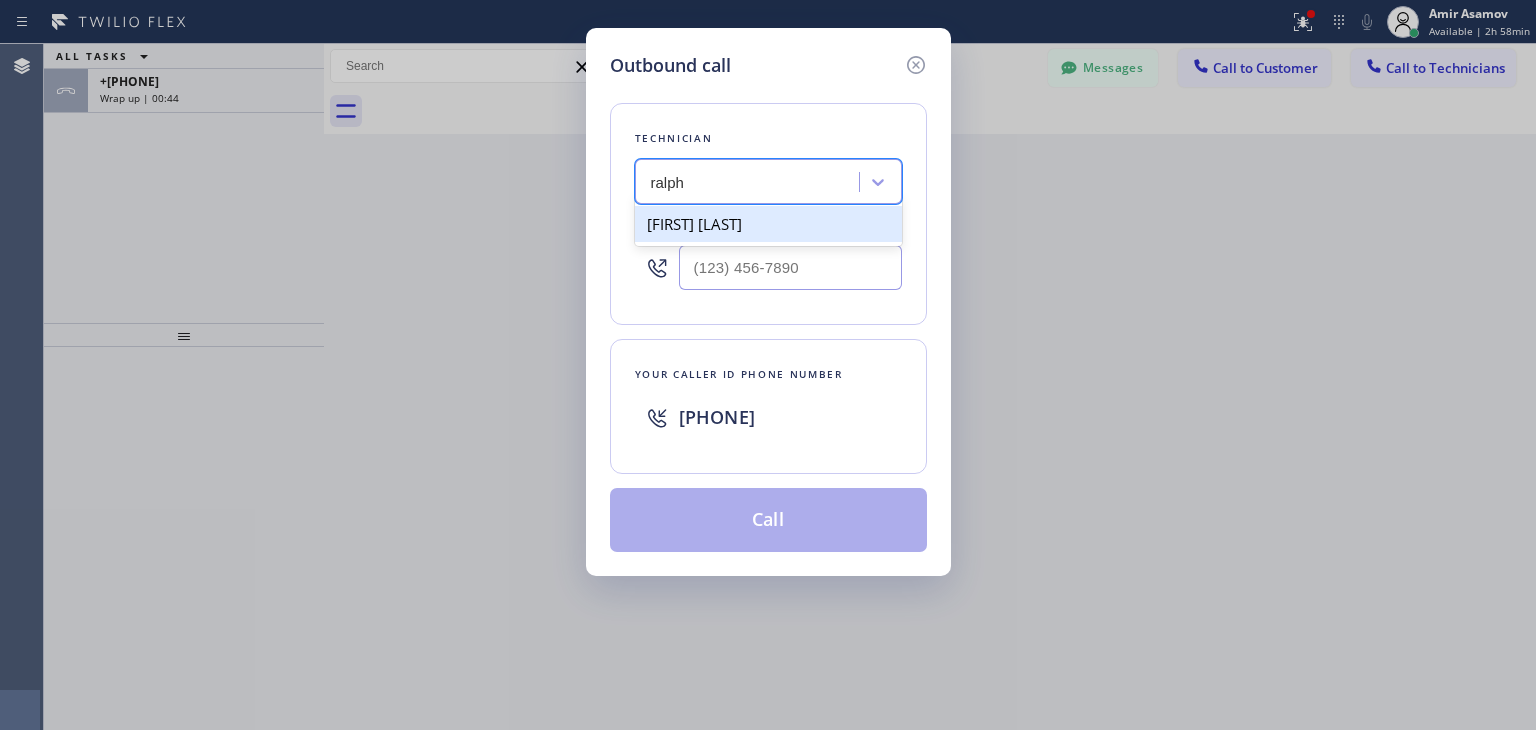 click on "[FIRST] [LAST]" at bounding box center [768, 224] 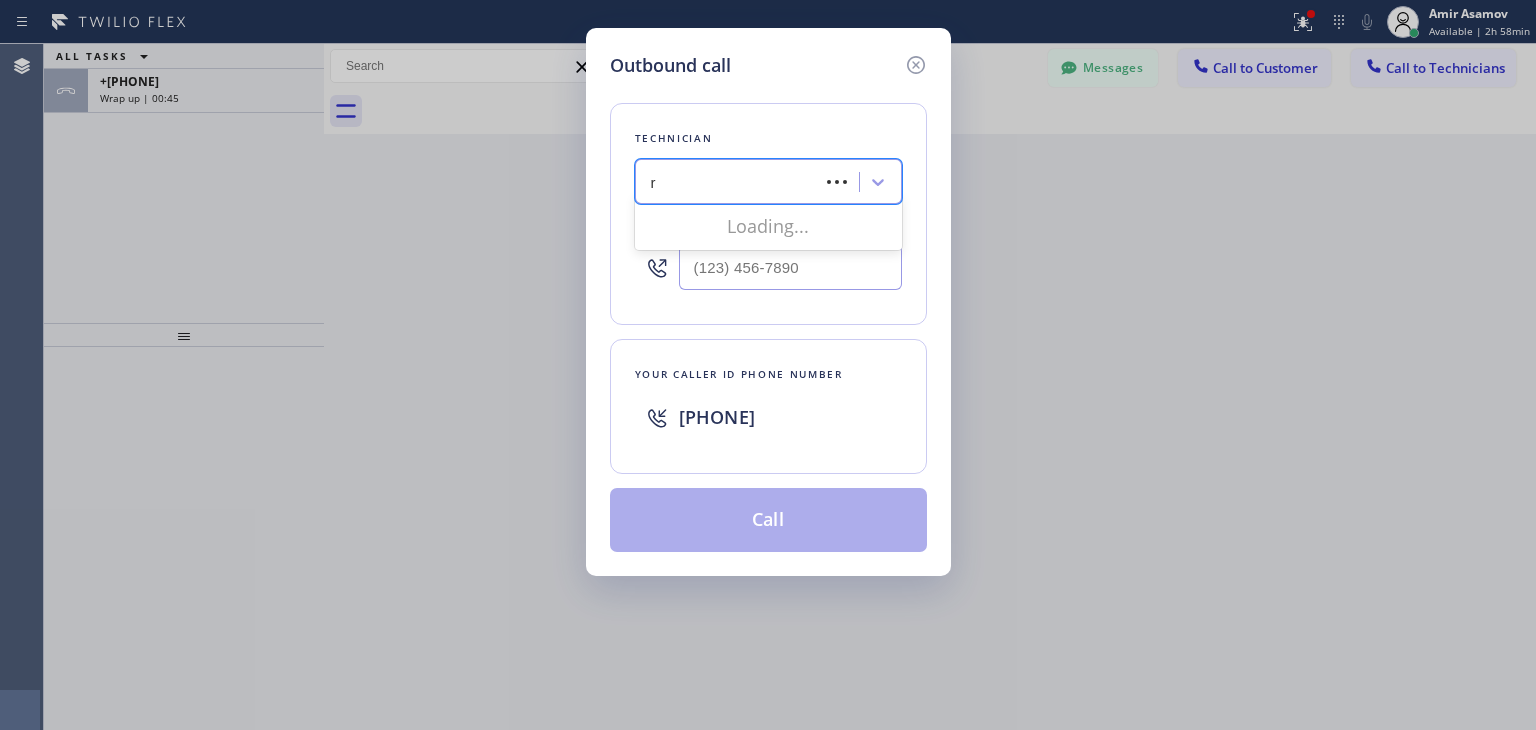 click on "r r" at bounding box center [730, 182] 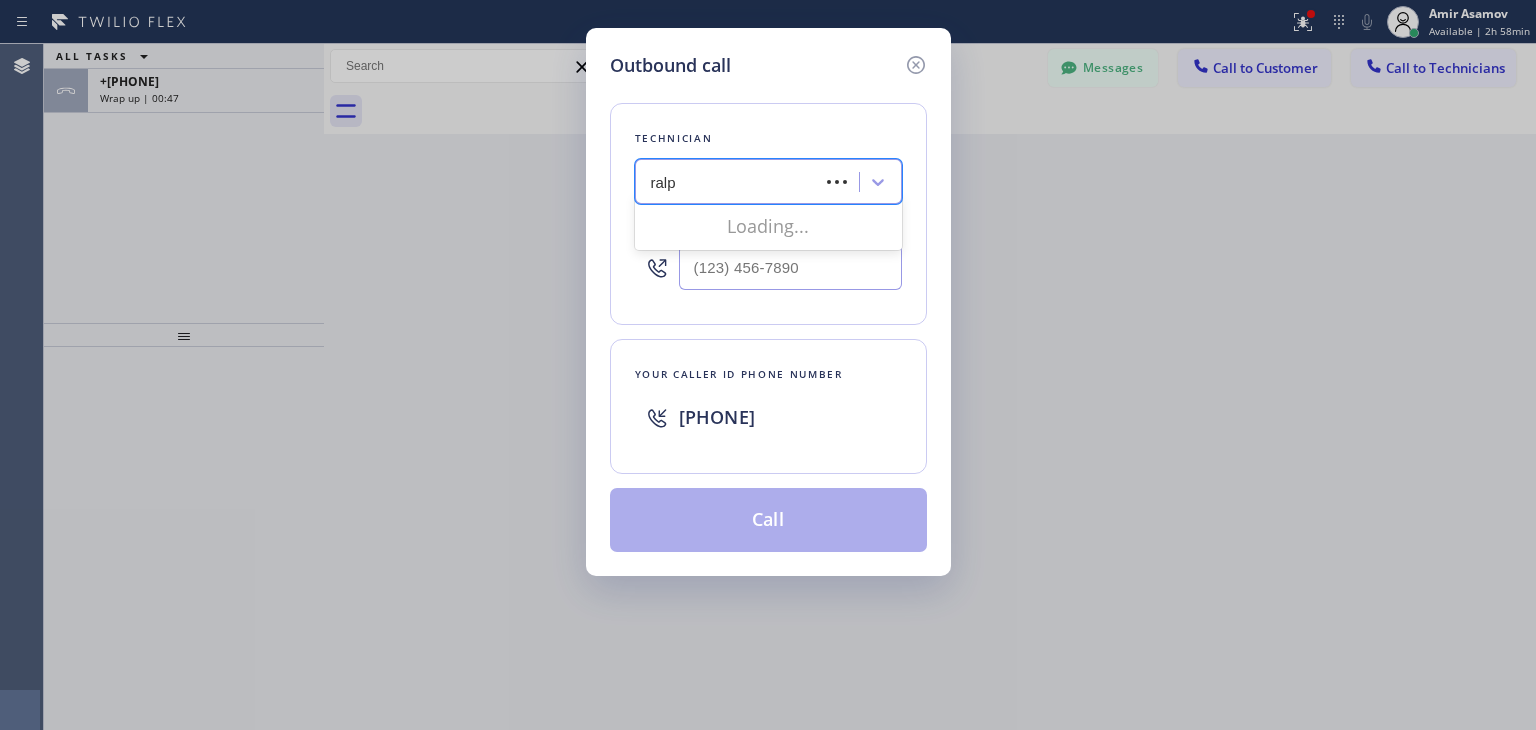 type on "ralph" 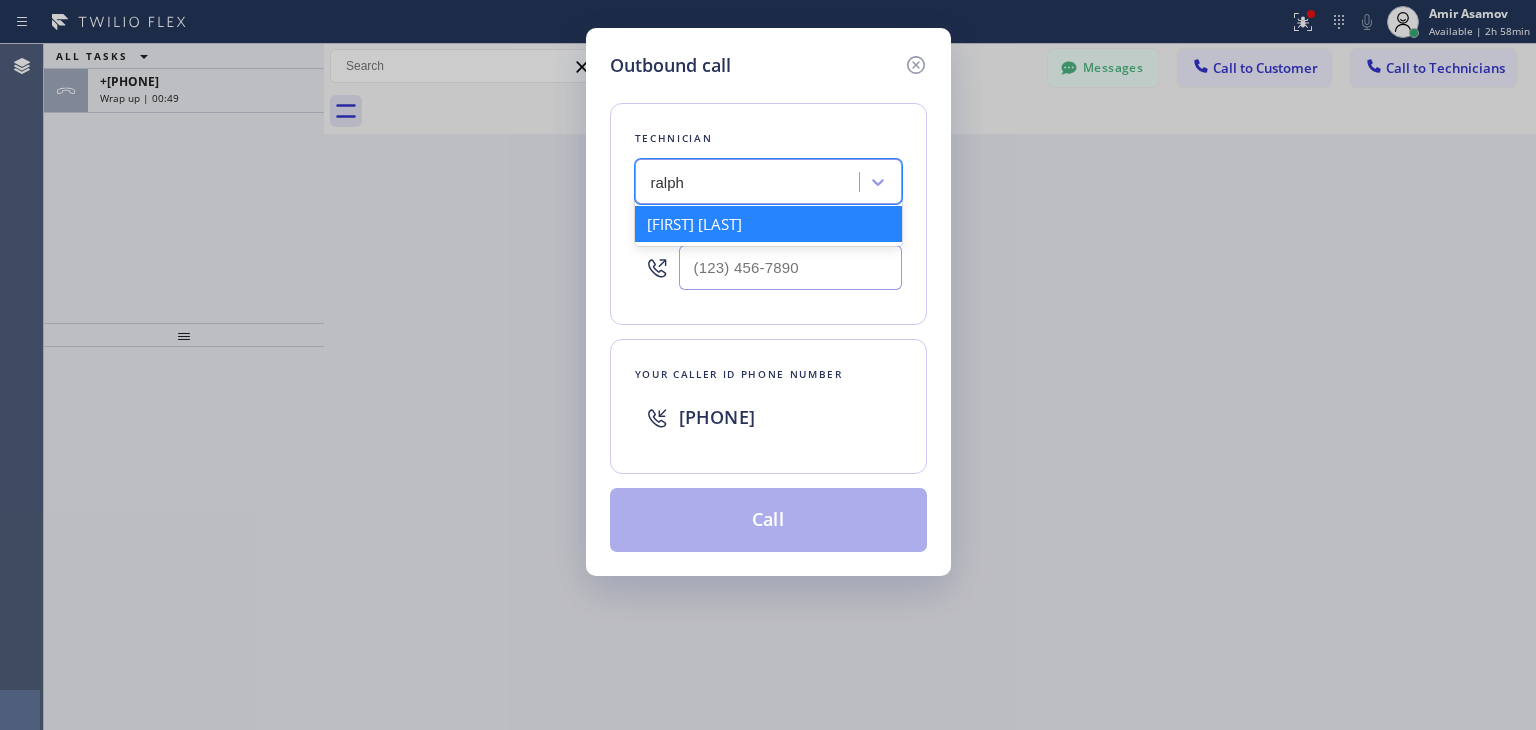 click on "[FIRST] [LAST]" at bounding box center [768, 224] 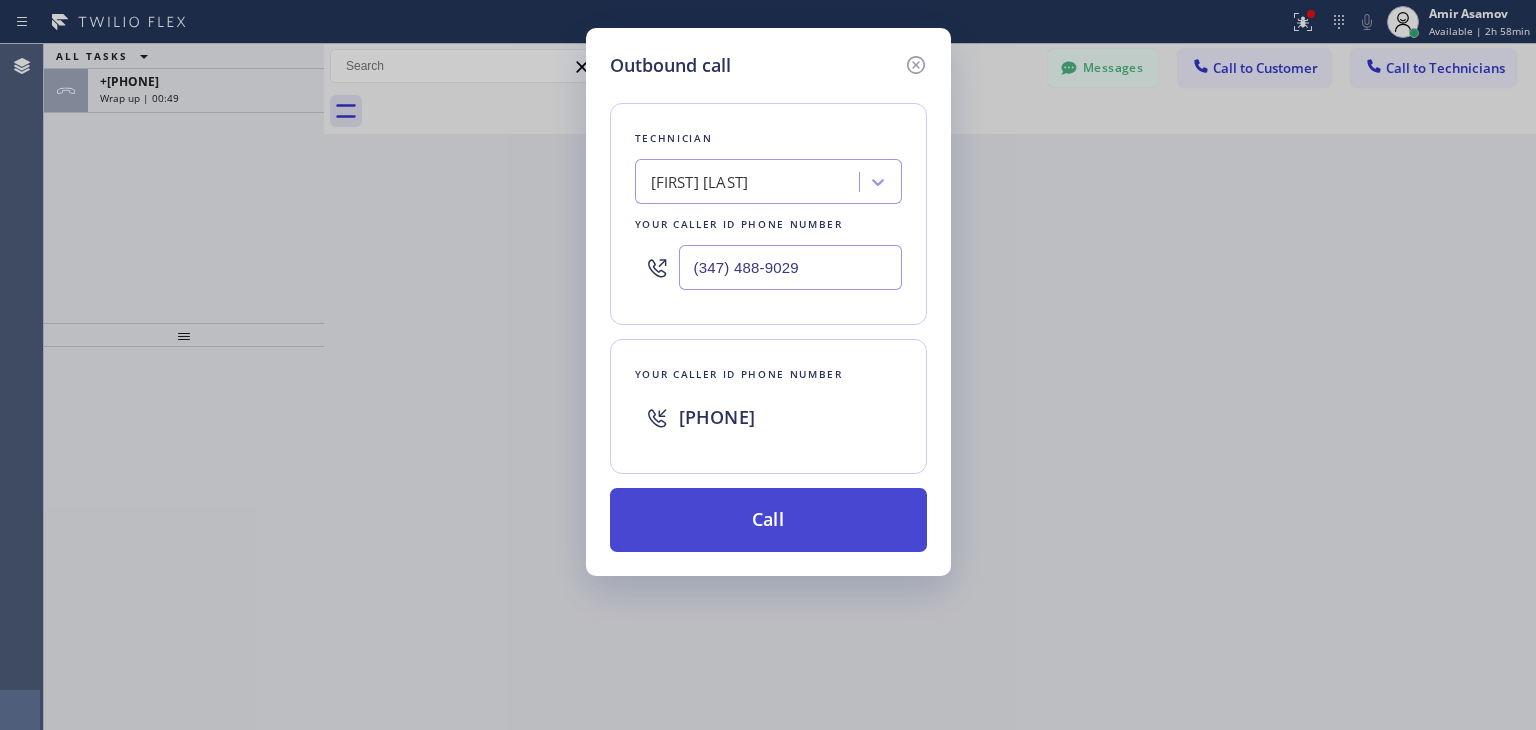 click on "Call" at bounding box center (768, 520) 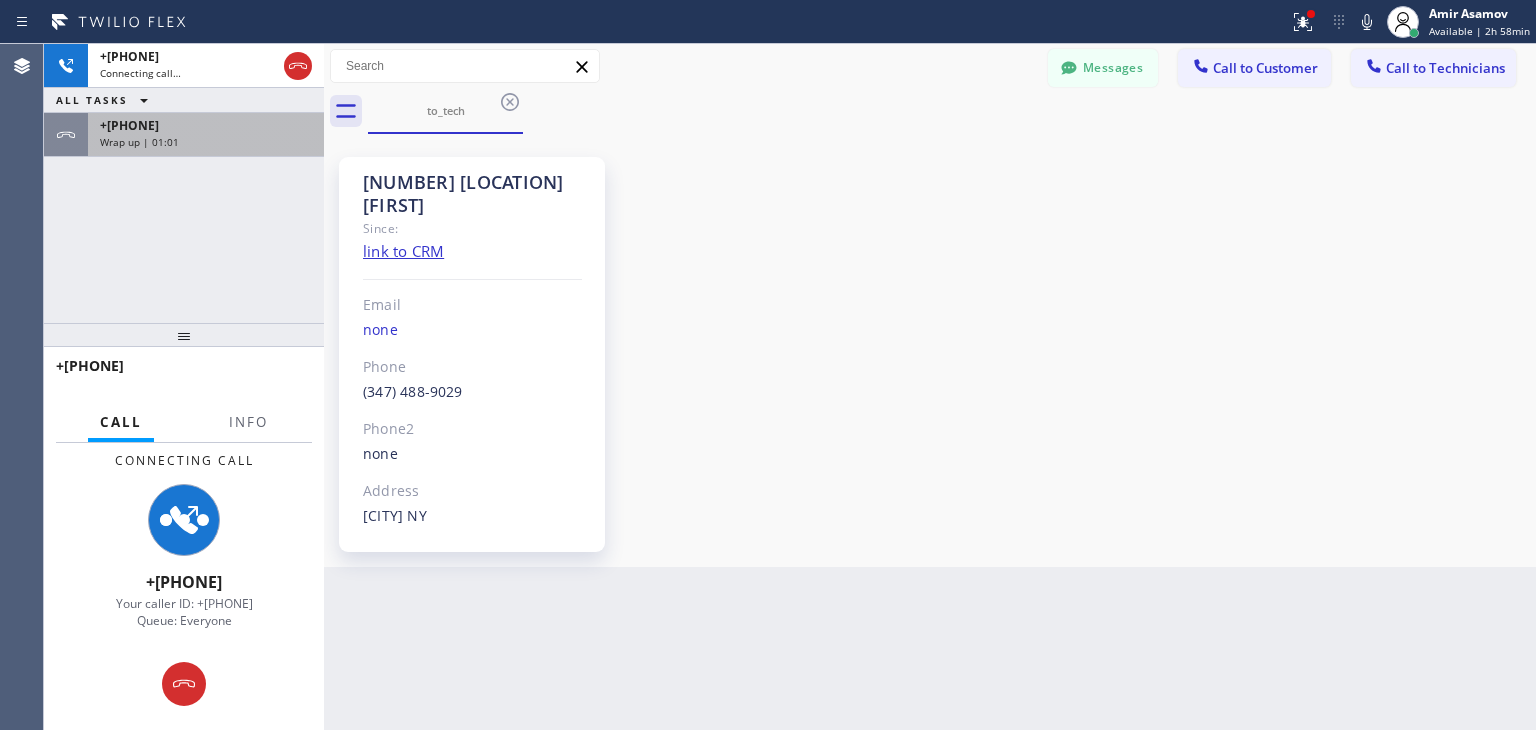 click on "Wrap up | 01:01" at bounding box center [206, 142] 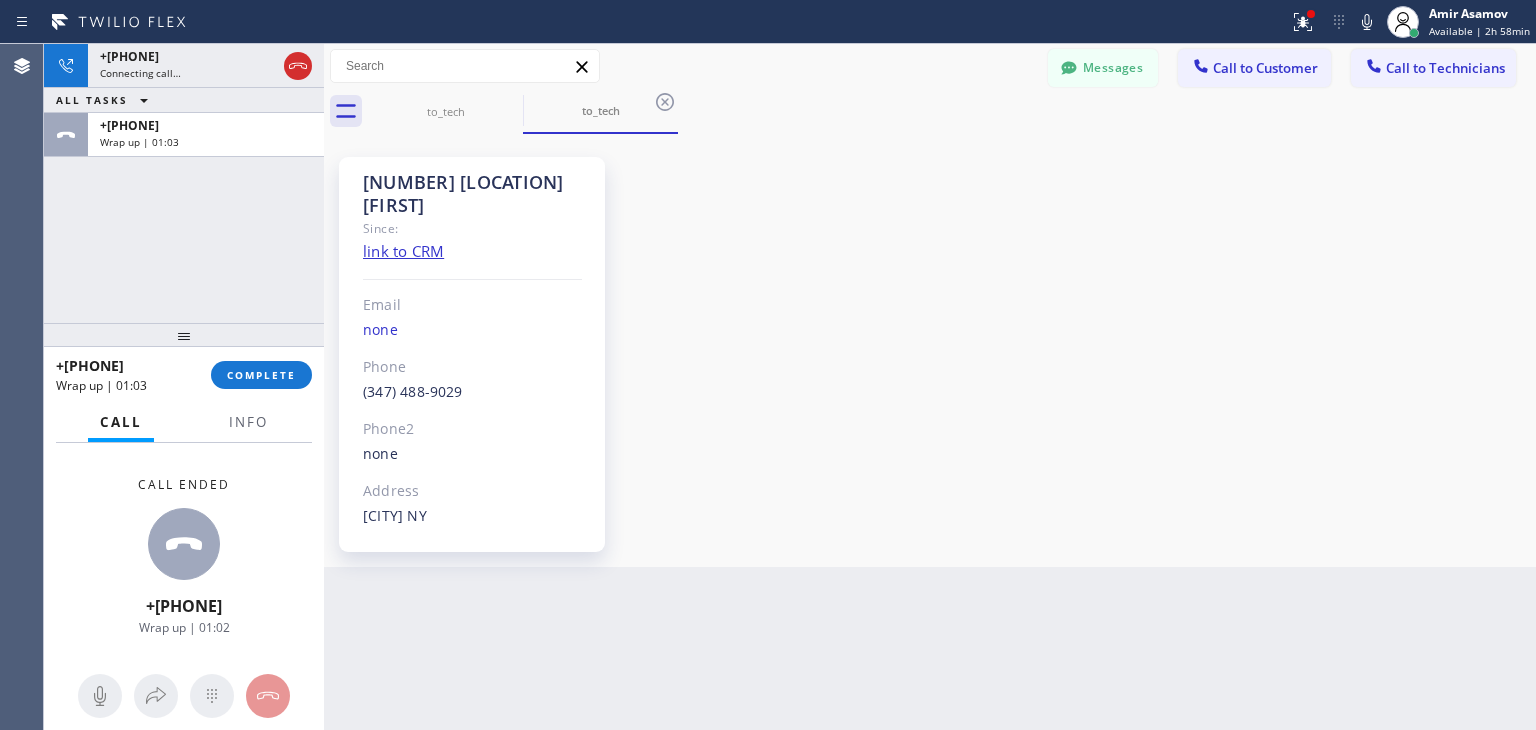 click on "[PHONE] Wrap up | [TIME] COMPLETE" at bounding box center [184, 375] 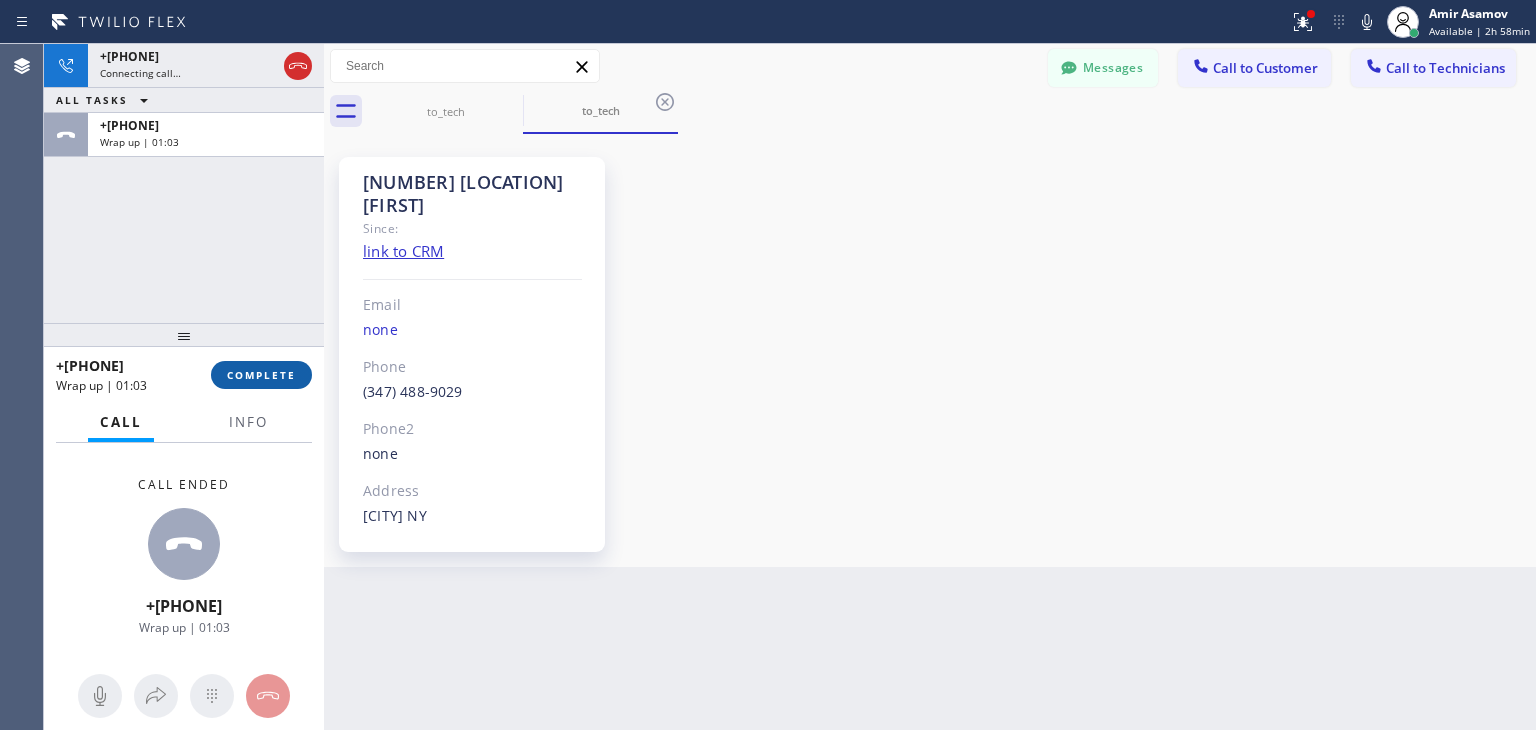 click on "COMPLETE" at bounding box center (261, 375) 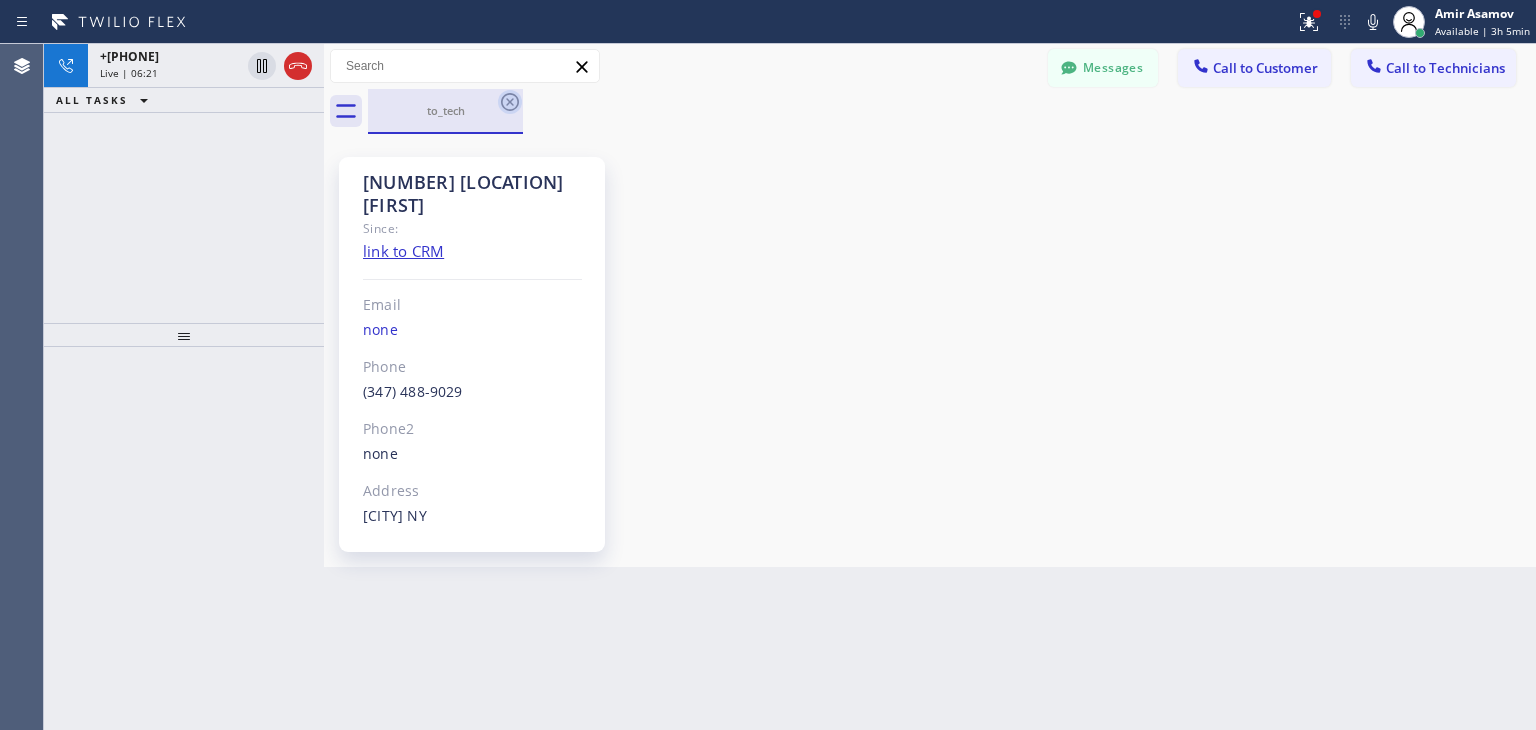 click 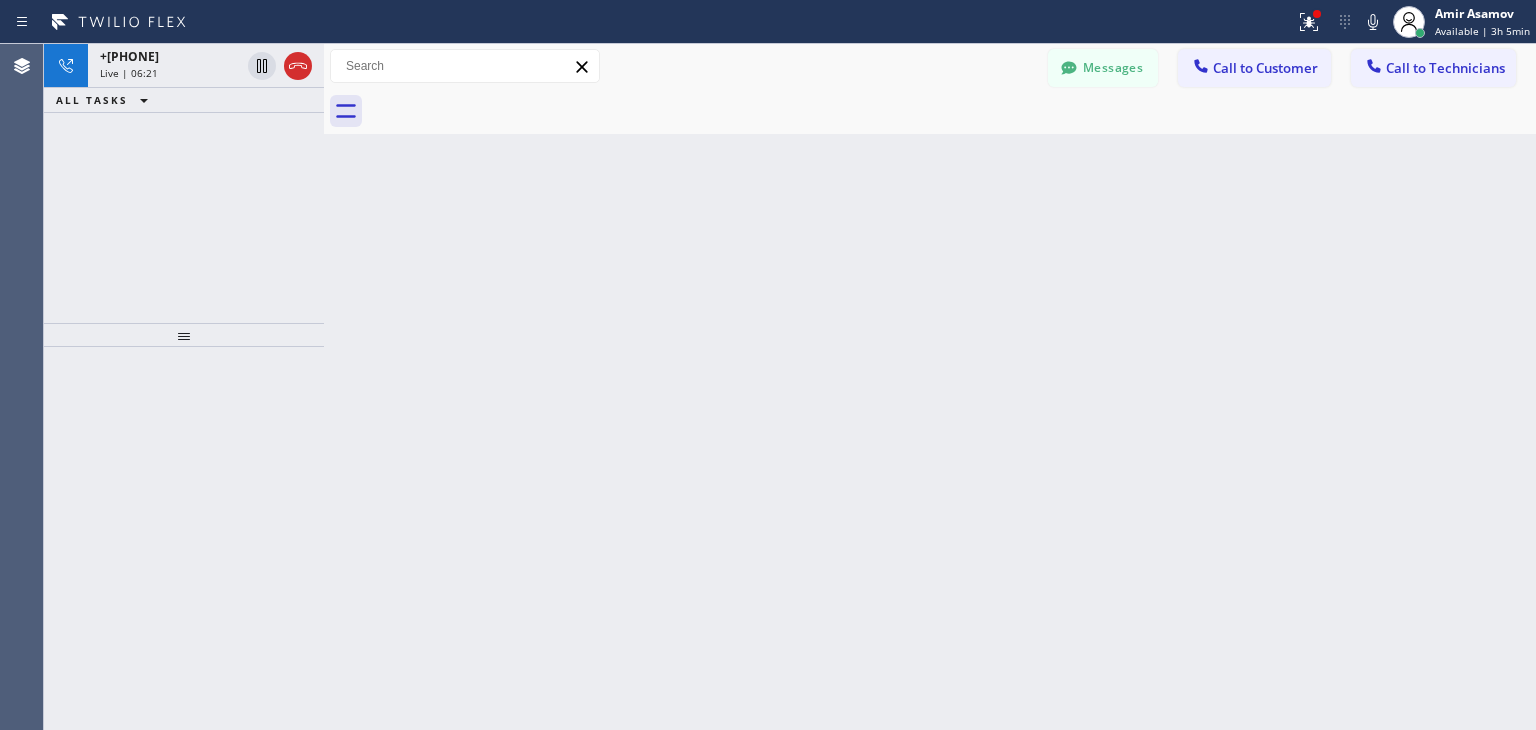 click at bounding box center [952, 111] 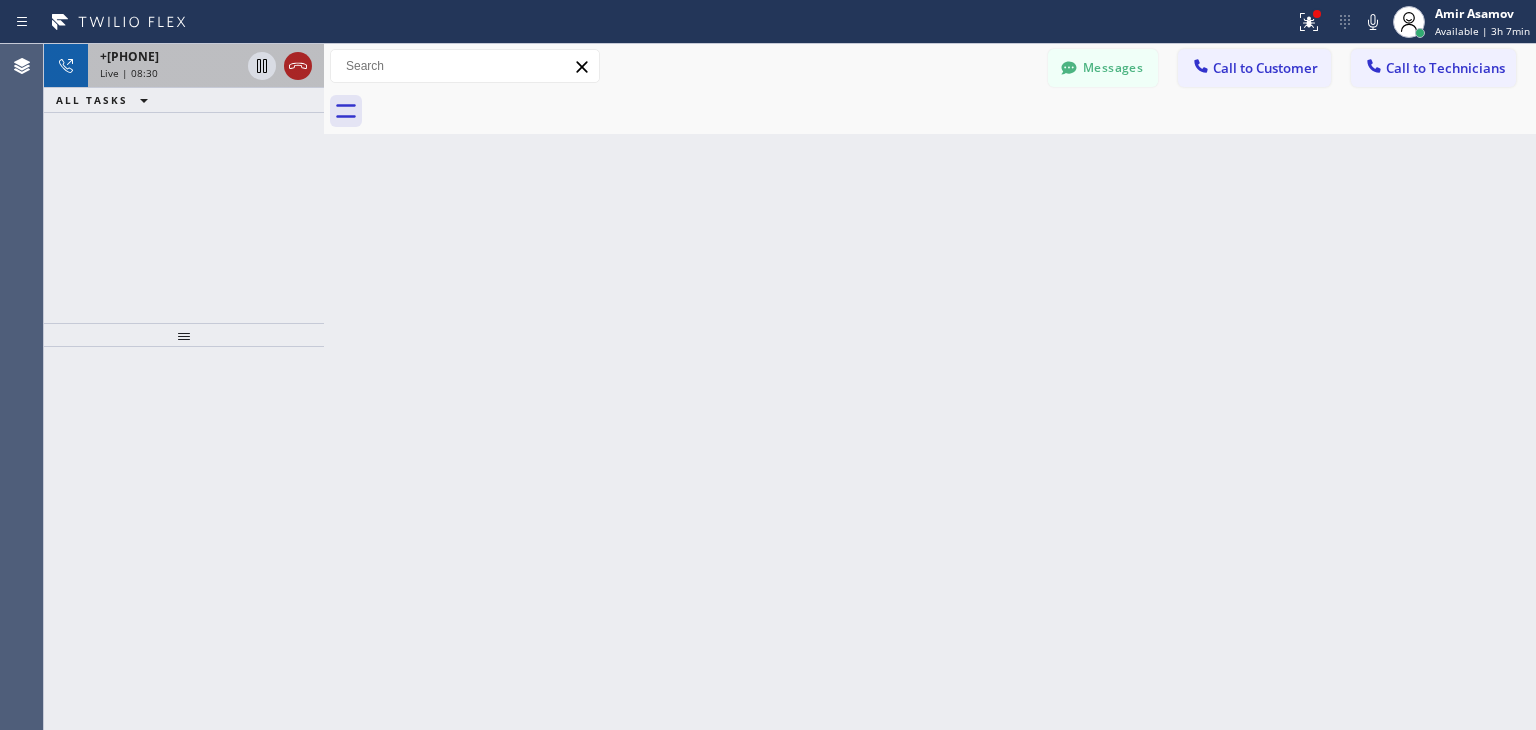 click 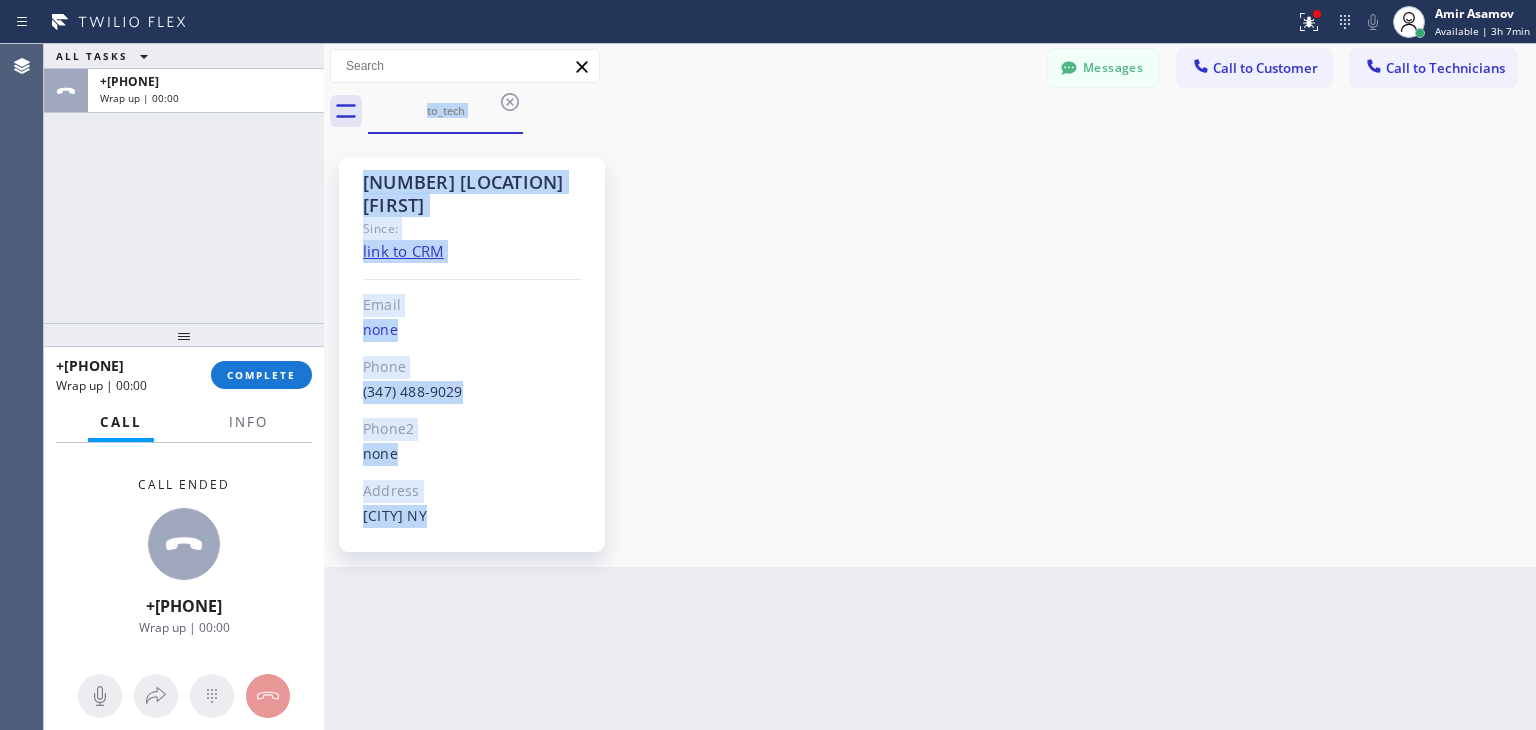 drag, startPoint x: 298, startPoint y: 76, endPoint x: 267, endPoint y: 335, distance: 260.8486 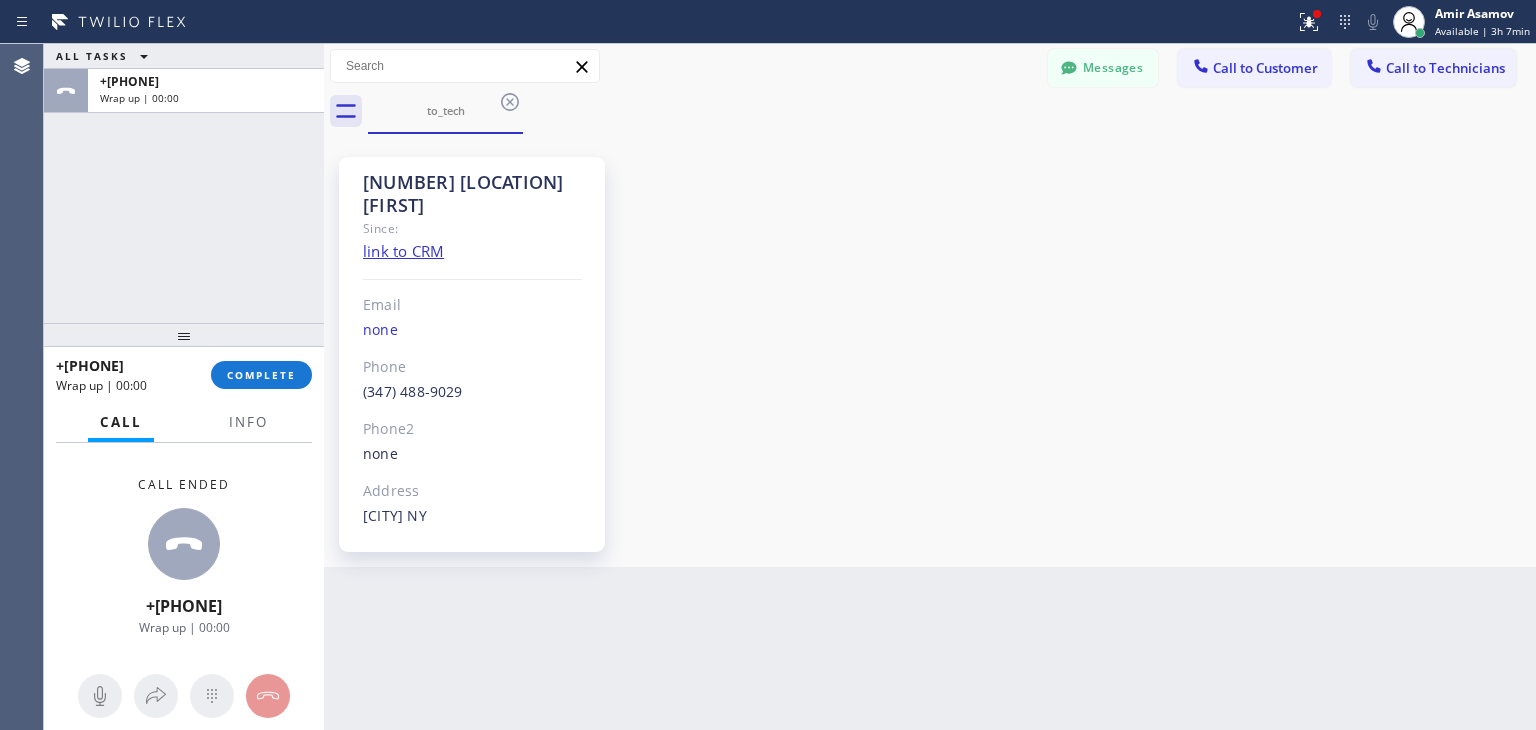click on "[PHONE] Wrap up | [TIME] COMPLETE" at bounding box center (184, 375) 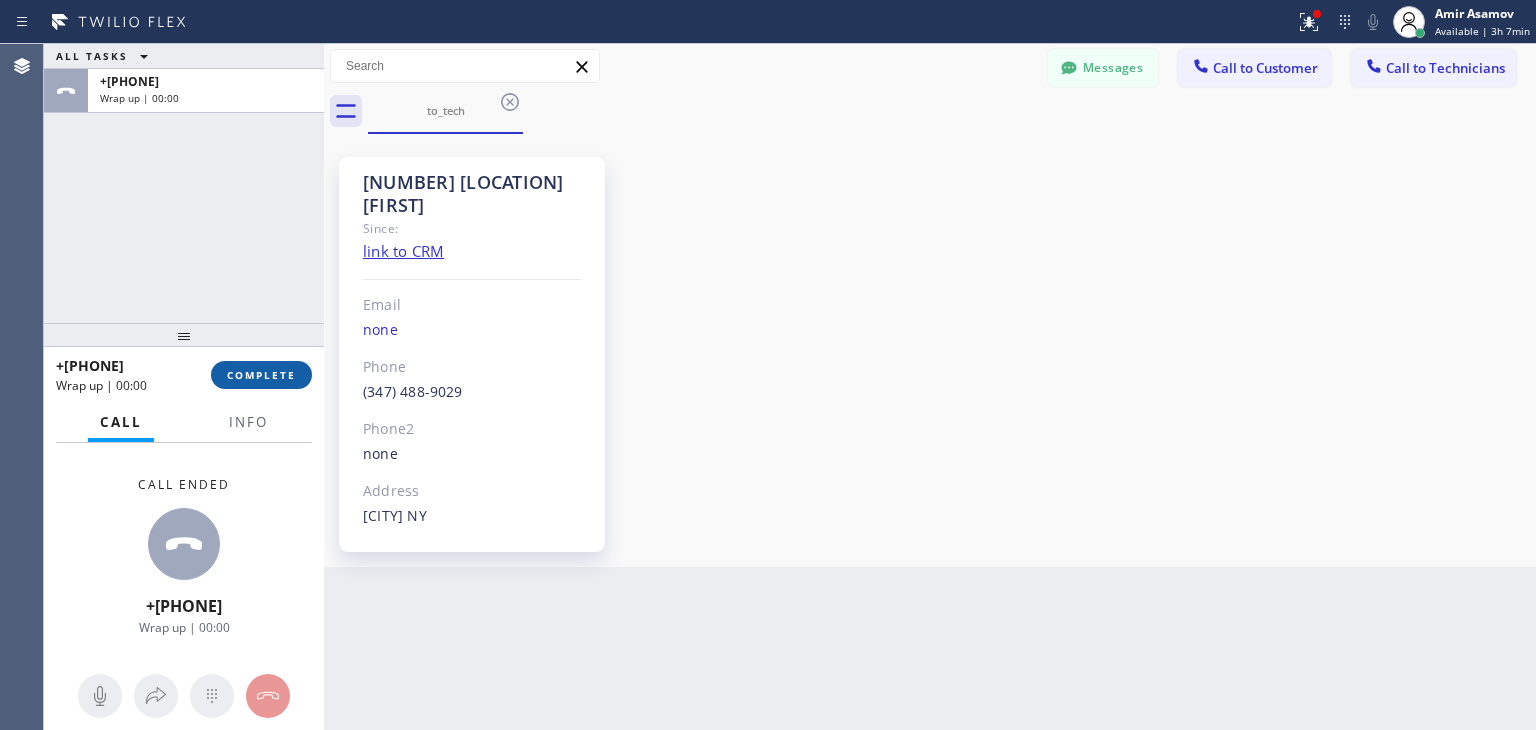 click on "COMPLETE" at bounding box center (261, 375) 